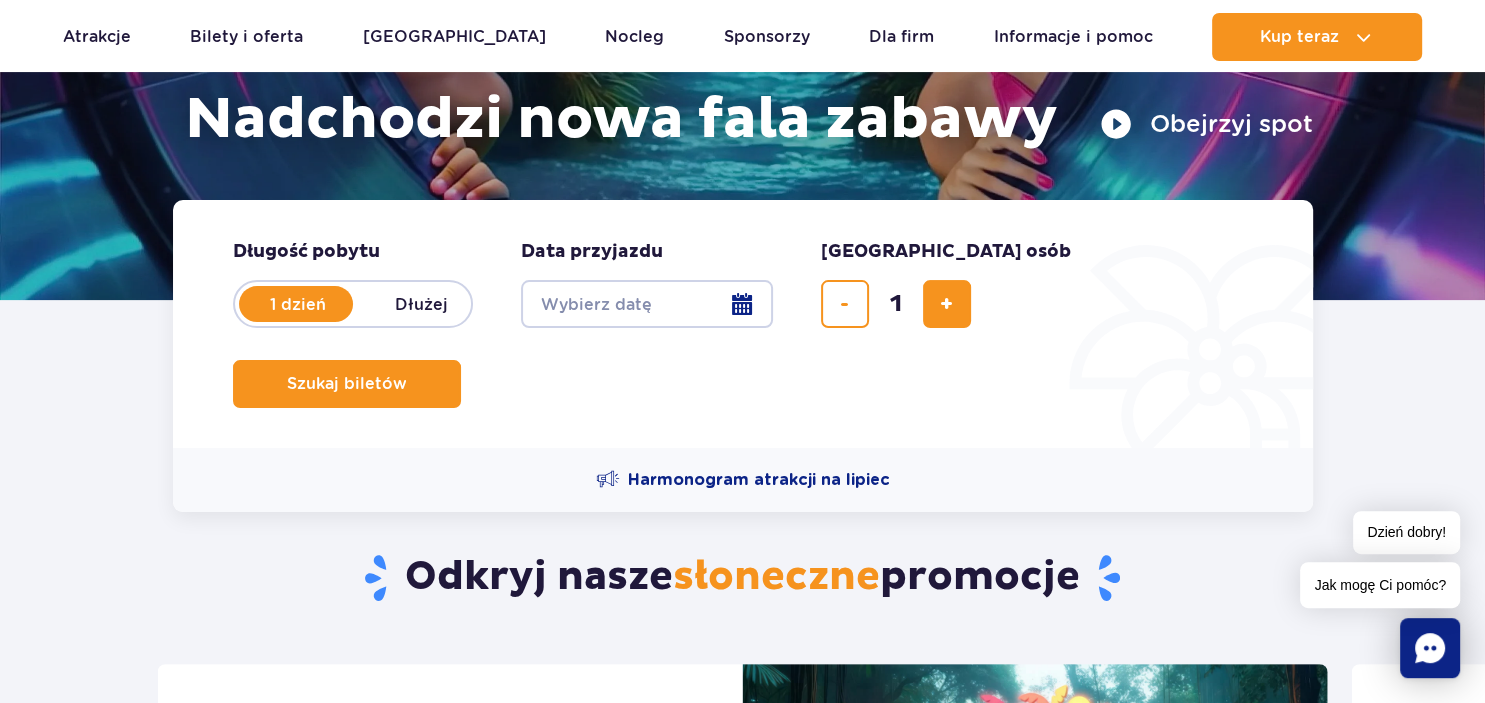 scroll, scrollTop: 348, scrollLeft: 0, axis: vertical 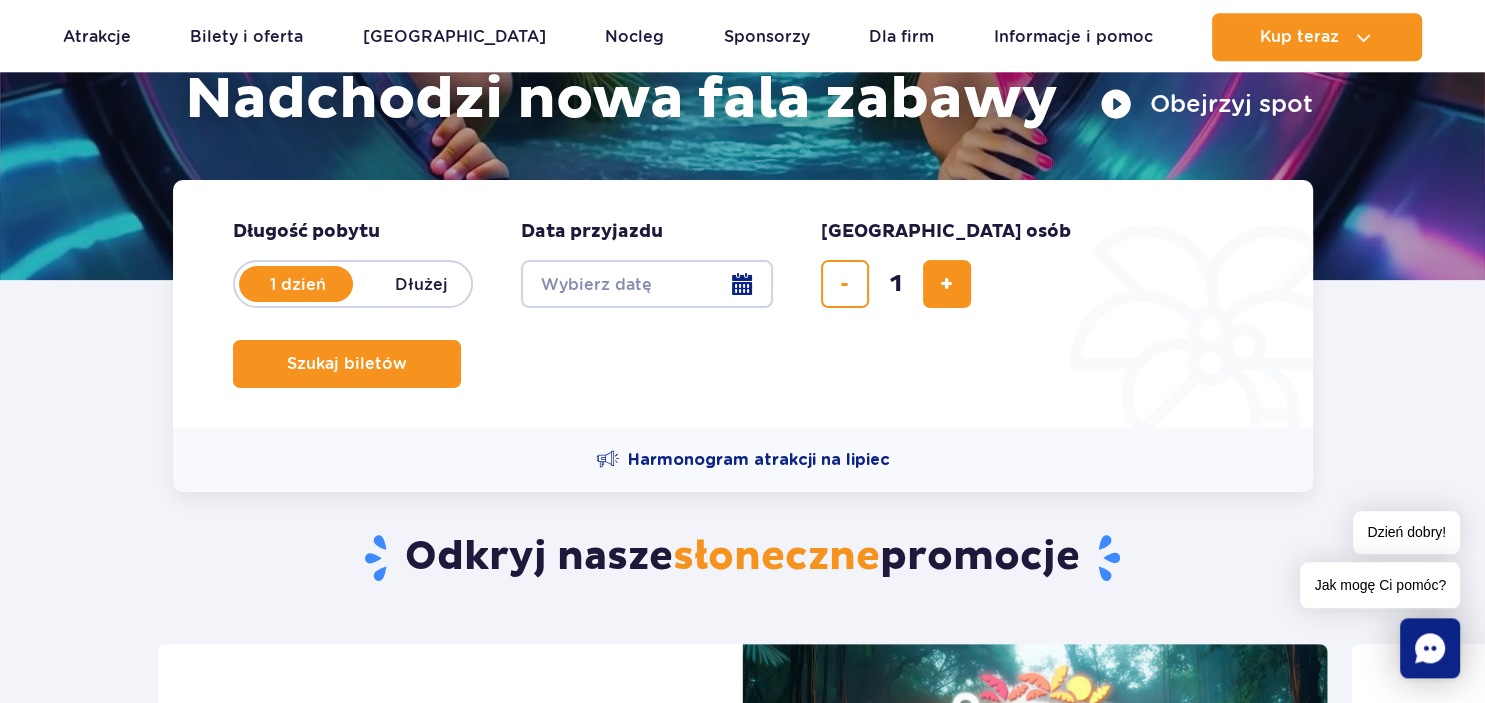 click on "Dłużej" at bounding box center [422, 284] 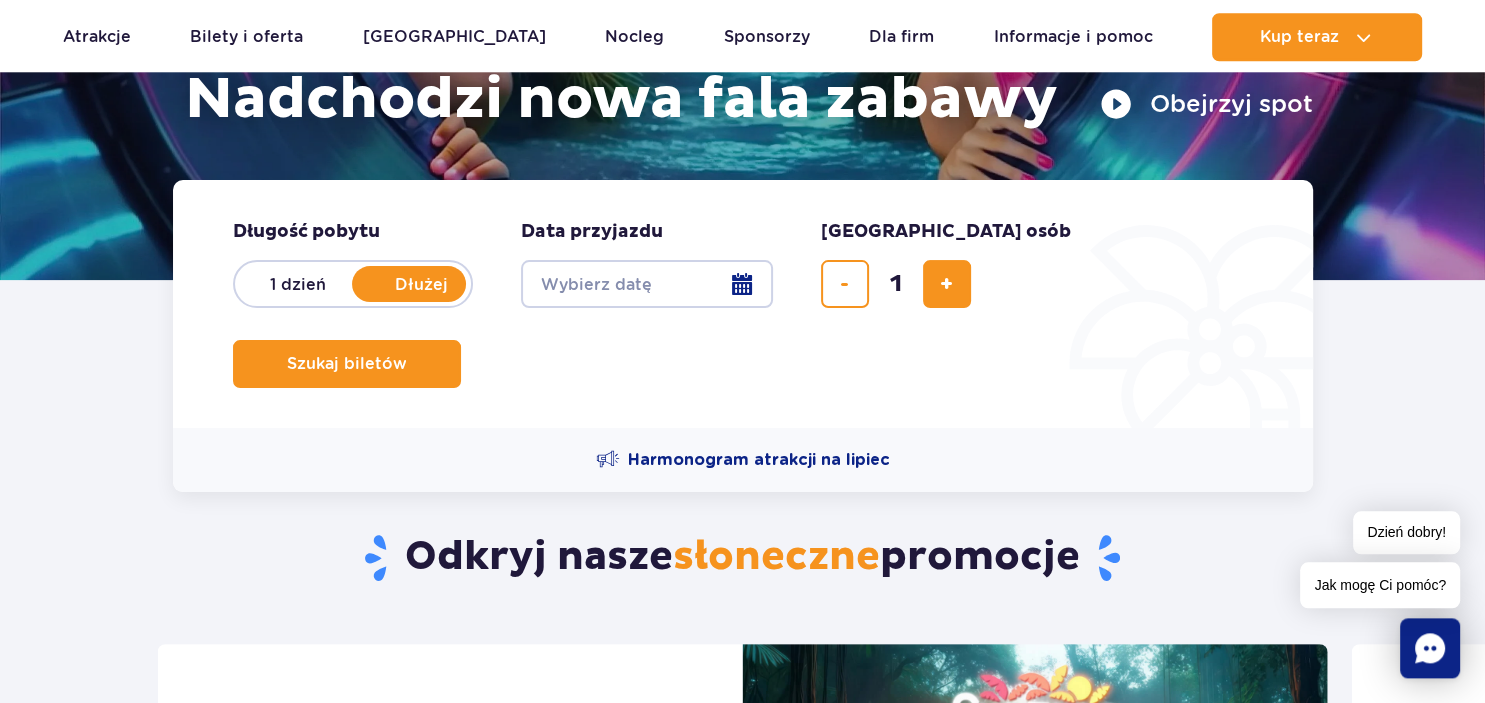 click on "Date from" at bounding box center (647, 284) 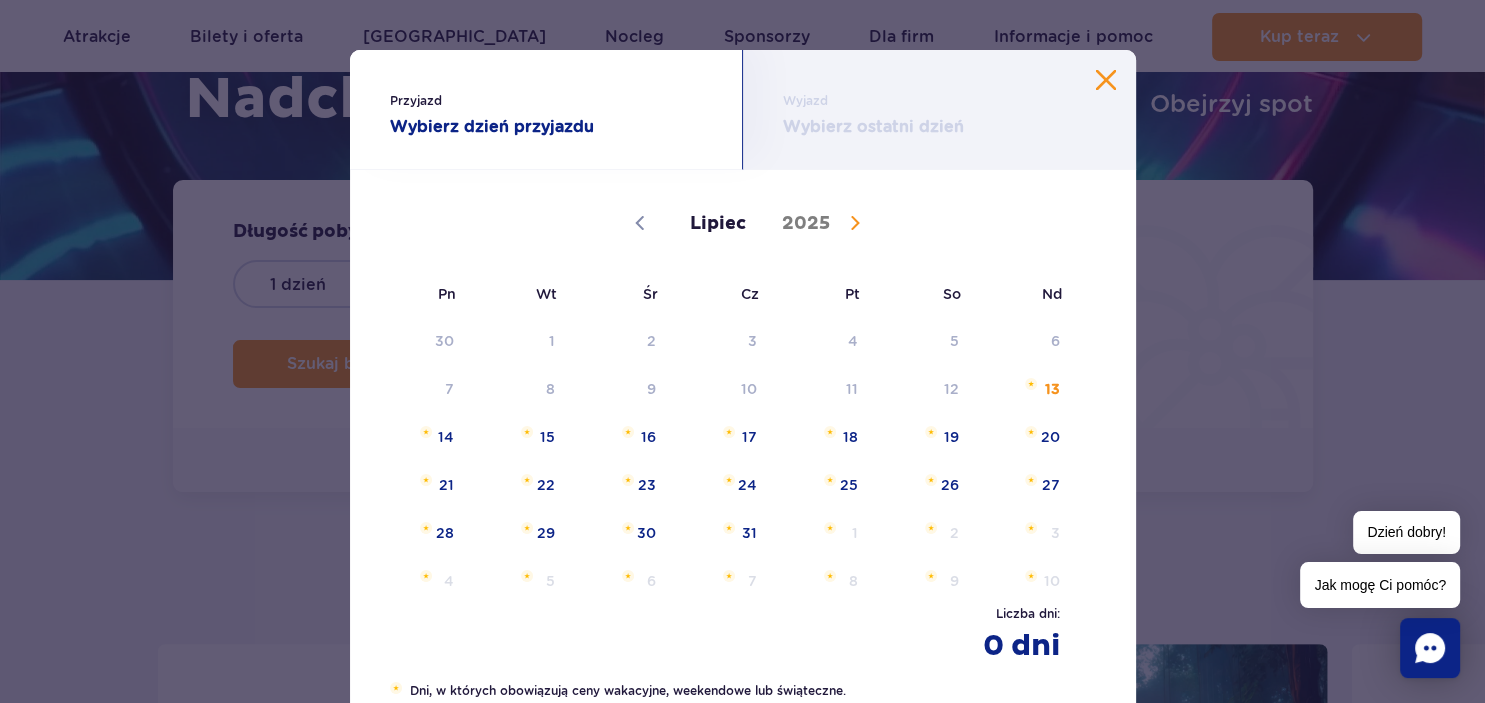 click 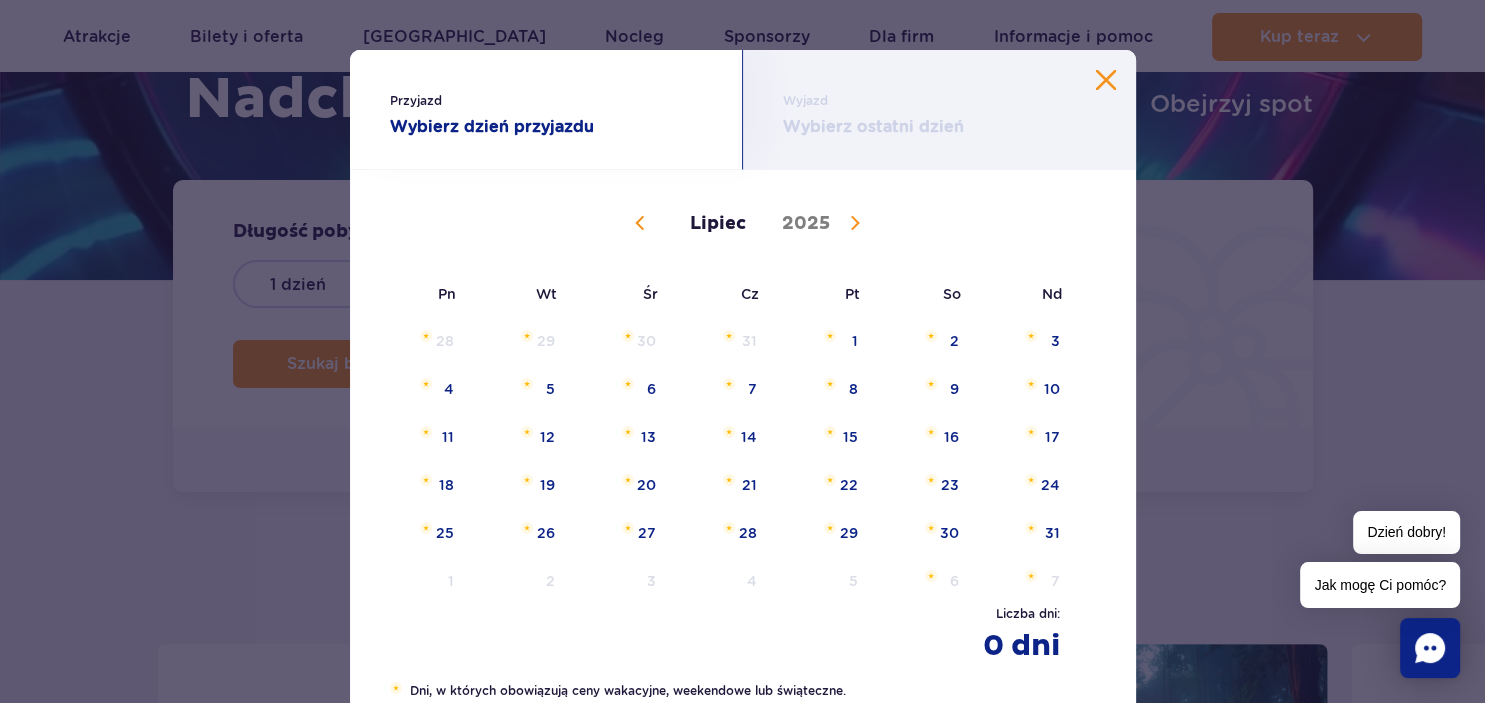 select on "7" 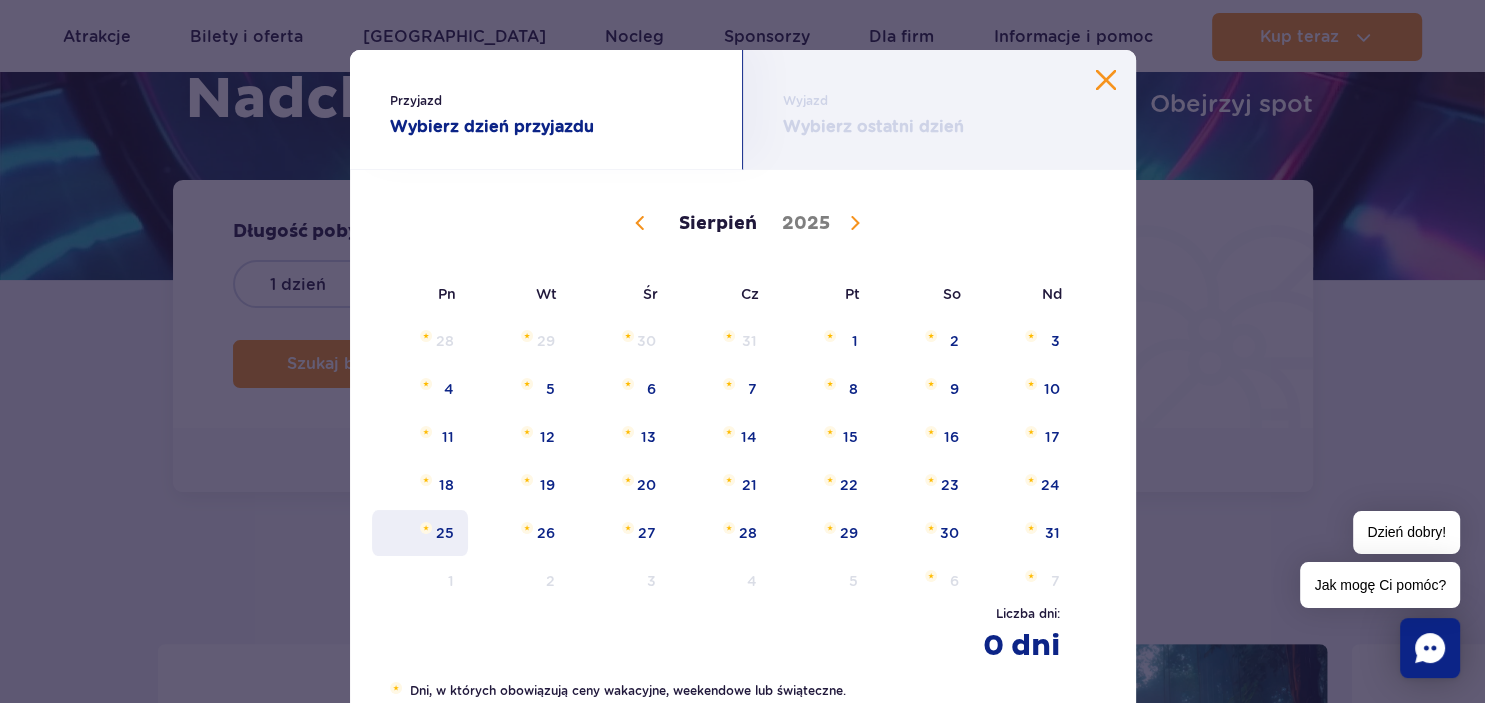 click on "25" at bounding box center (420, 533) 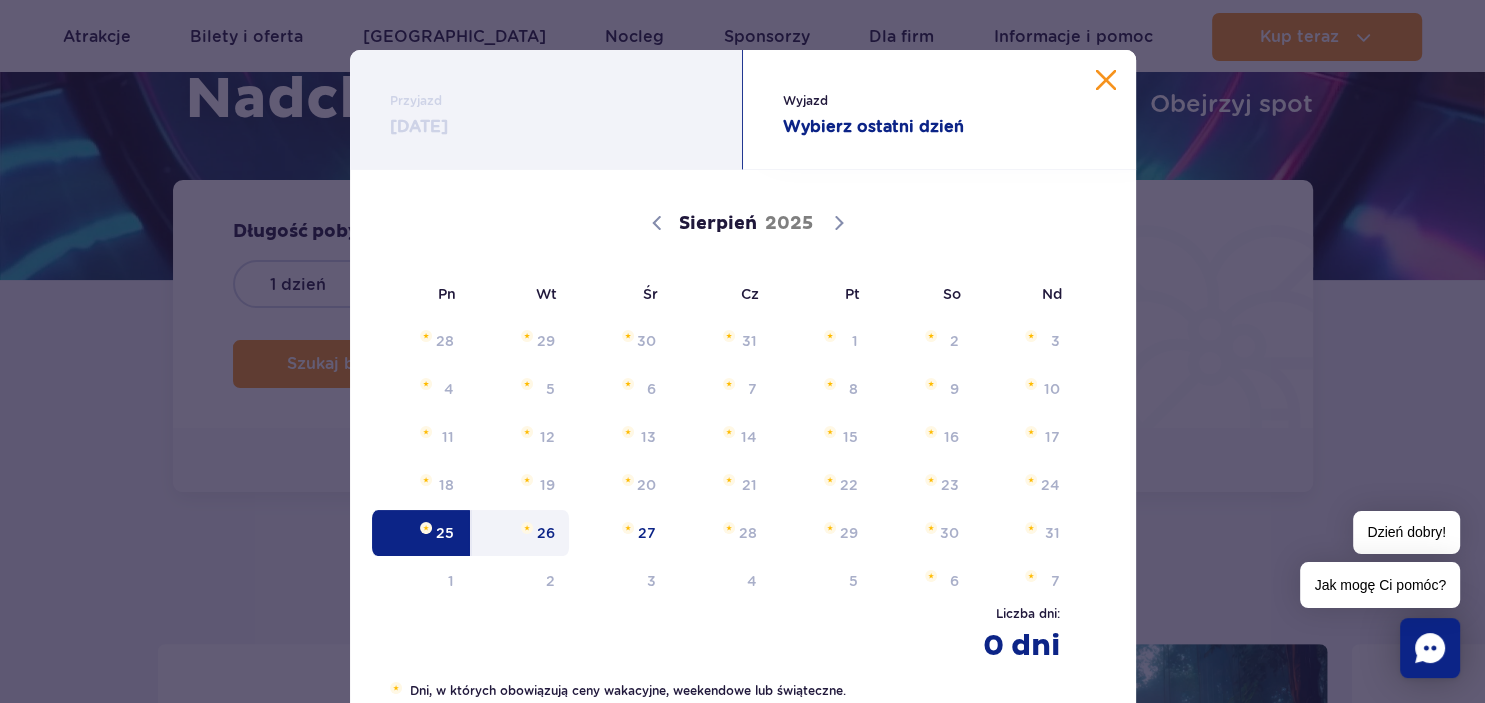 click on "26" at bounding box center [520, 533] 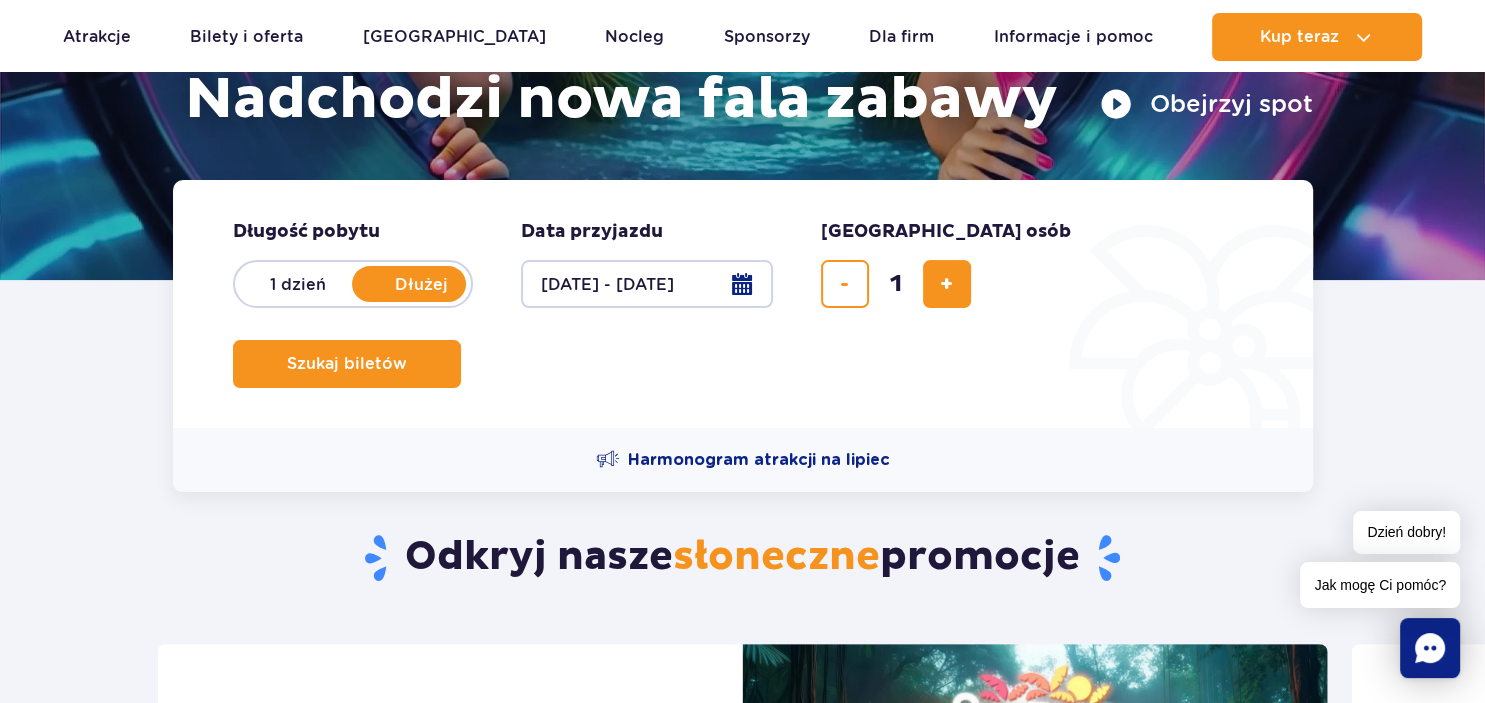 click on "25.08.25 - 26.08.25" at bounding box center [647, 284] 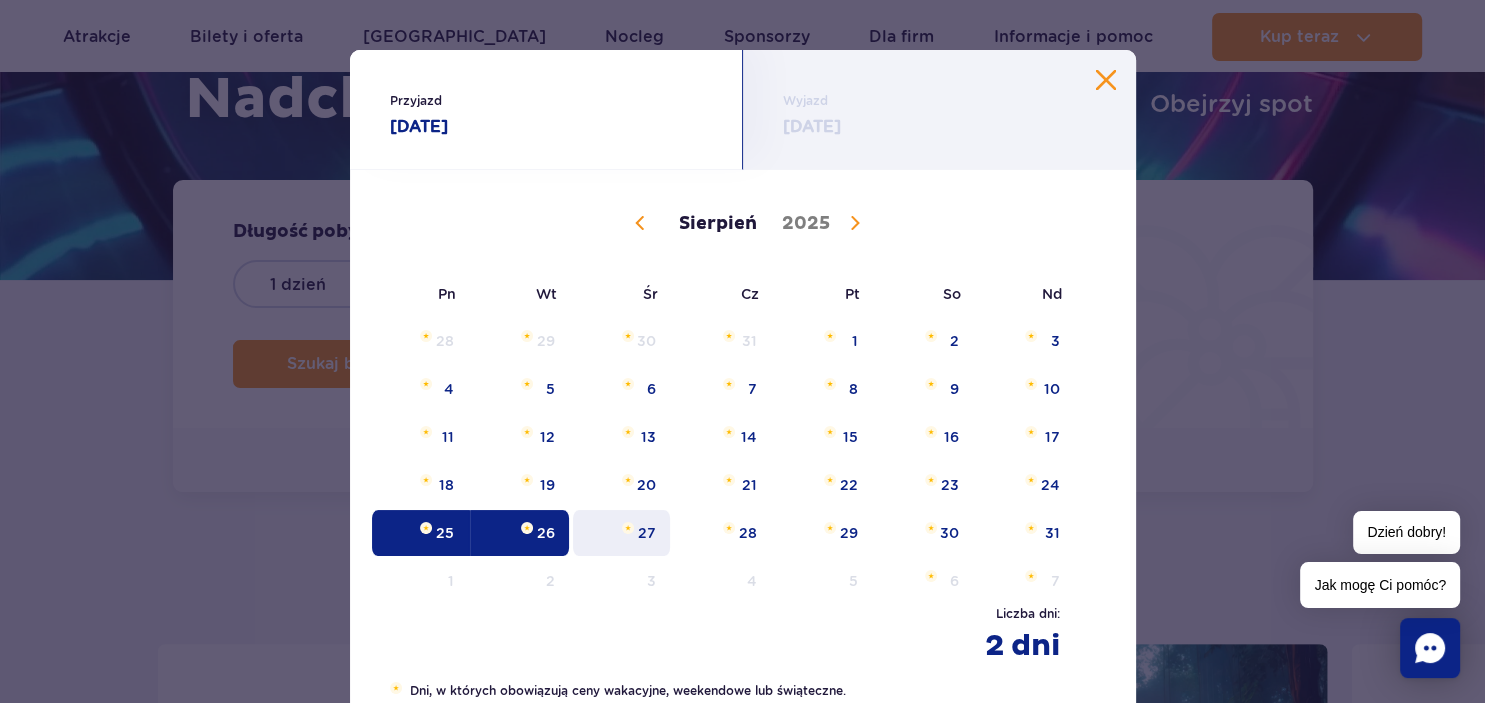 click on "27" at bounding box center (621, 533) 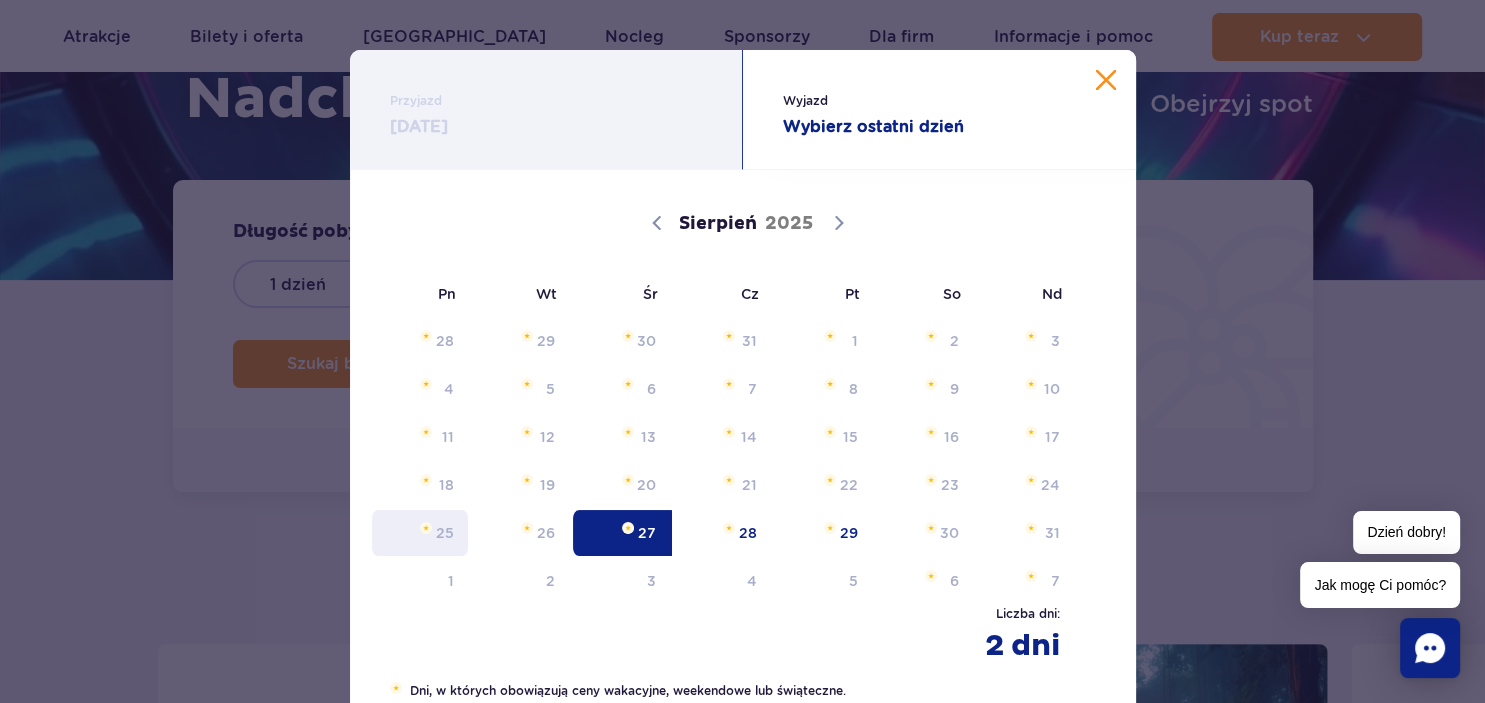 click on "25" at bounding box center [420, 533] 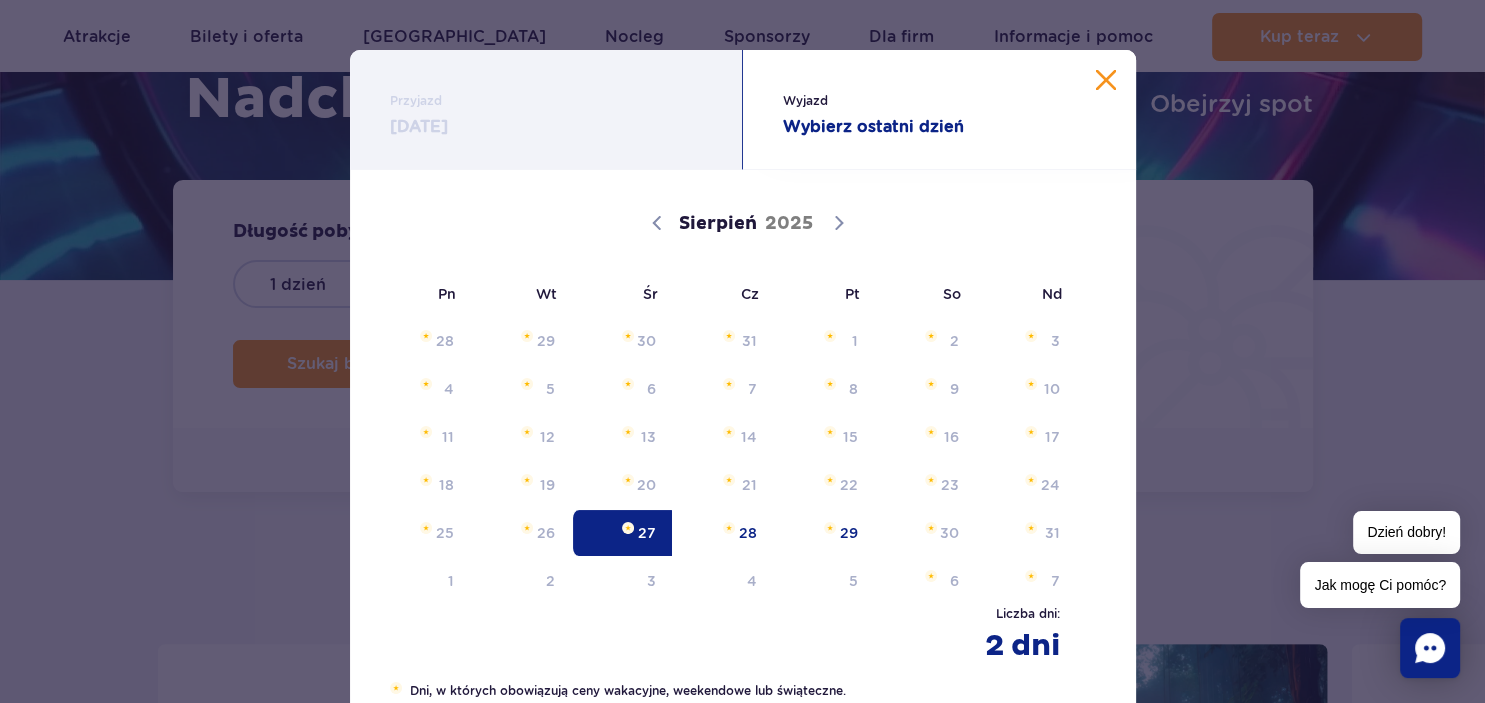 click on "Przyjazd" at bounding box center (546, 101) 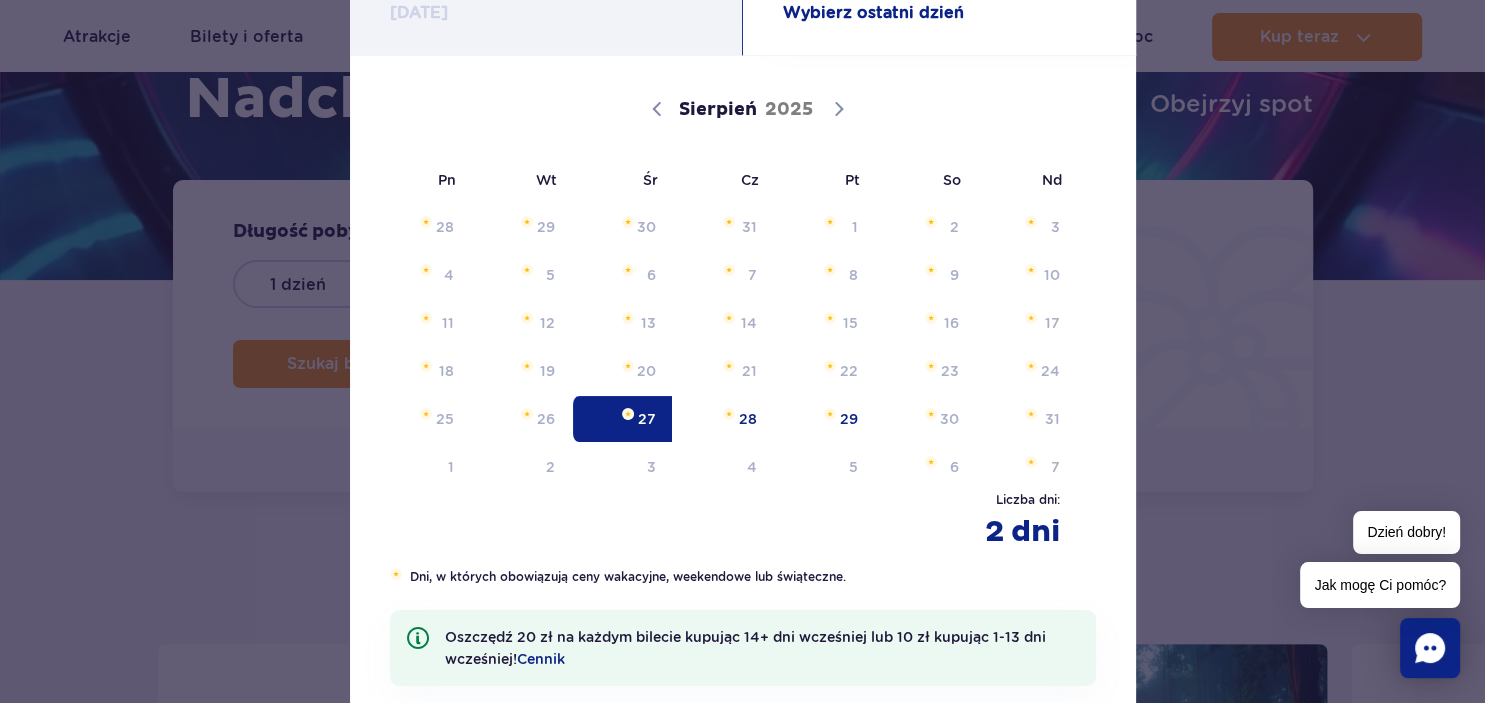 scroll, scrollTop: 0, scrollLeft: 0, axis: both 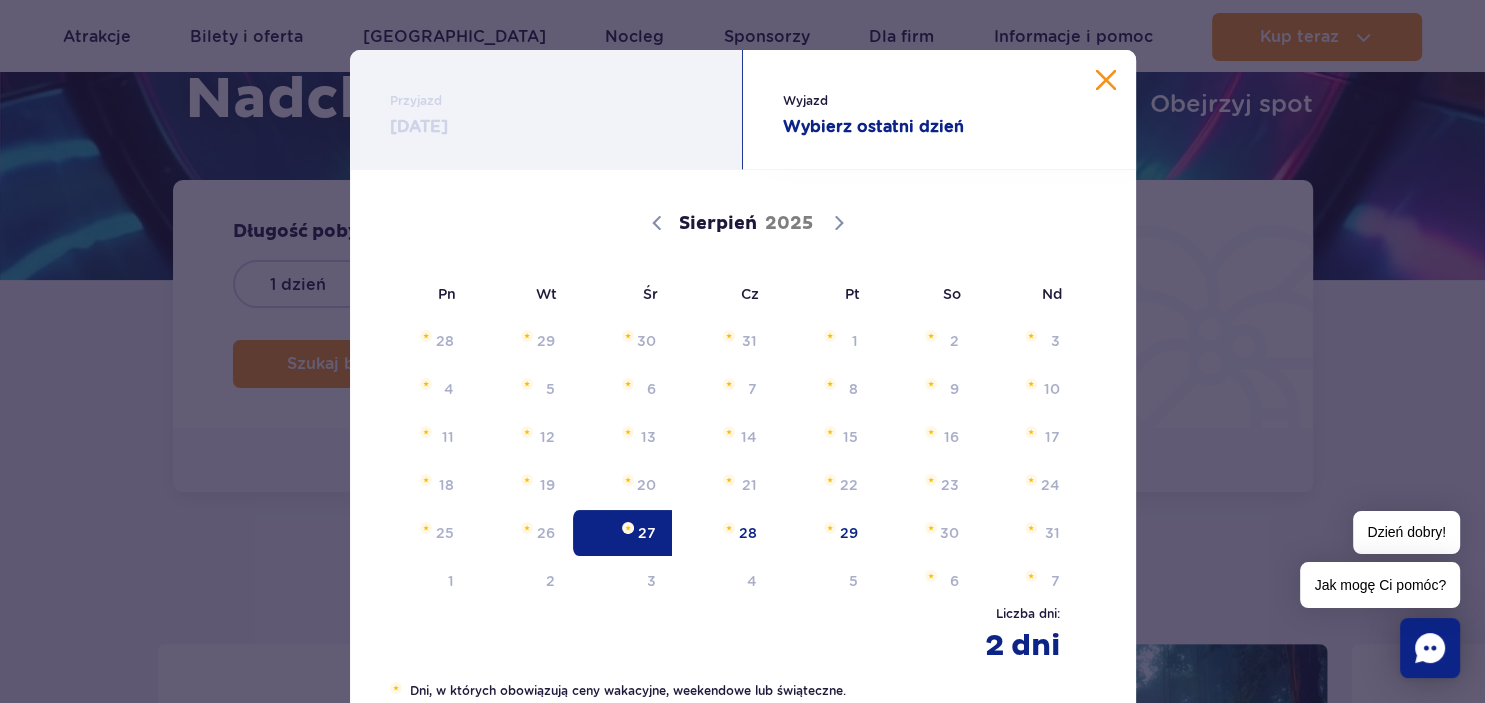 click on "Sierpień 2025" at bounding box center (743, 221) 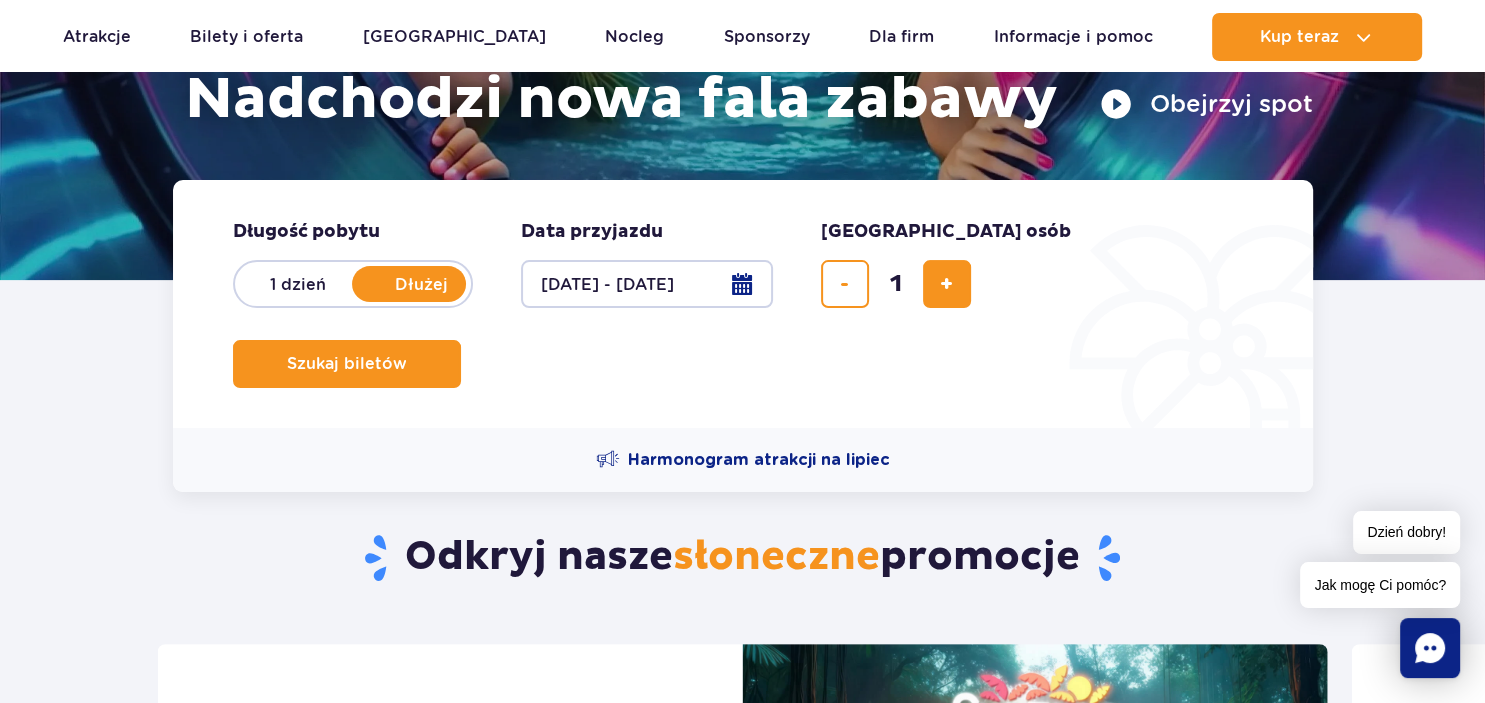 click on "25.08.25 - 26.08.25" at bounding box center (647, 284) 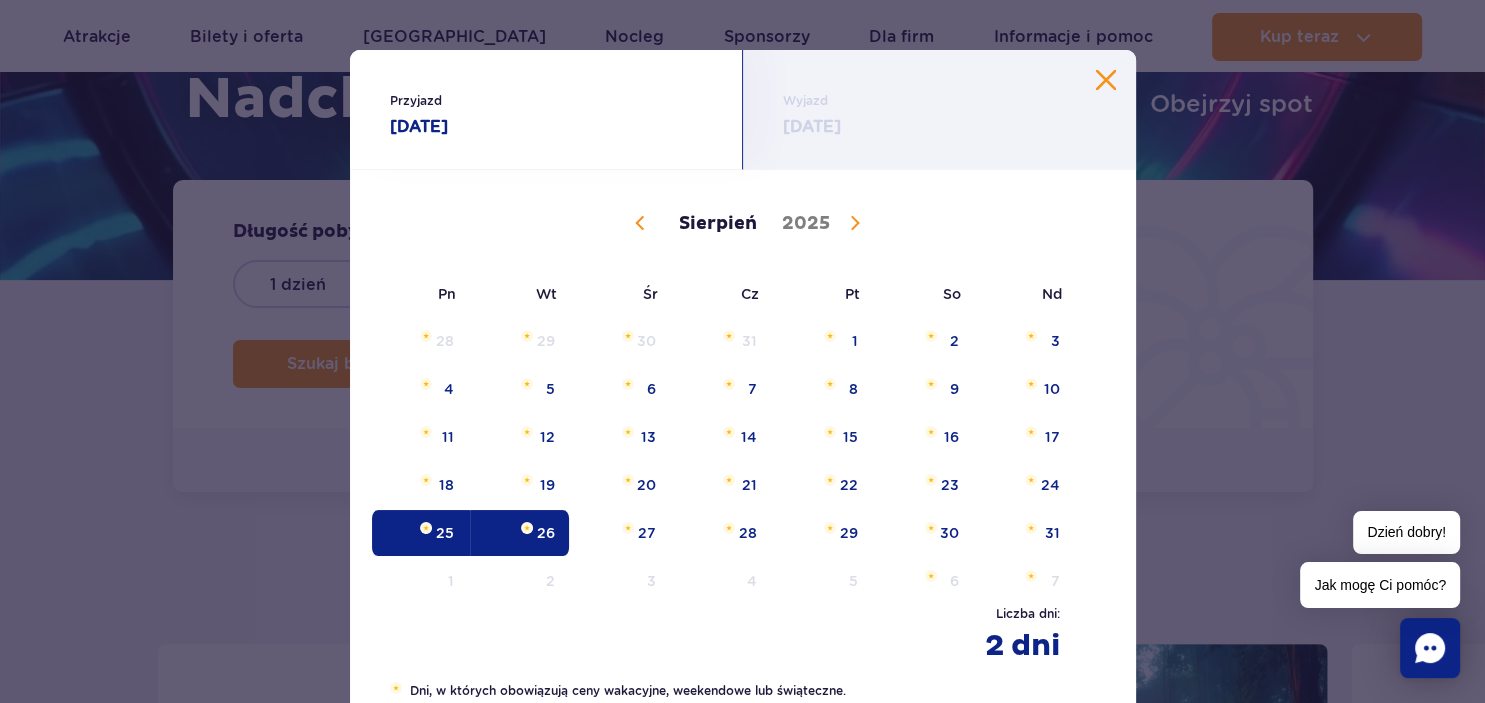 click 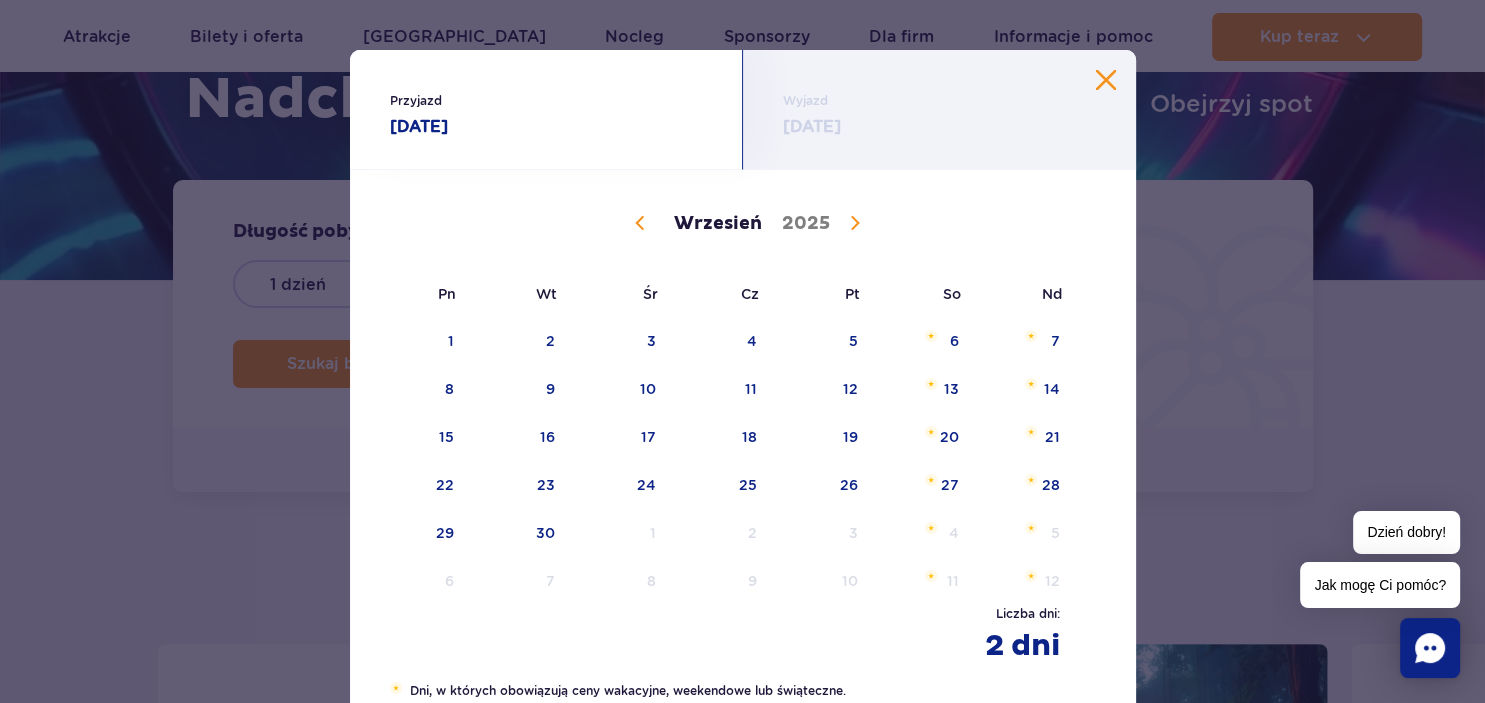 click 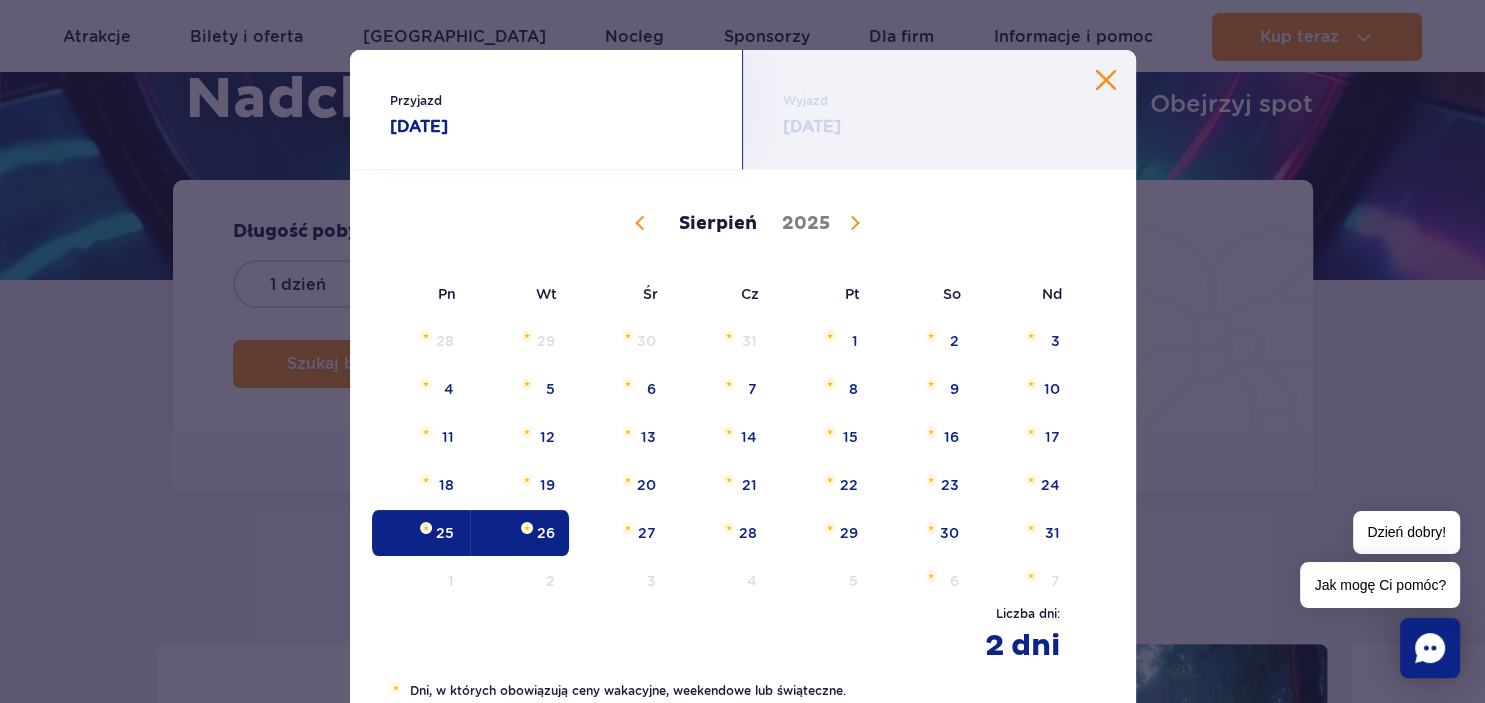 click at bounding box center [426, 528] 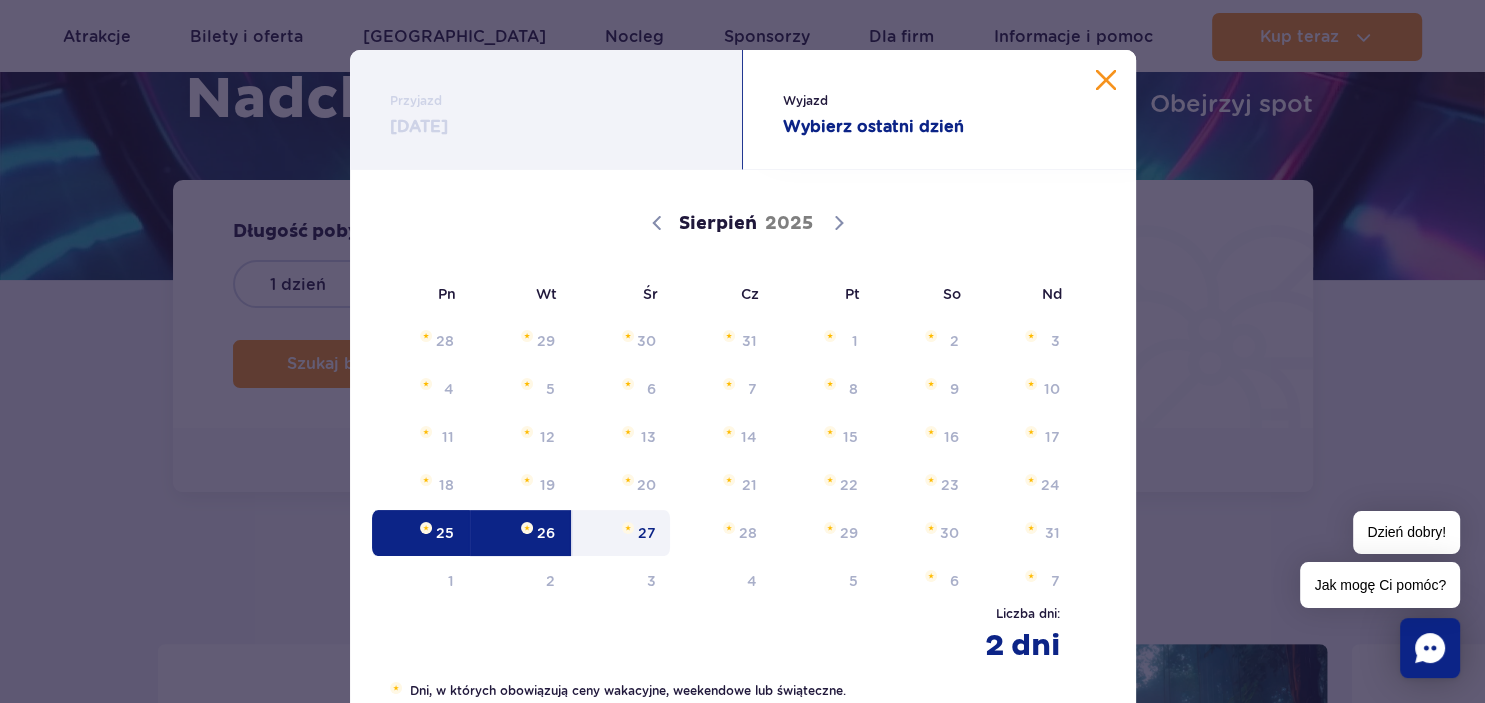 click on "27" at bounding box center (621, 533) 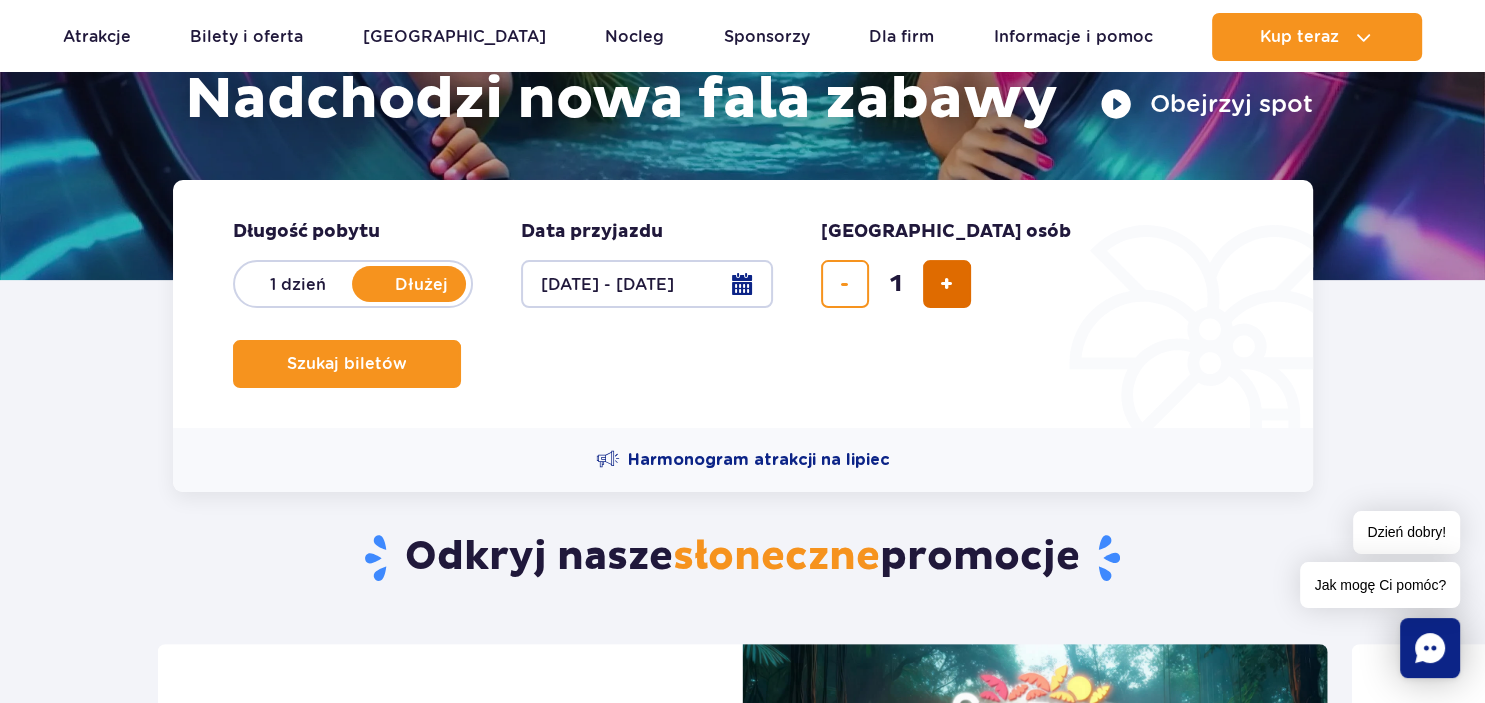click at bounding box center (946, 284) 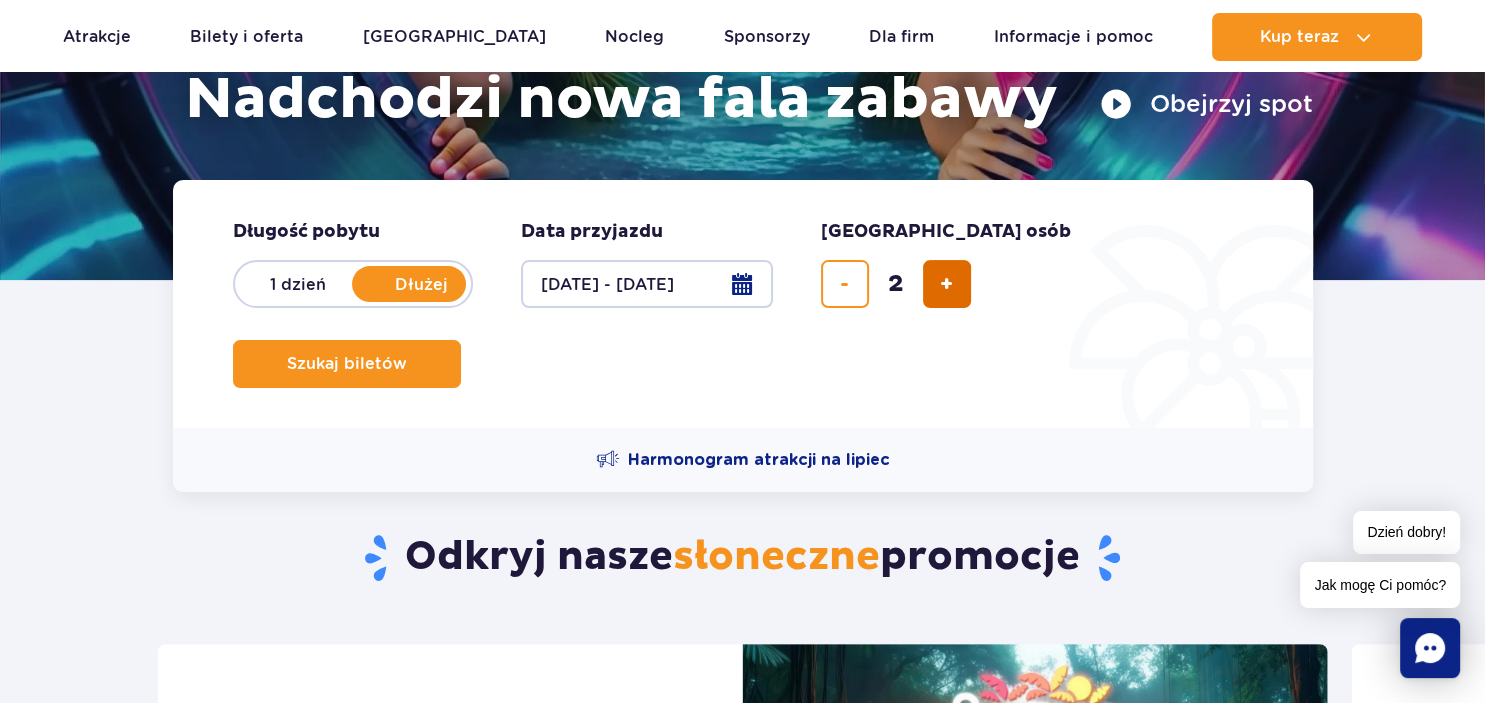 click at bounding box center [946, 284] 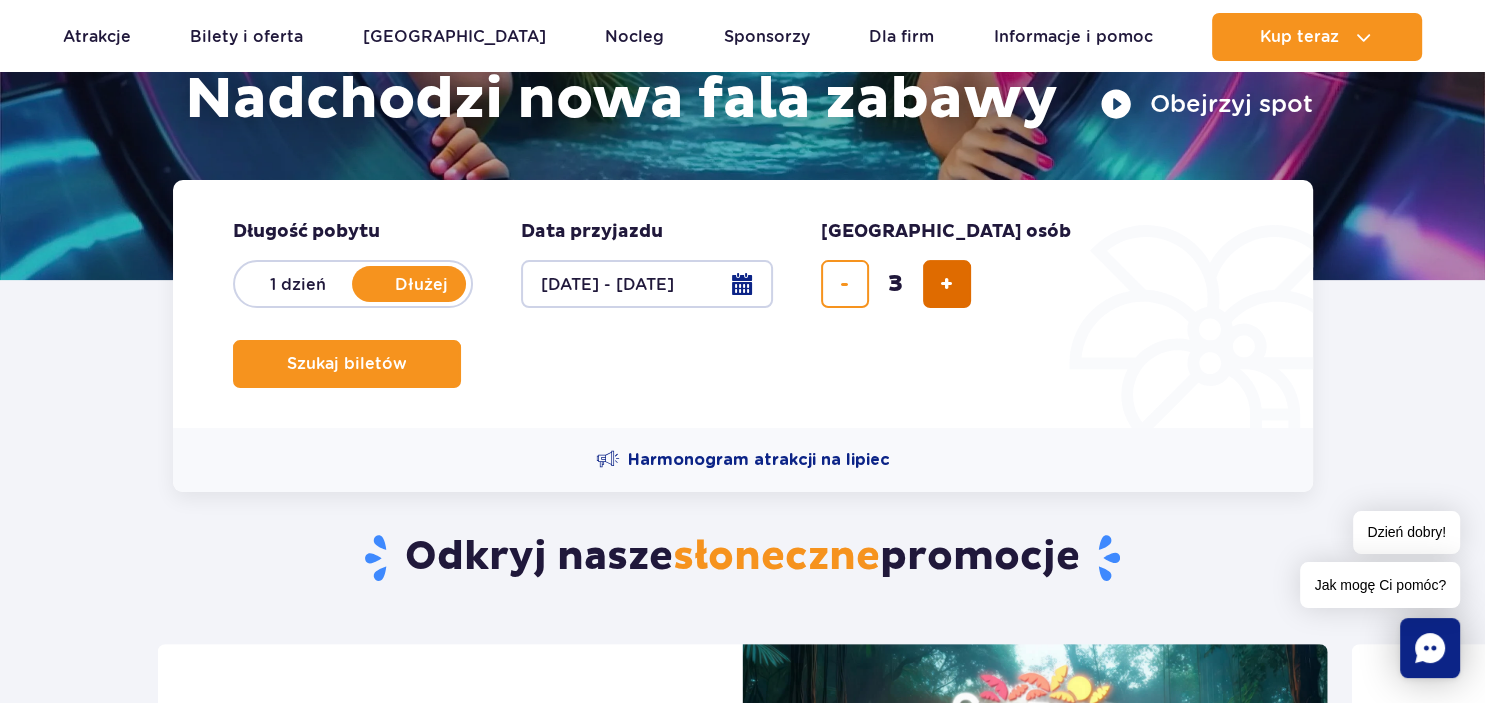 click at bounding box center [946, 284] 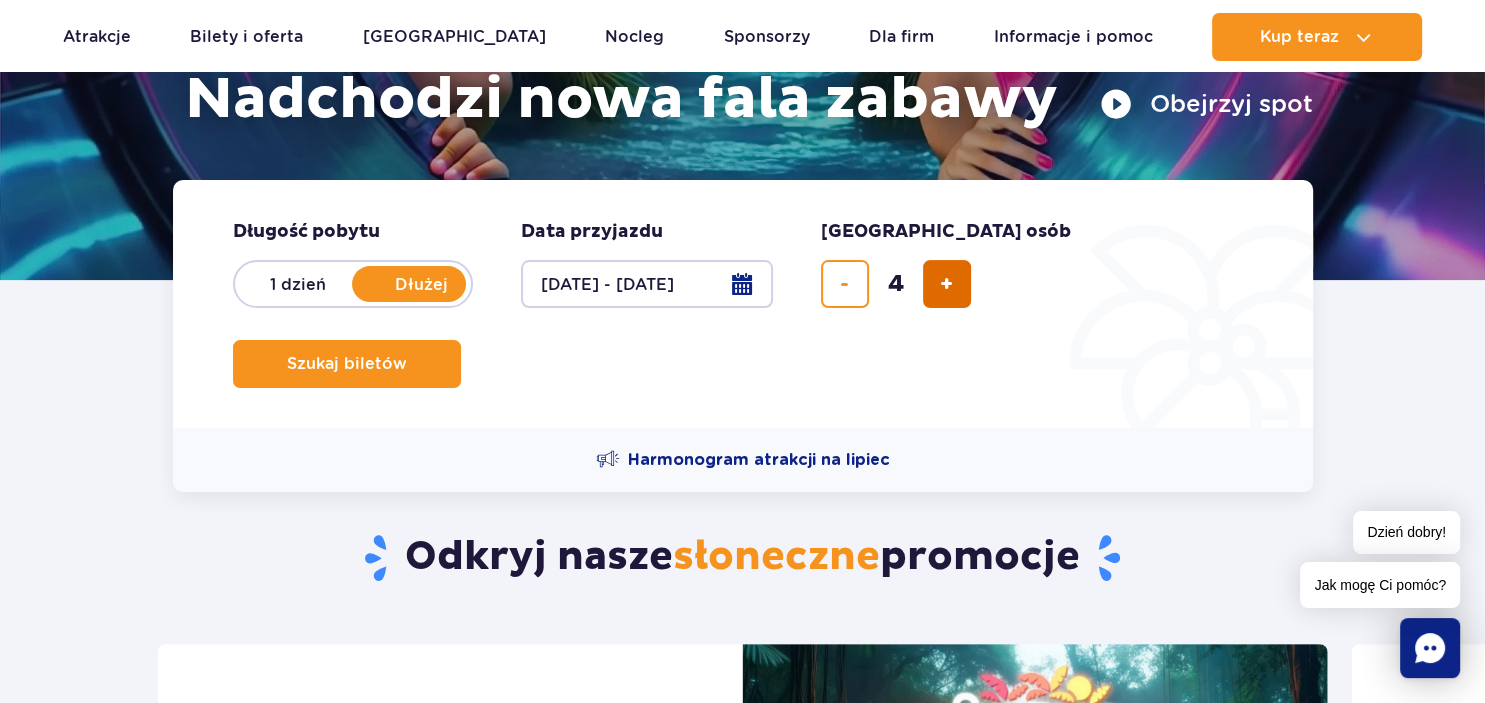 click at bounding box center [946, 284] 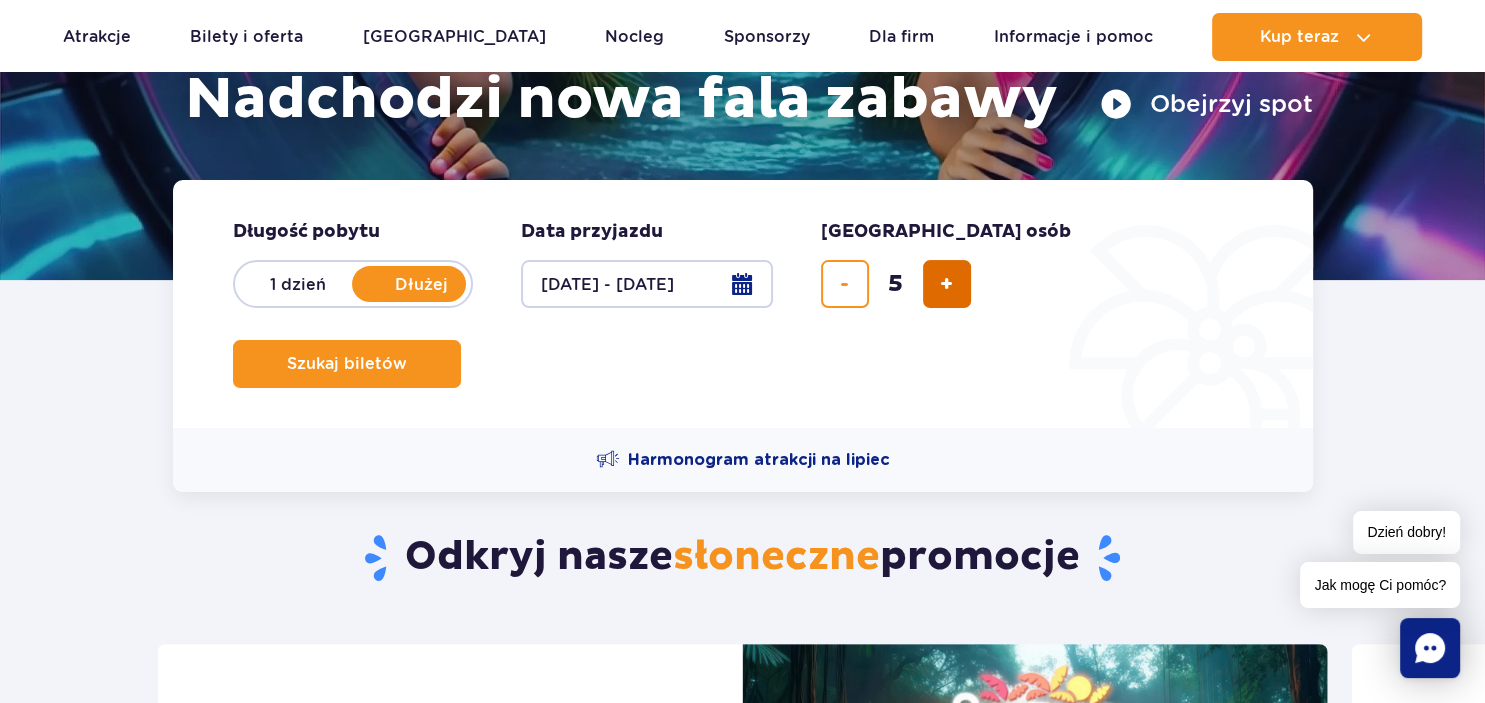 click at bounding box center [946, 284] 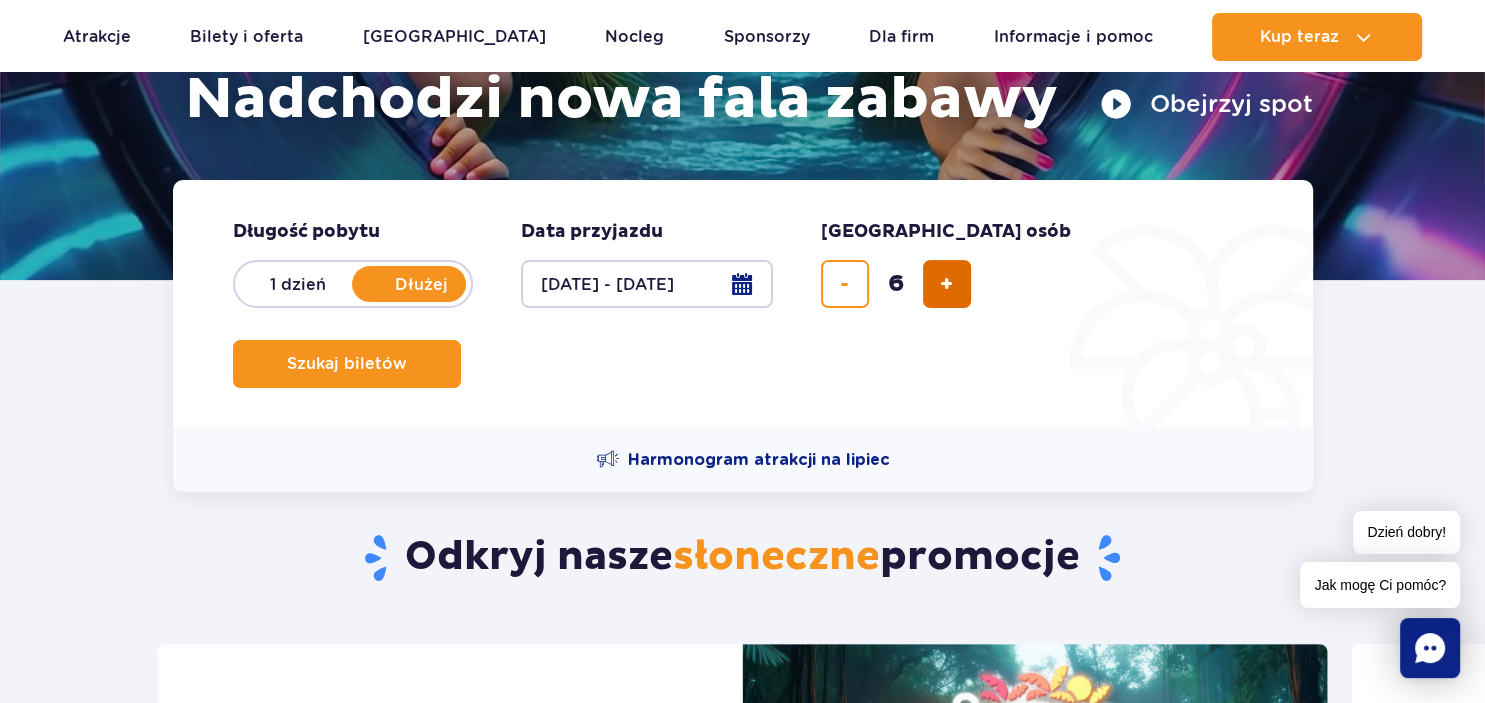 click at bounding box center [946, 284] 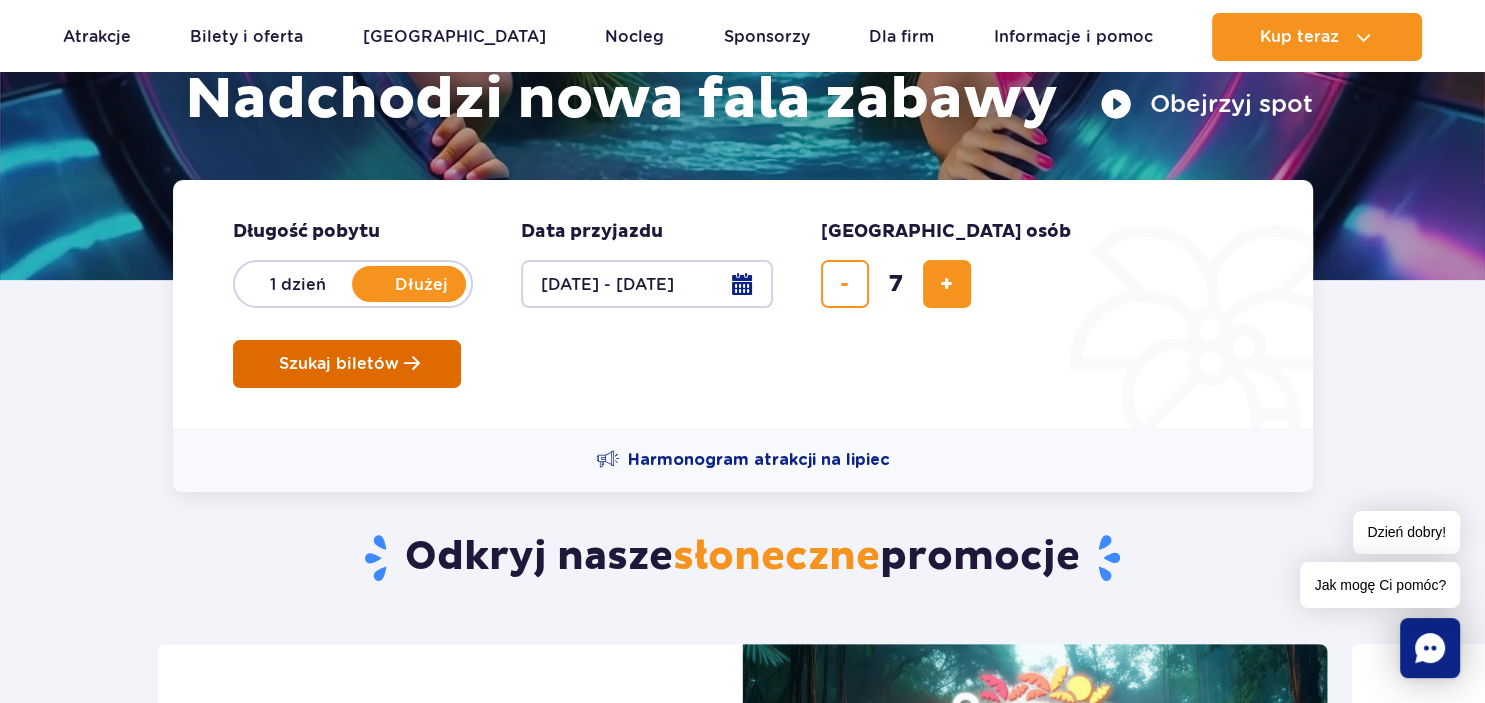 click on "Szukaj biletów" at bounding box center (339, 364) 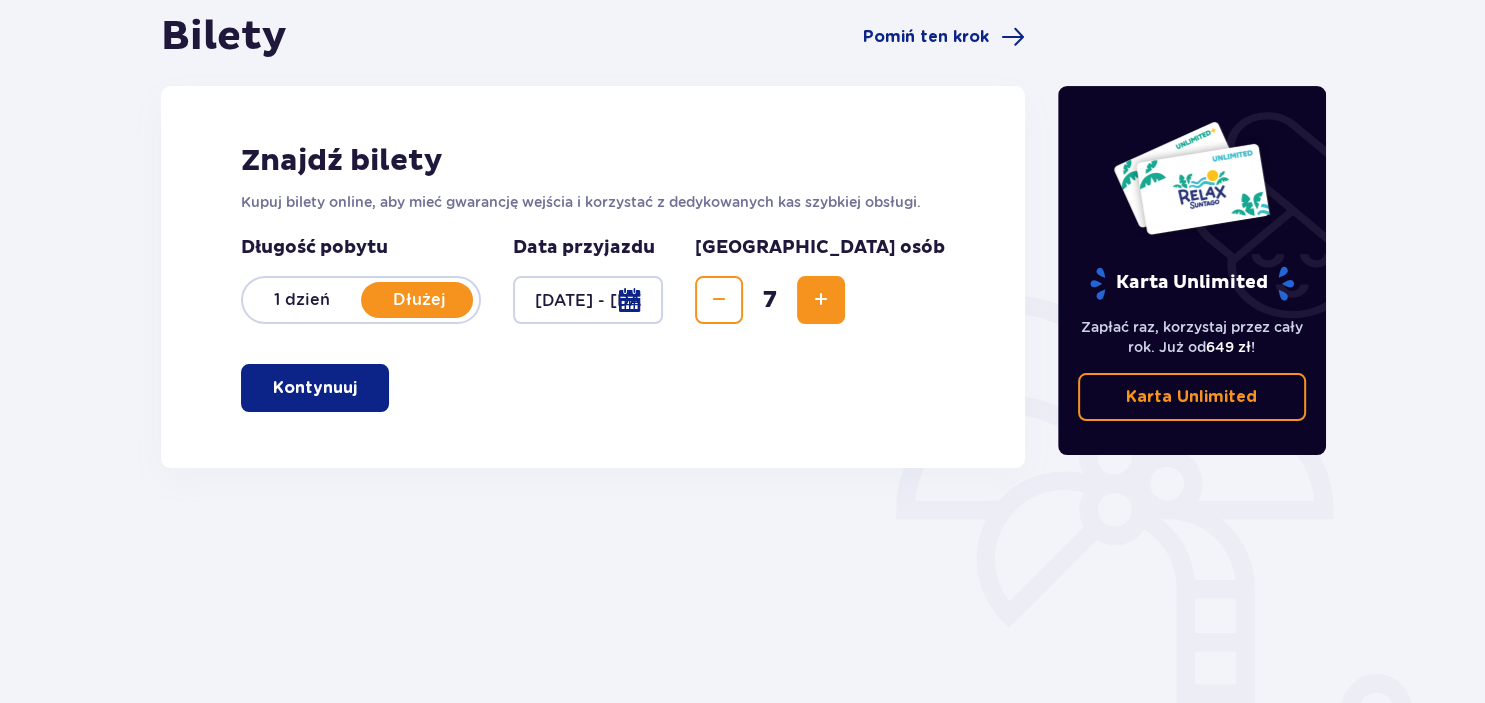 scroll, scrollTop: 300, scrollLeft: 0, axis: vertical 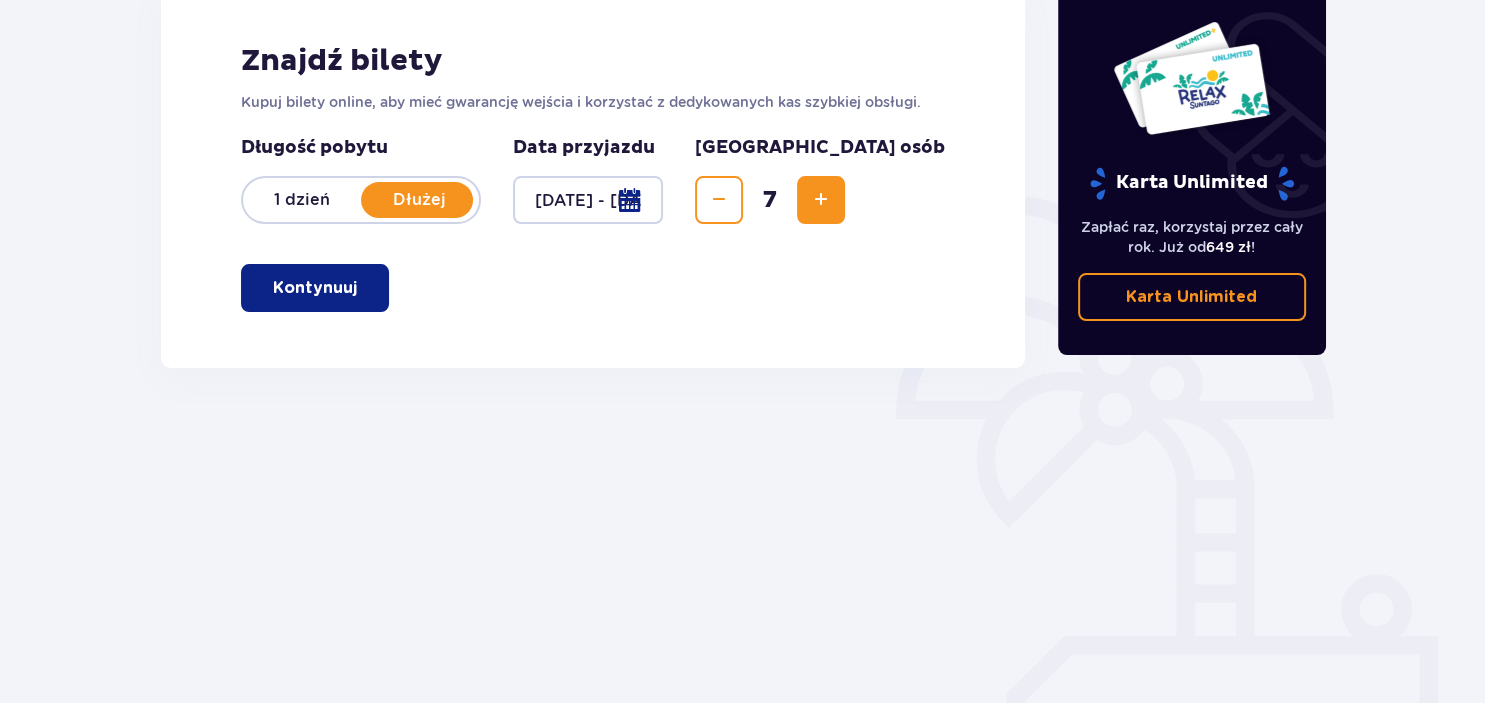 click on "Kontynuuj" at bounding box center (315, 288) 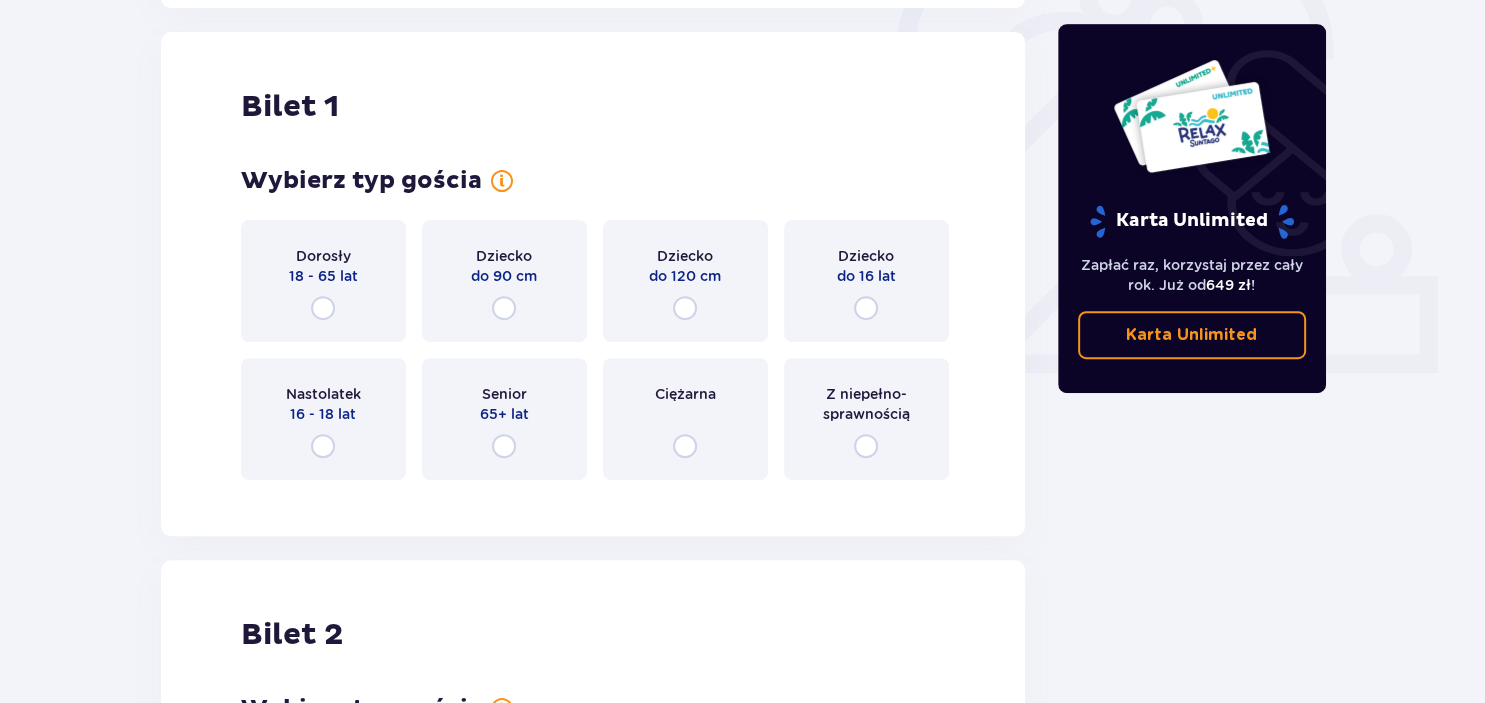 scroll, scrollTop: 668, scrollLeft: 0, axis: vertical 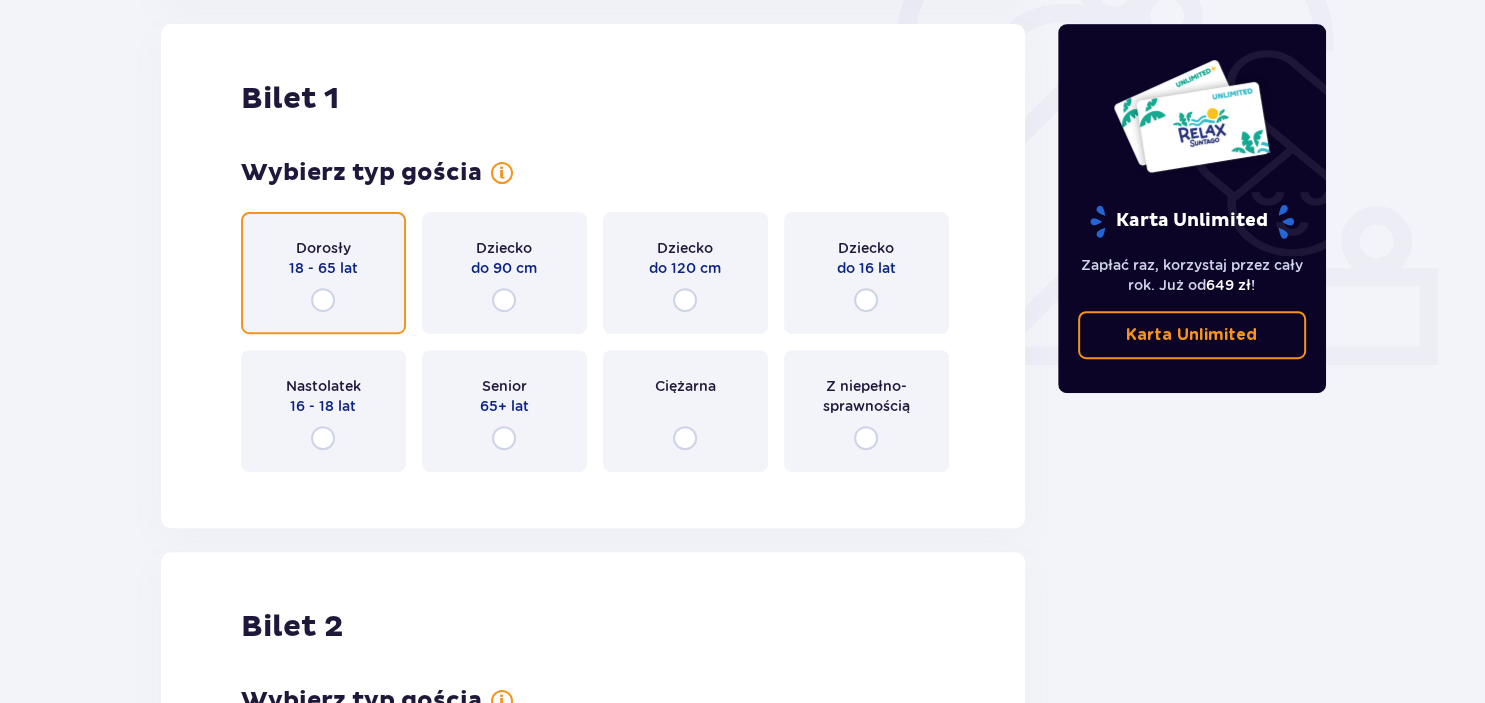 click at bounding box center [323, 300] 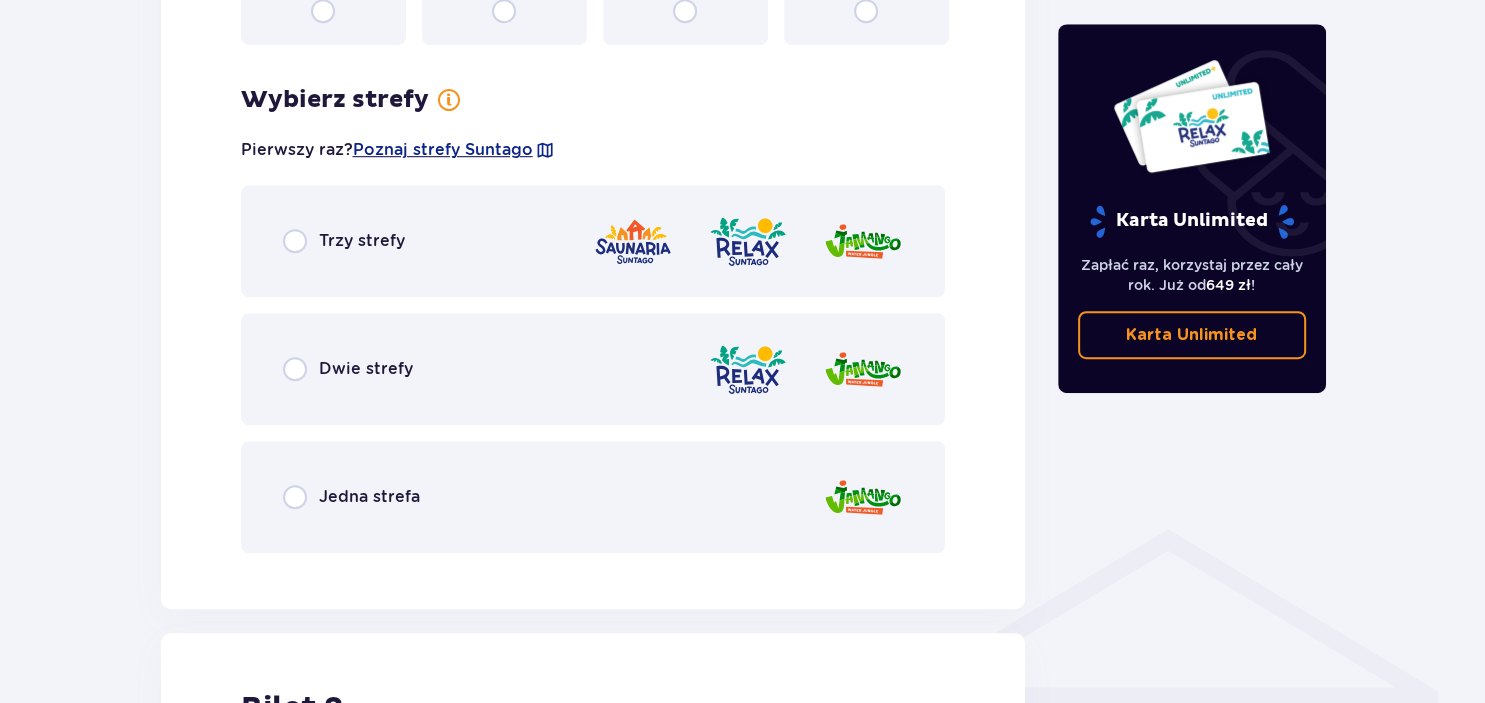 scroll, scrollTop: 1156, scrollLeft: 0, axis: vertical 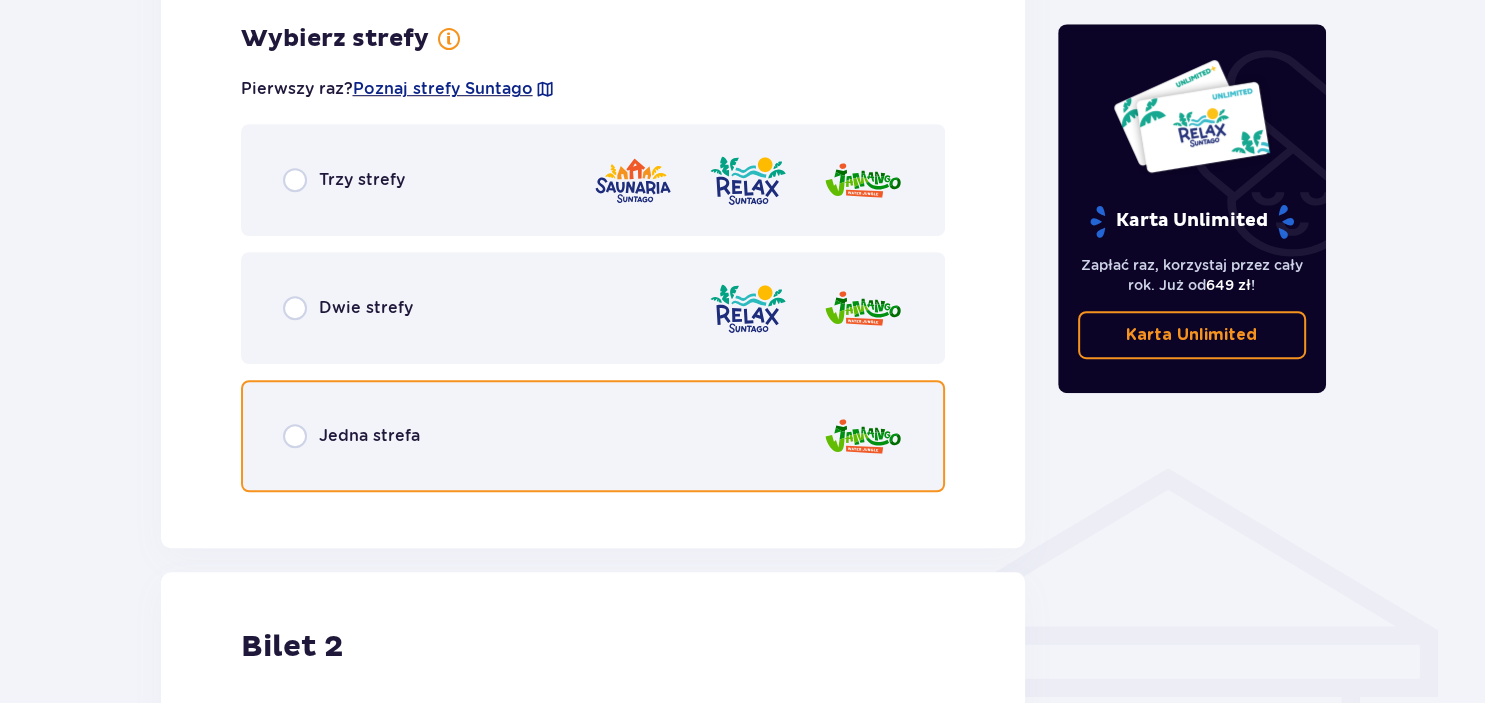 click at bounding box center (295, 436) 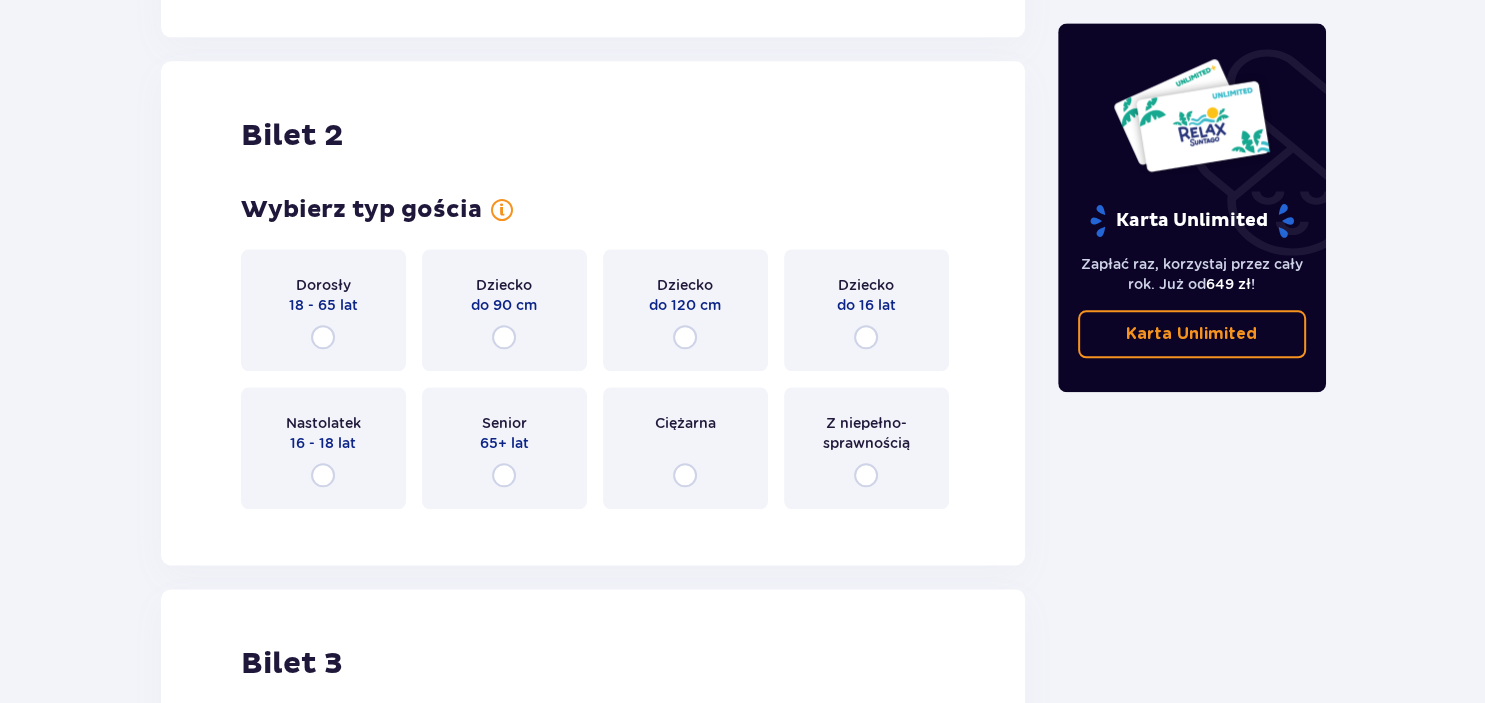 scroll, scrollTop: 2264, scrollLeft: 0, axis: vertical 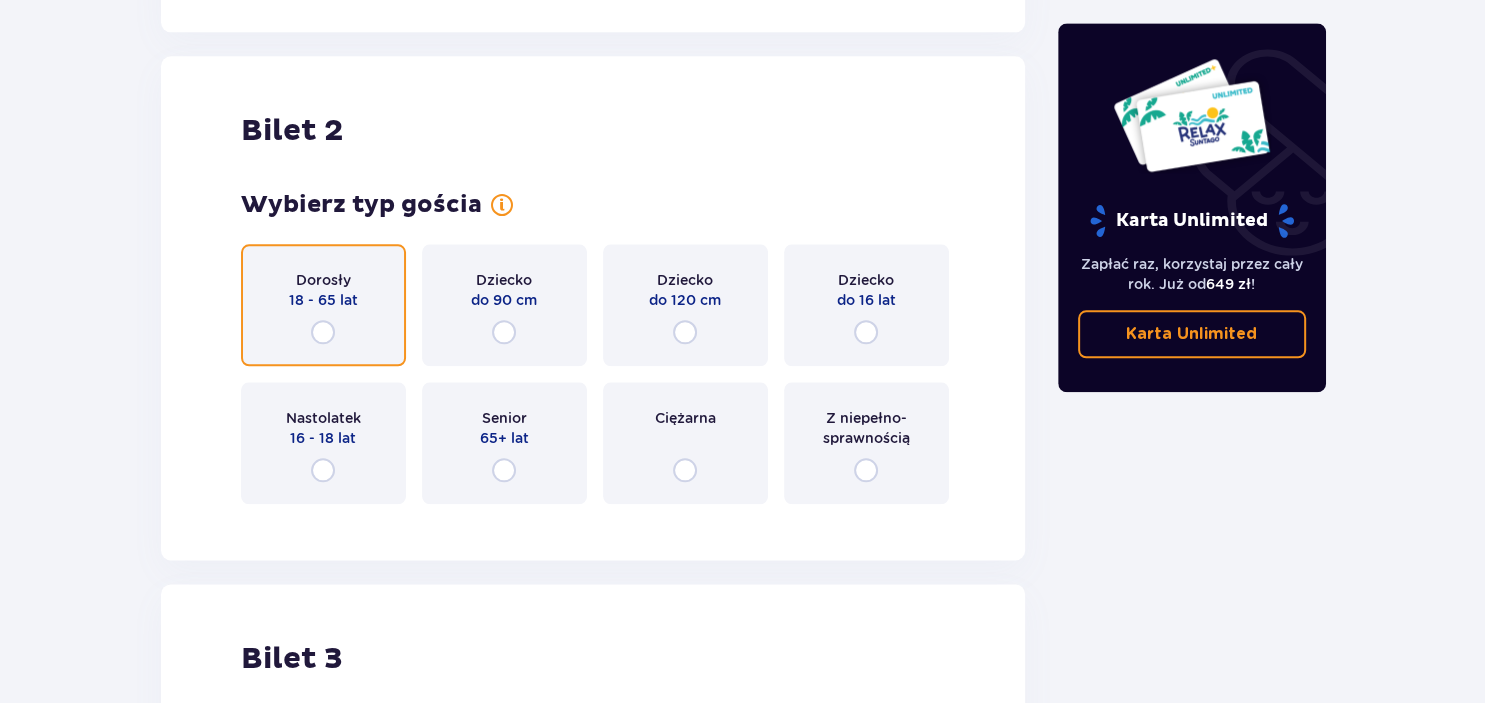 click at bounding box center [323, 333] 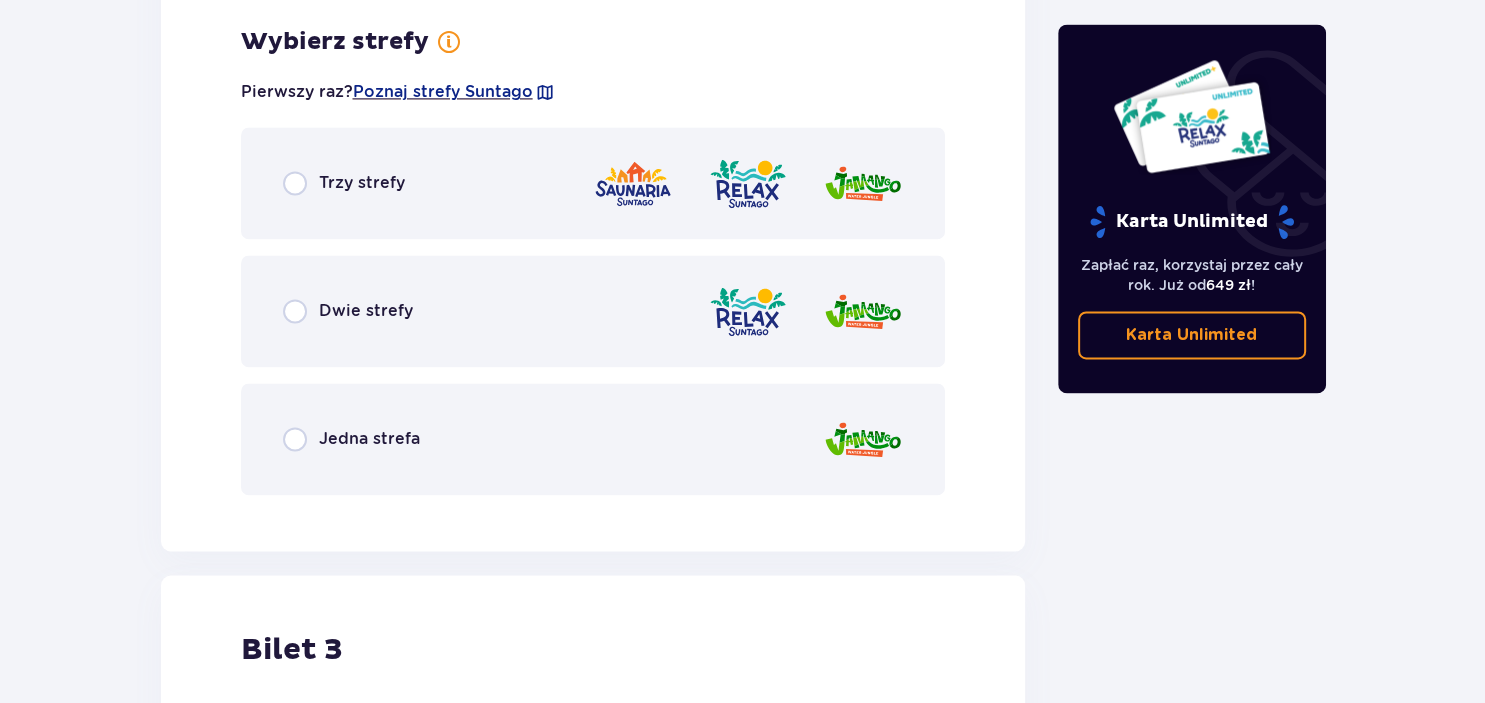 scroll, scrollTop: 2784, scrollLeft: 0, axis: vertical 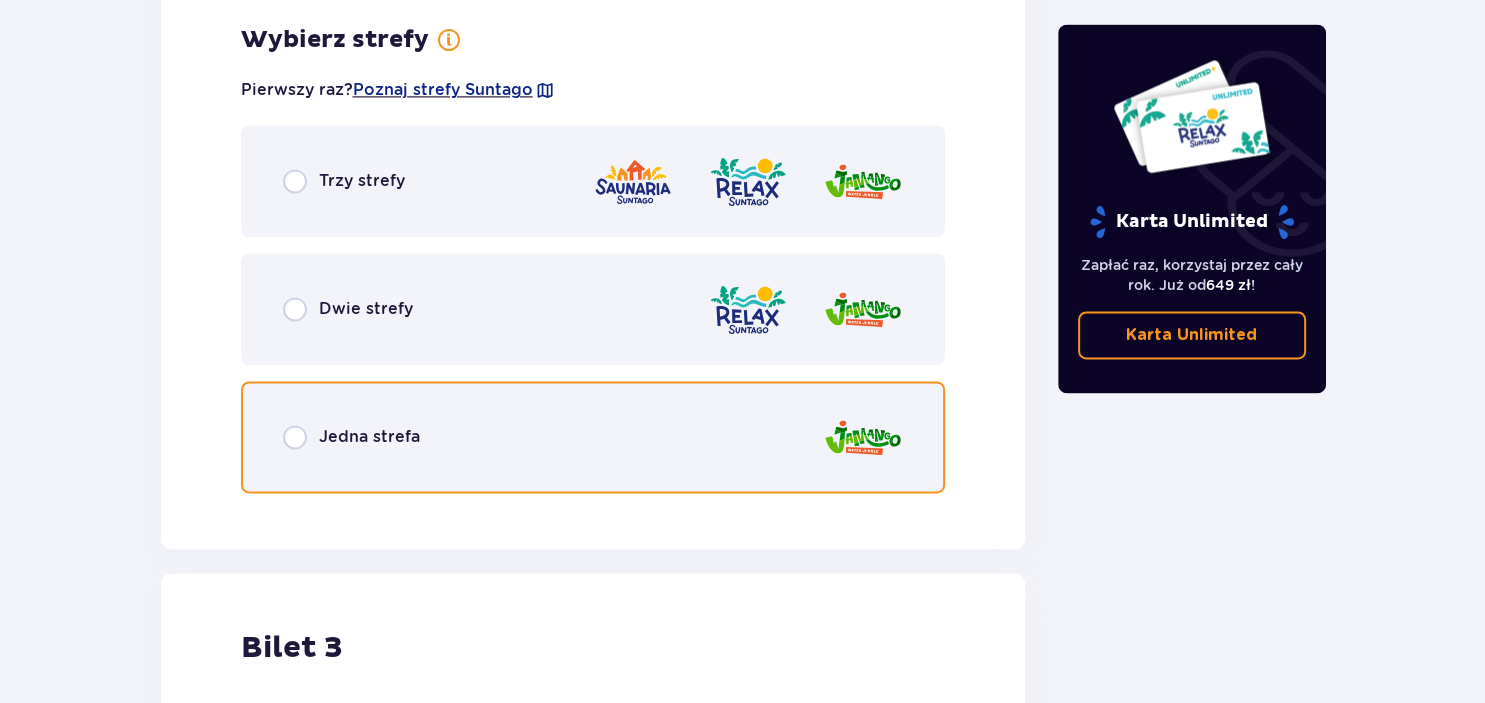 click at bounding box center [295, 437] 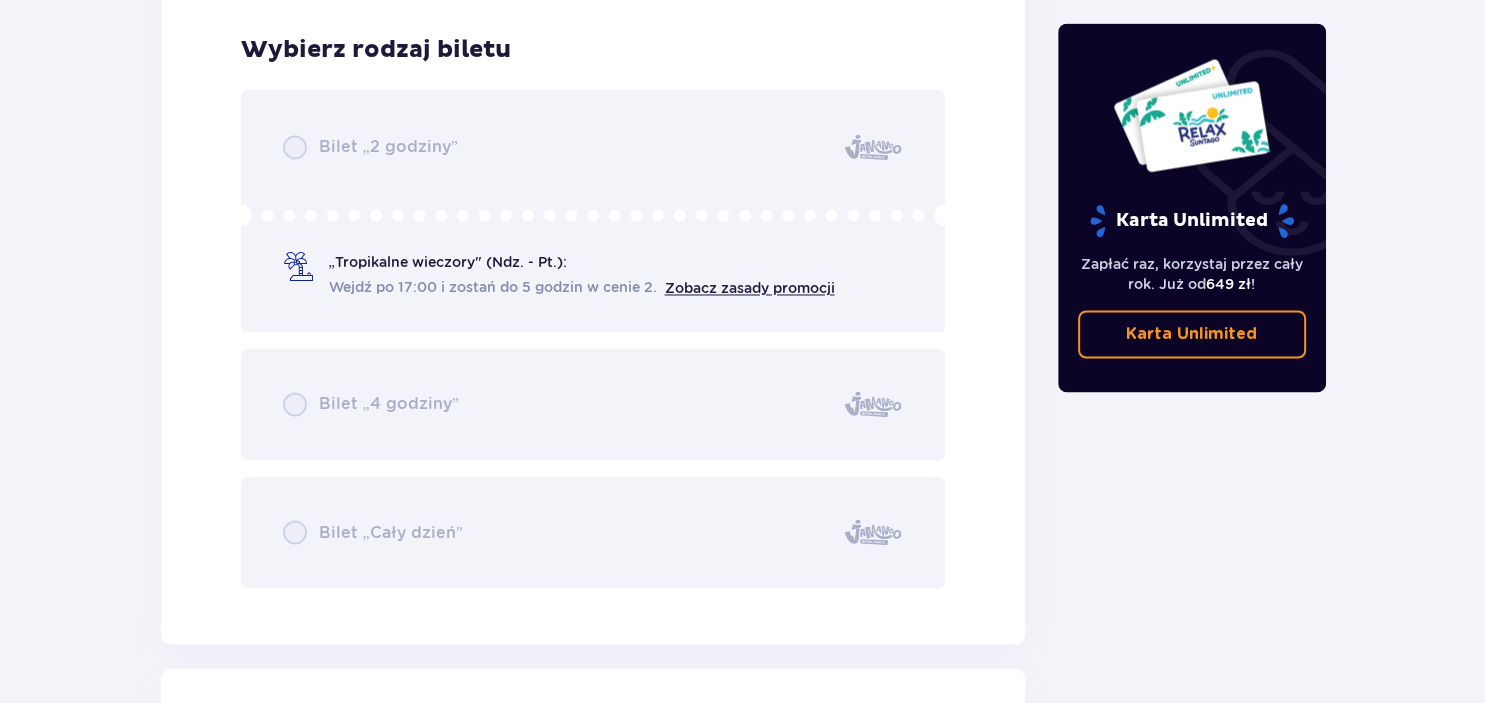 scroll, scrollTop: 3292, scrollLeft: 0, axis: vertical 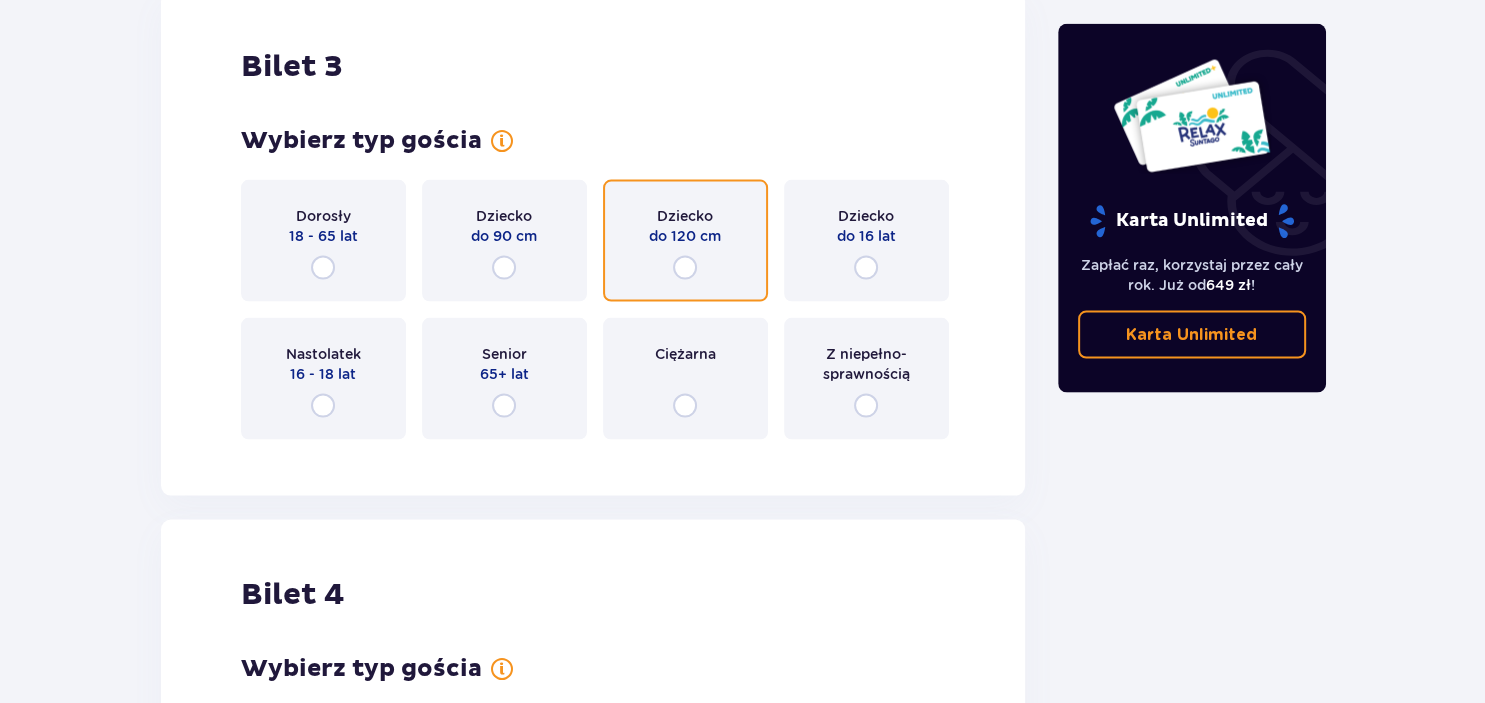 click at bounding box center (685, 267) 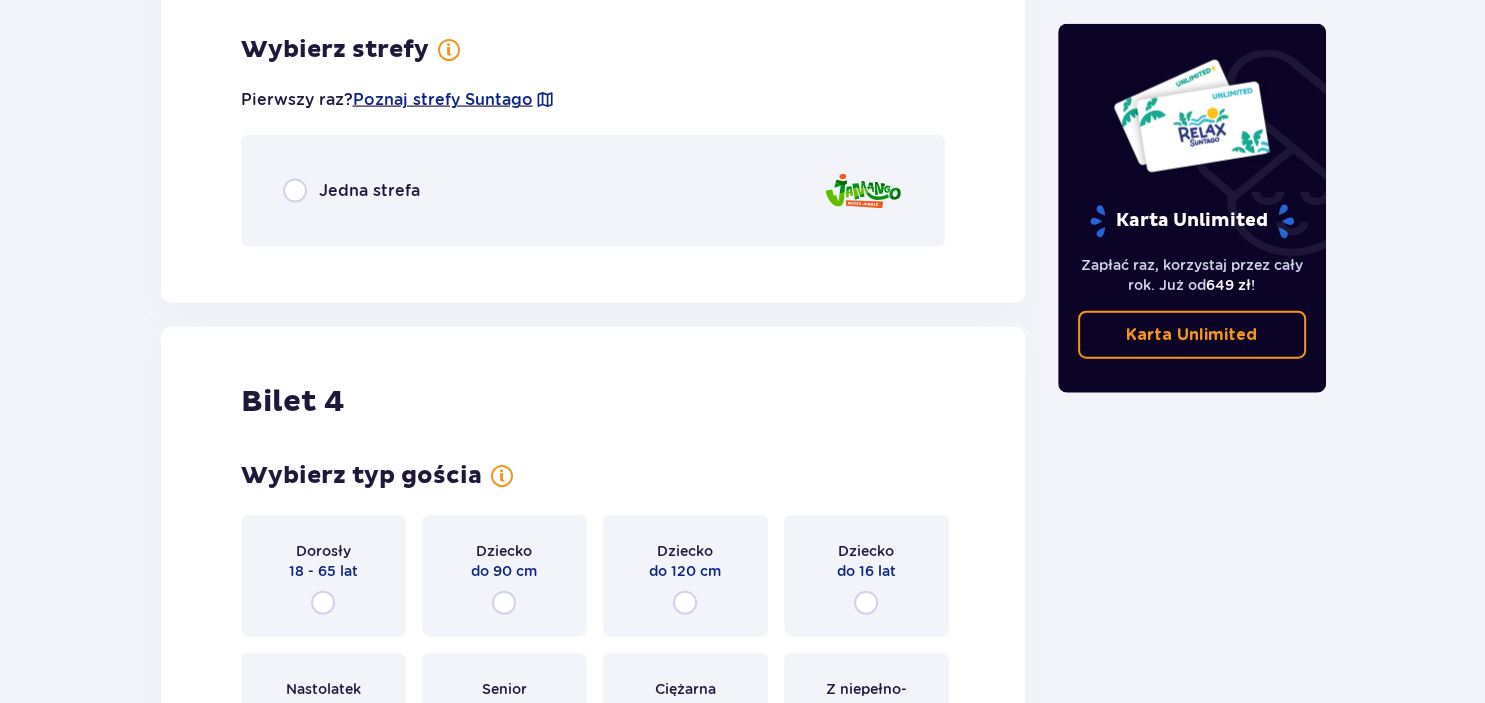 scroll, scrollTop: 4412, scrollLeft: 0, axis: vertical 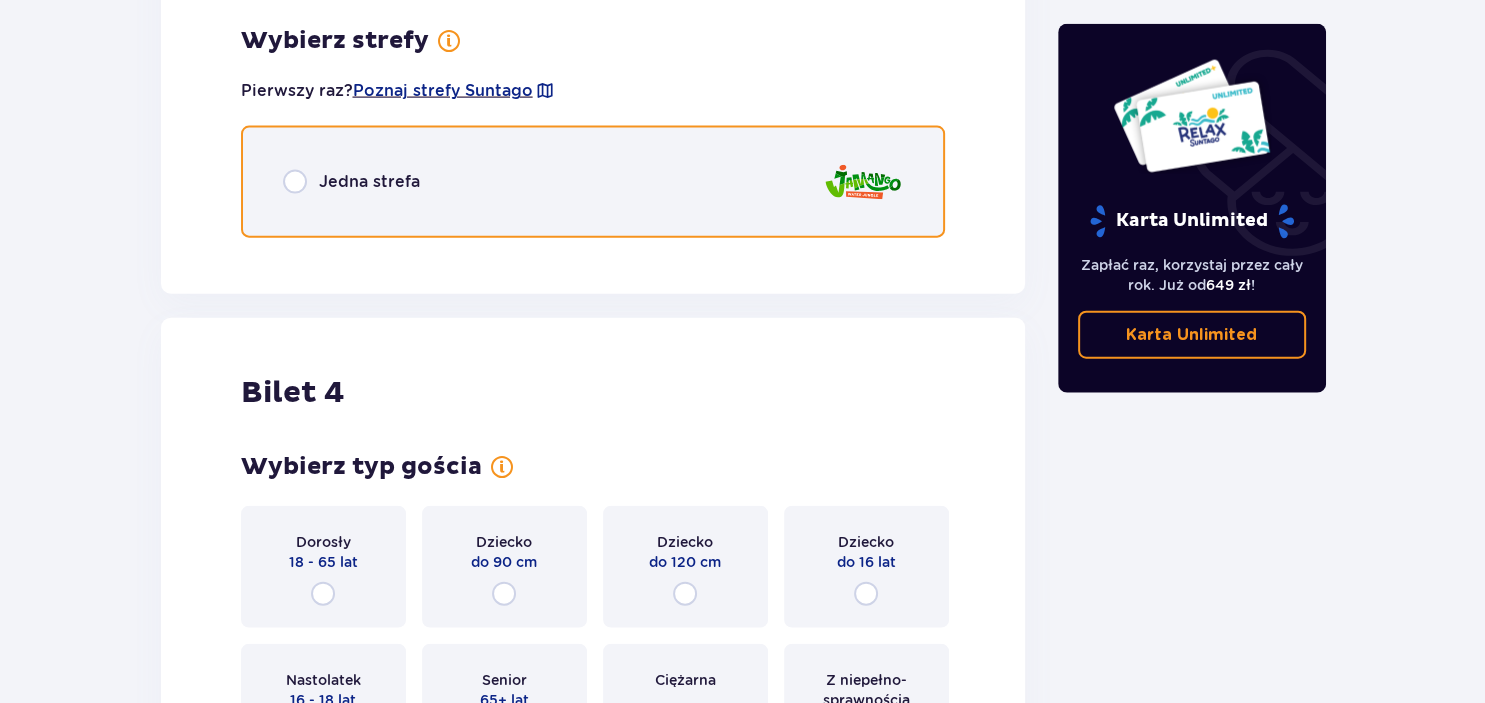 click at bounding box center [295, 182] 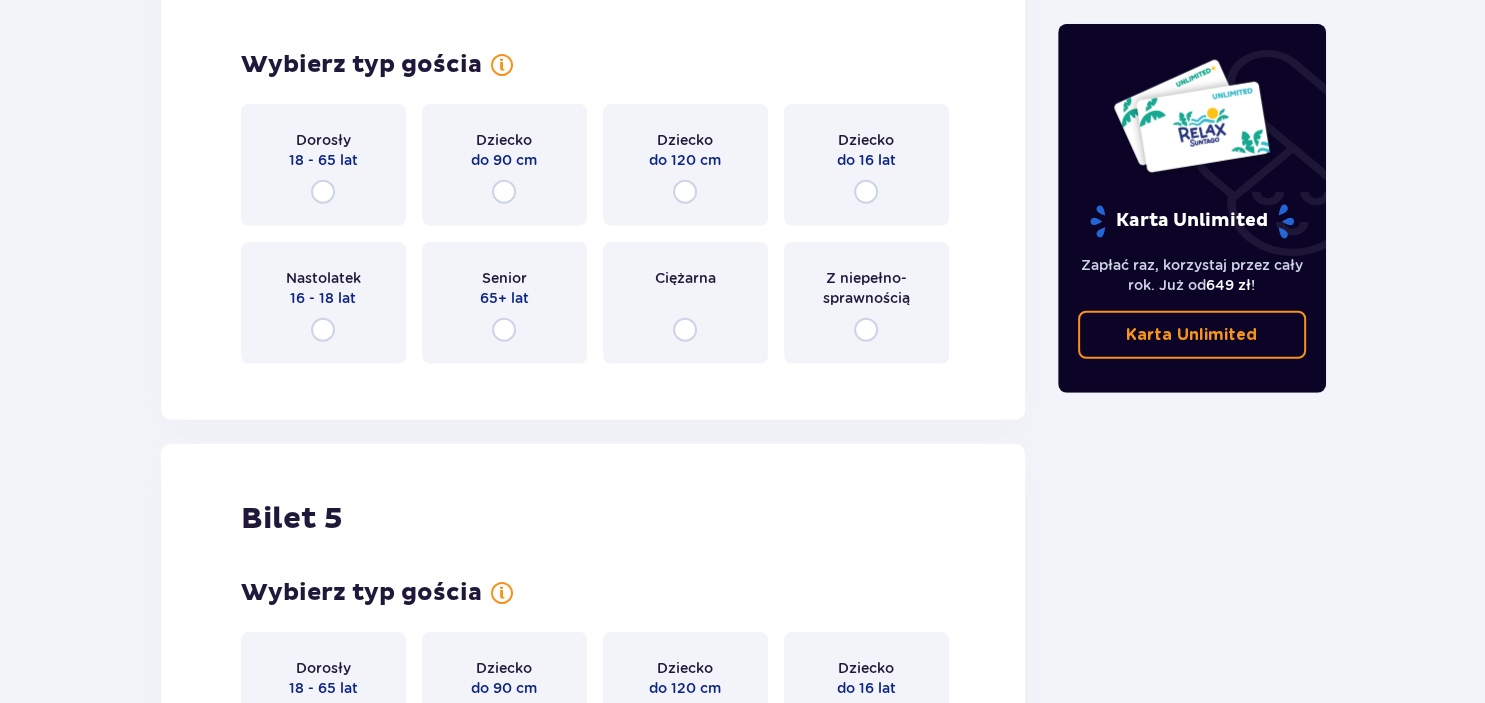 scroll, scrollTop: 5408, scrollLeft: 0, axis: vertical 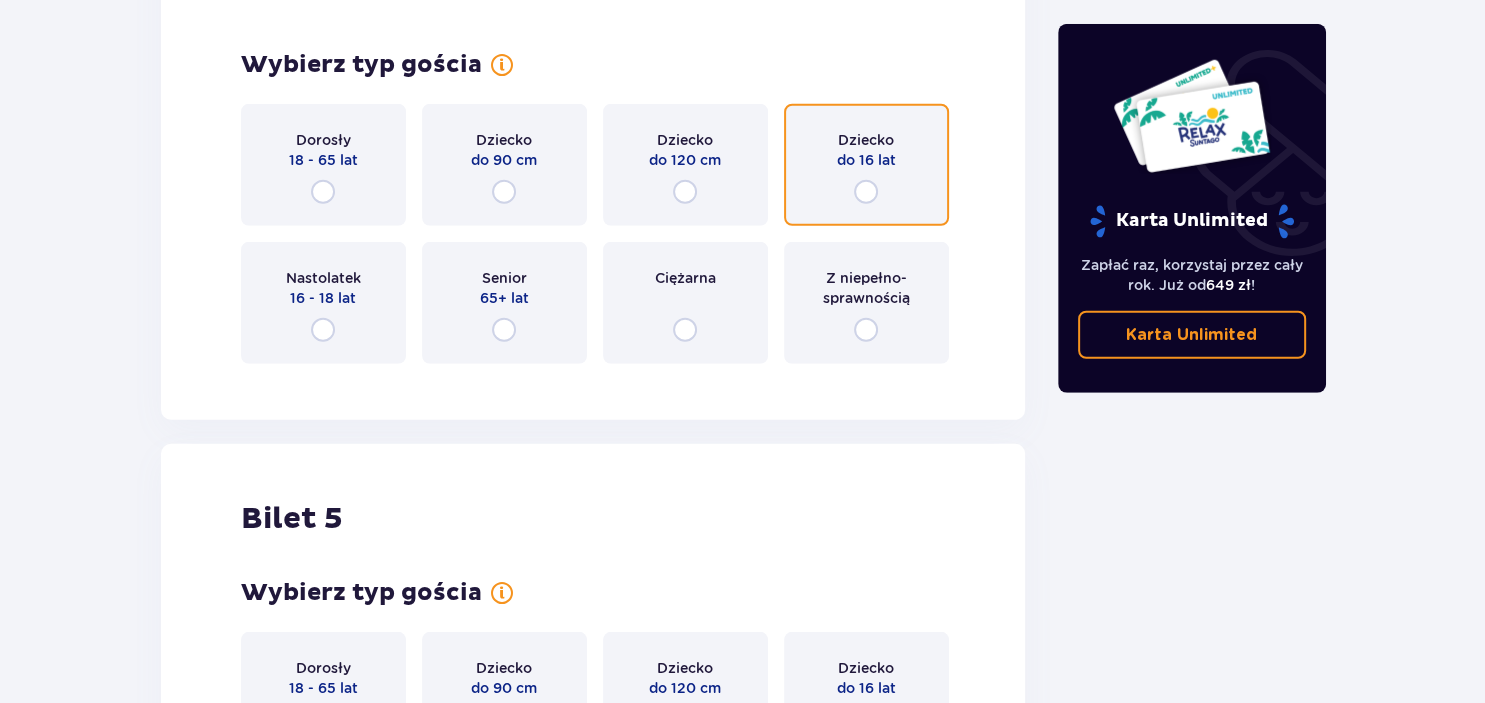 click at bounding box center (866, 191) 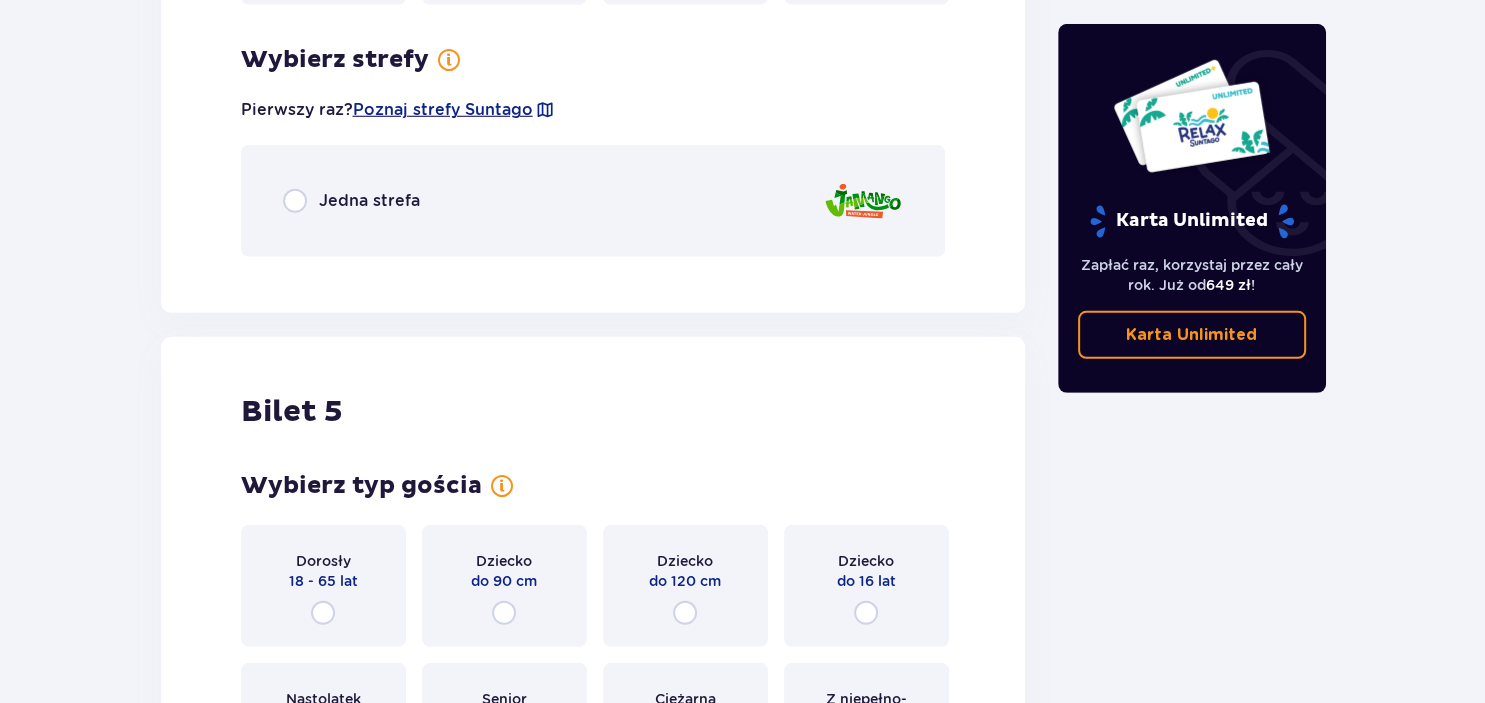scroll, scrollTop: 5784, scrollLeft: 0, axis: vertical 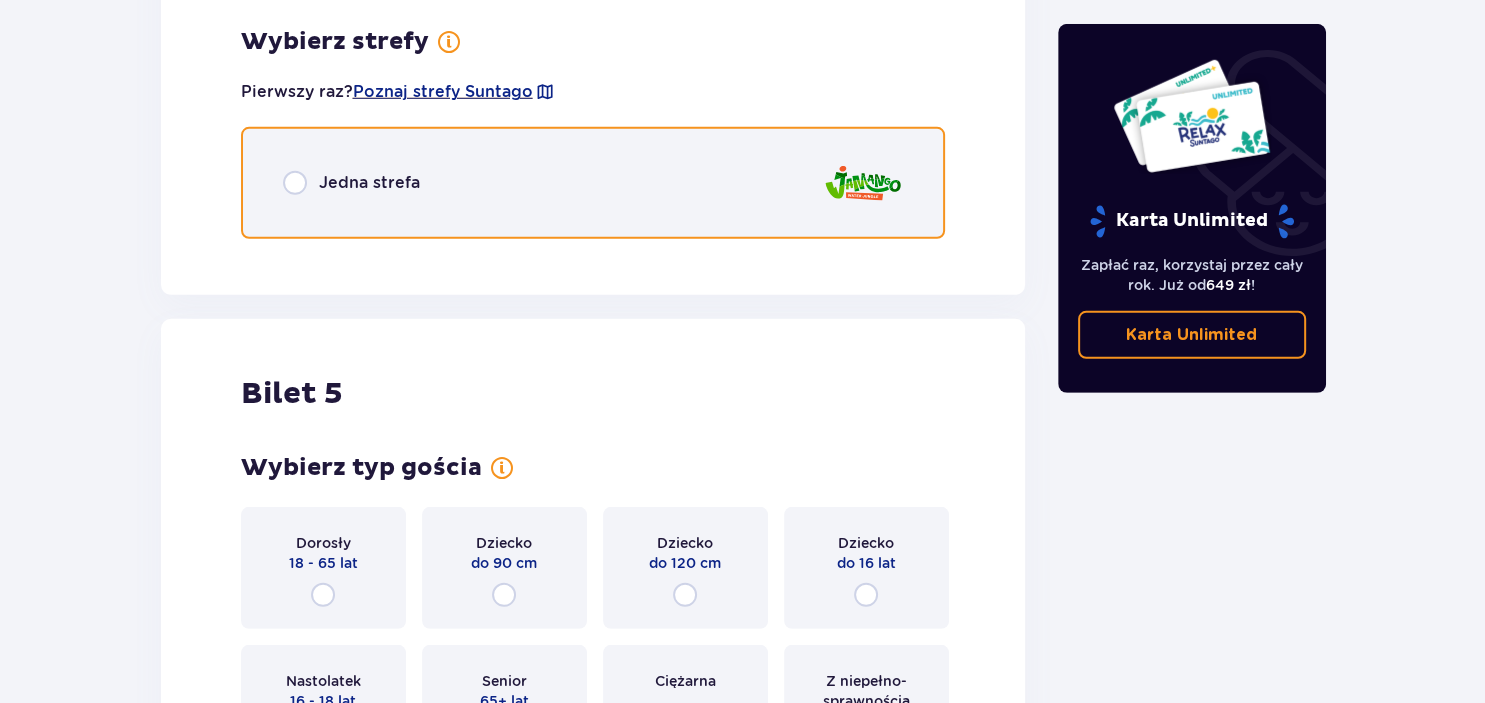 click at bounding box center [295, 183] 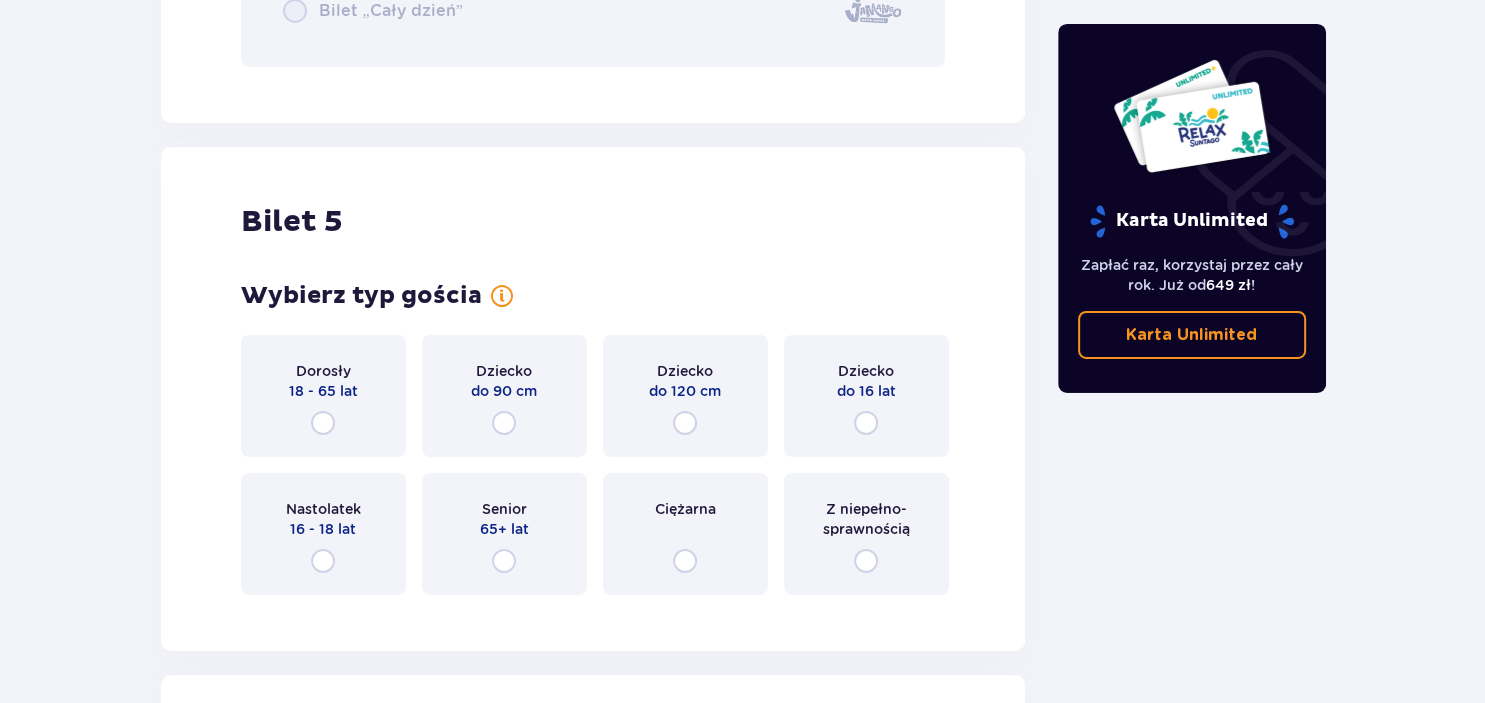 scroll, scrollTop: 6572, scrollLeft: 0, axis: vertical 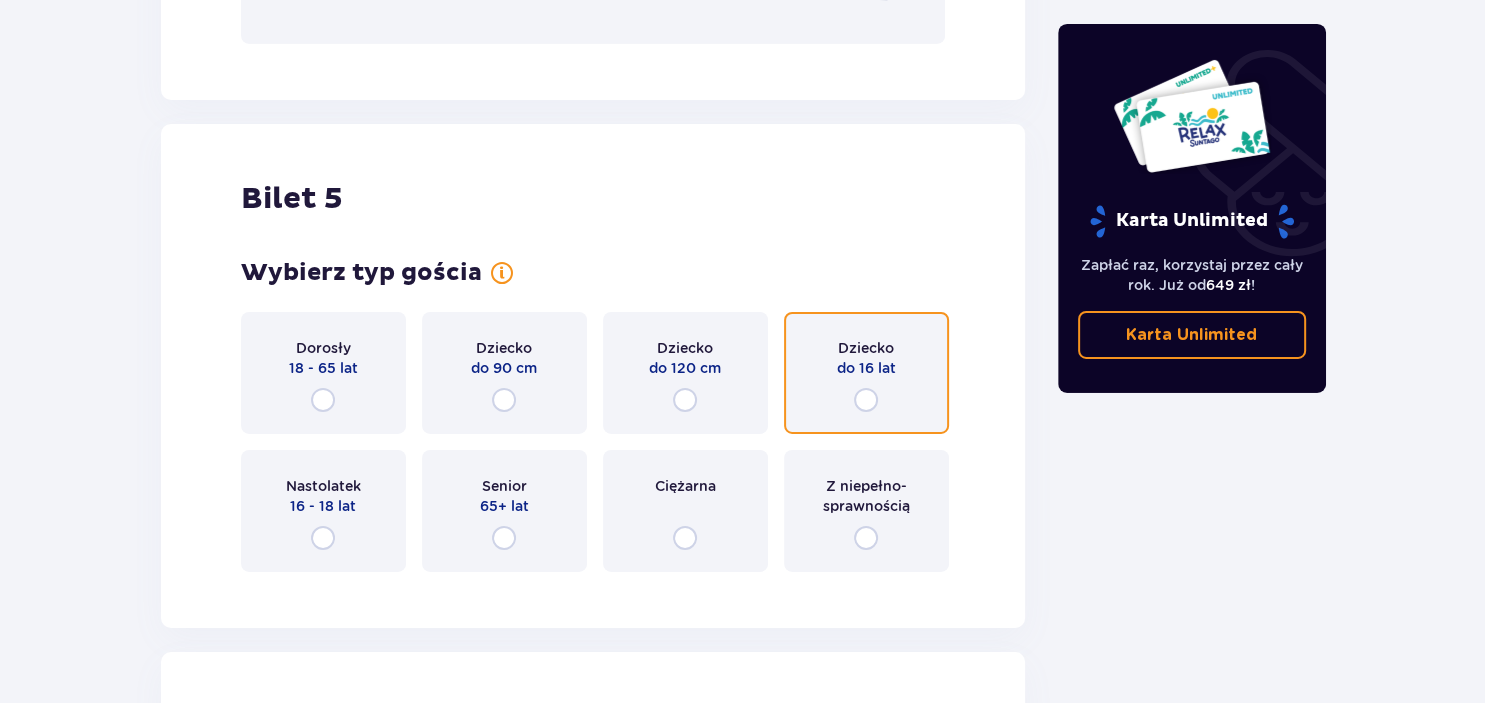 click at bounding box center [866, 400] 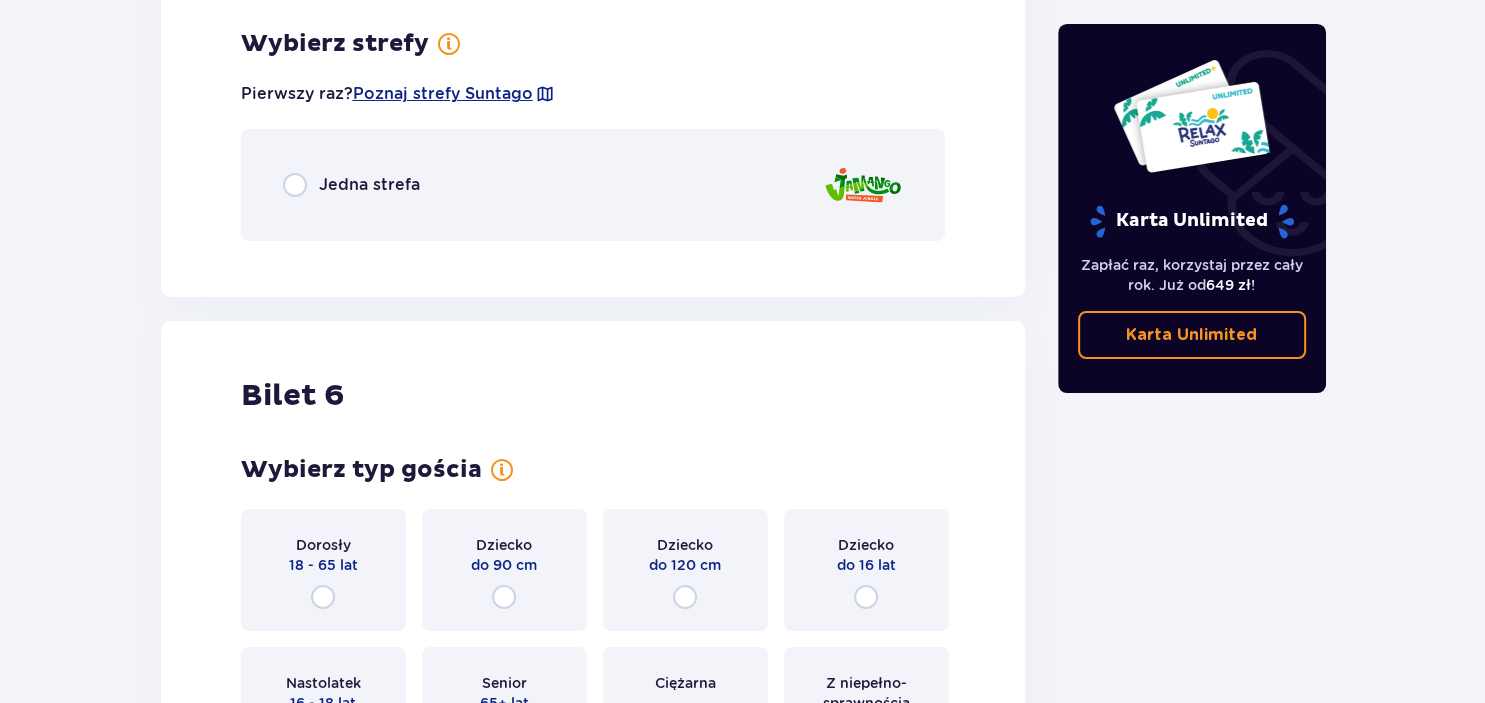 scroll, scrollTop: 7156, scrollLeft: 0, axis: vertical 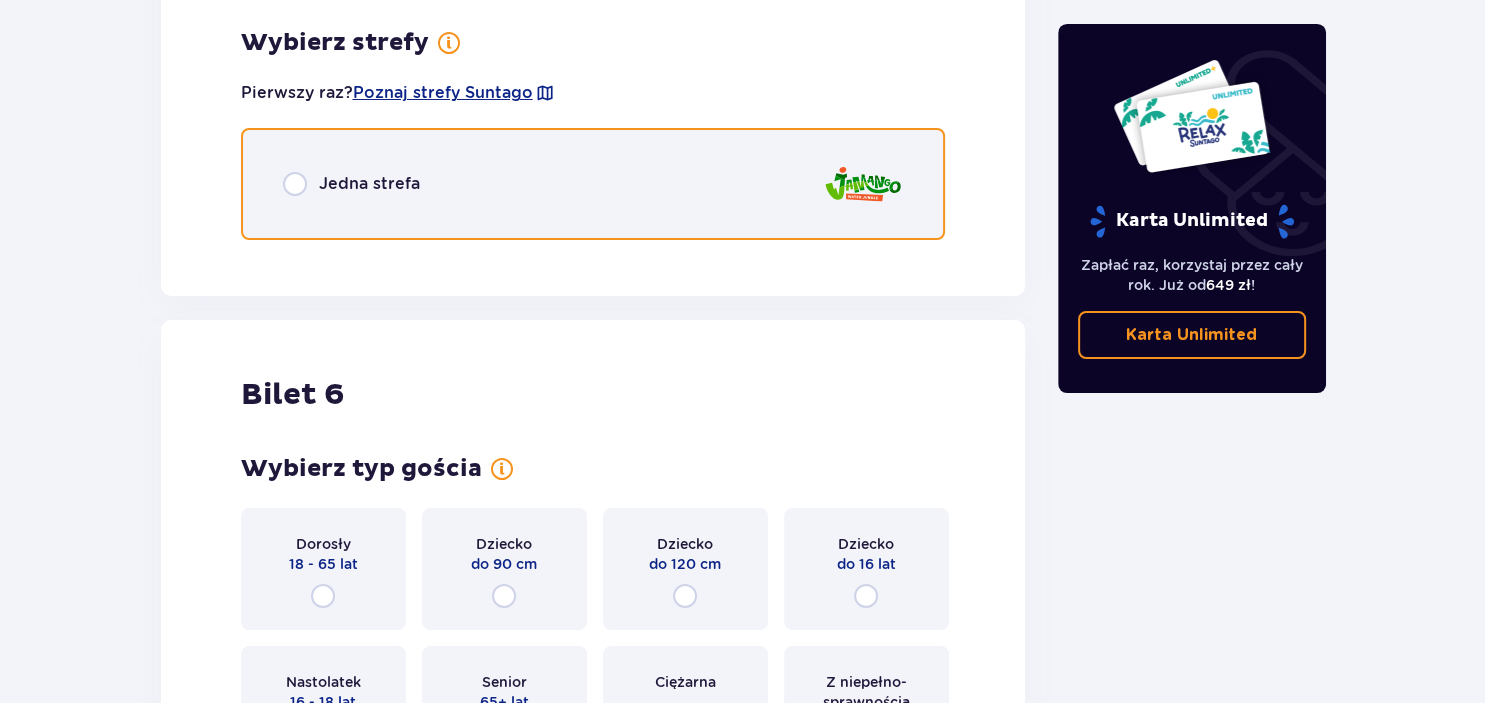 click at bounding box center (295, 184) 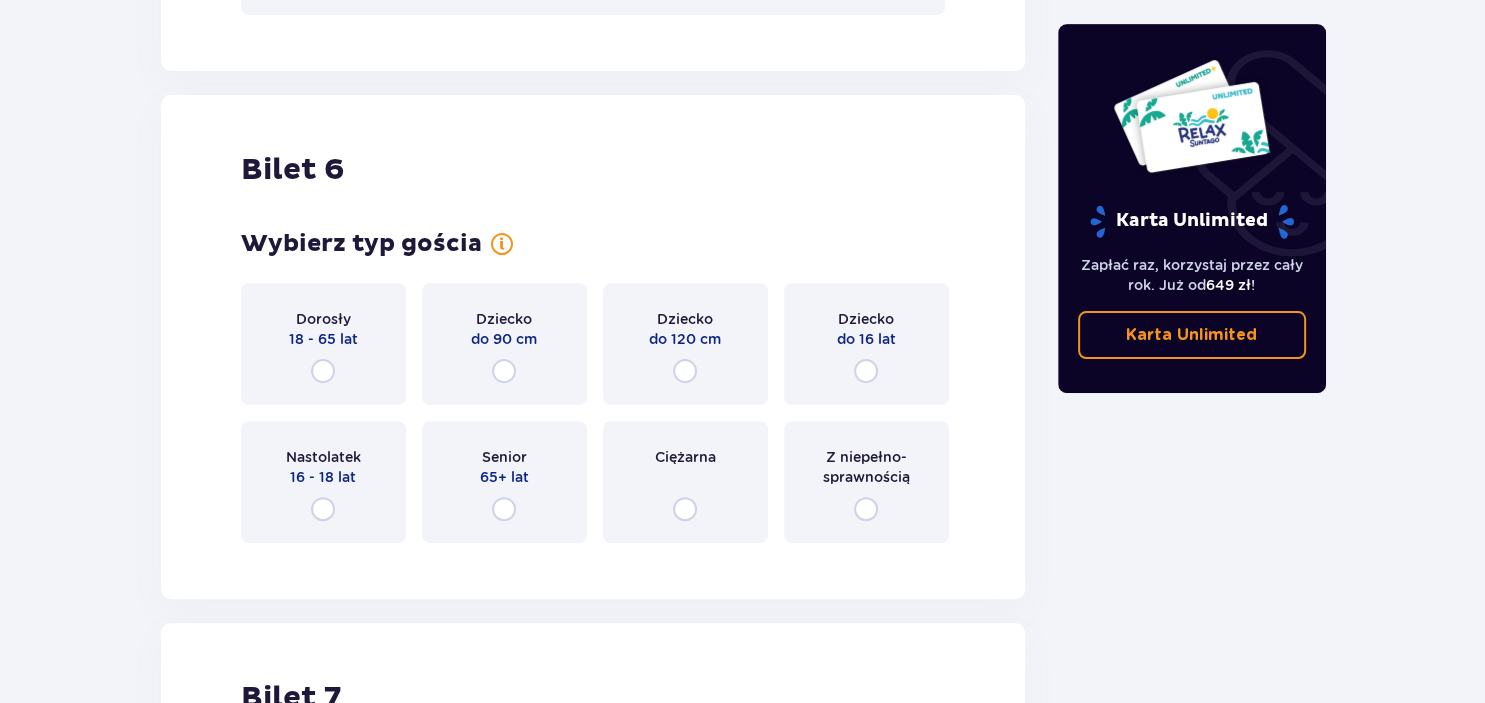 scroll, scrollTop: 7976, scrollLeft: 0, axis: vertical 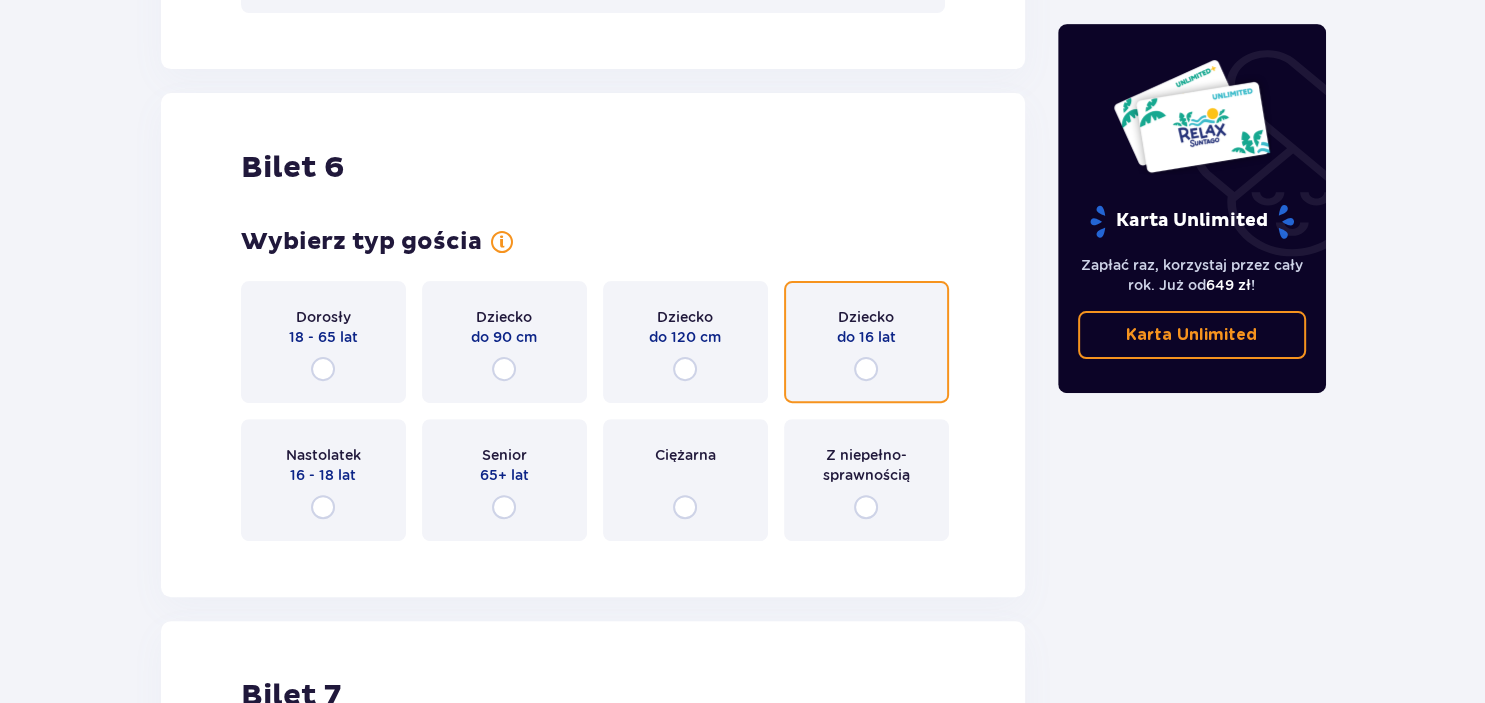click at bounding box center (866, 369) 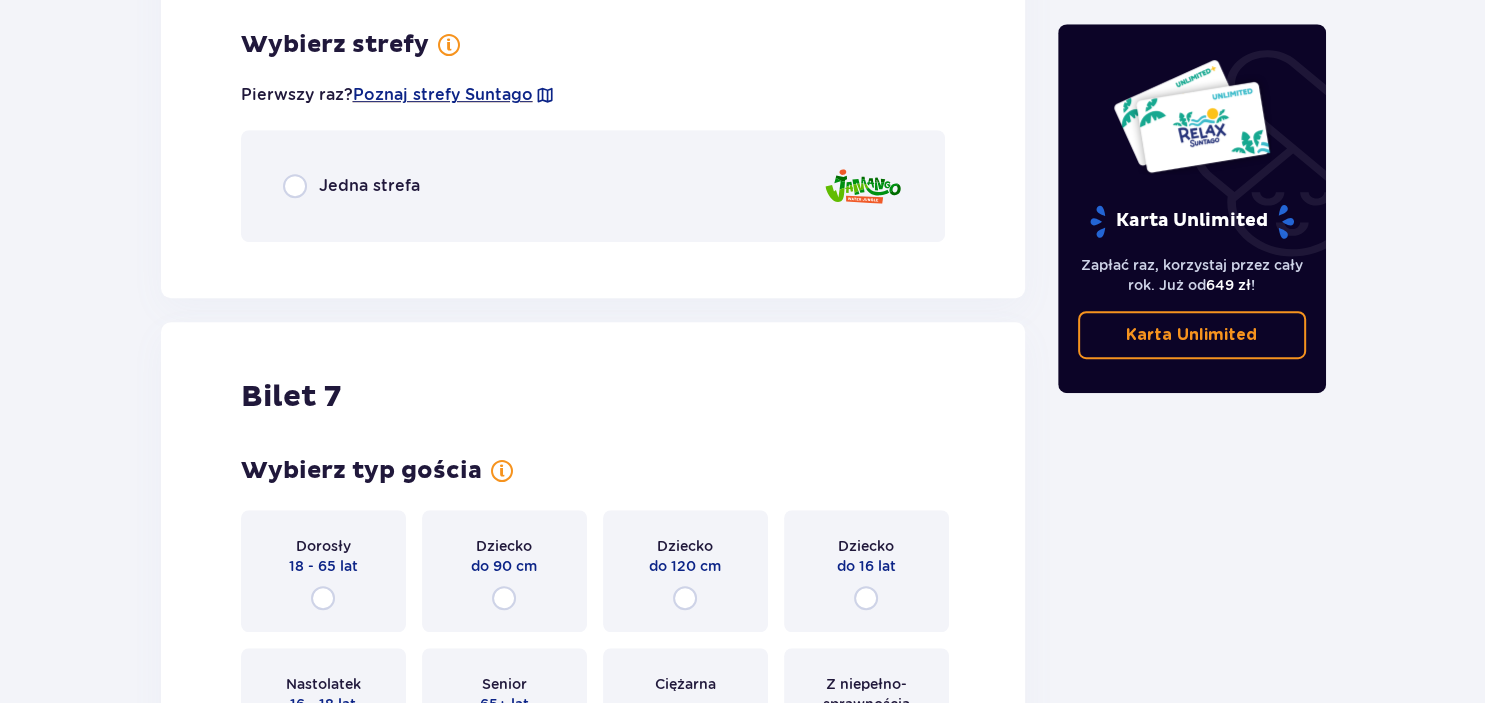 scroll, scrollTop: 8528, scrollLeft: 0, axis: vertical 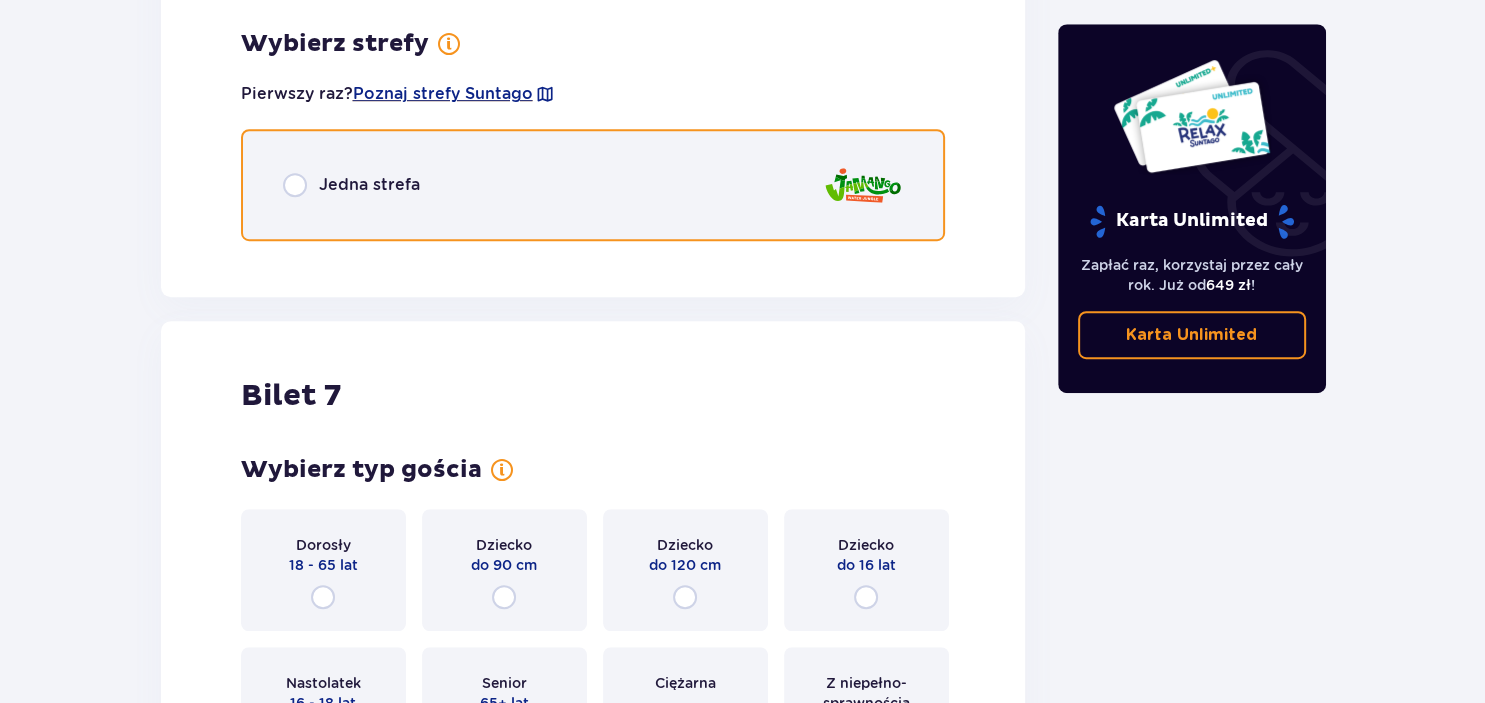 click at bounding box center [295, 185] 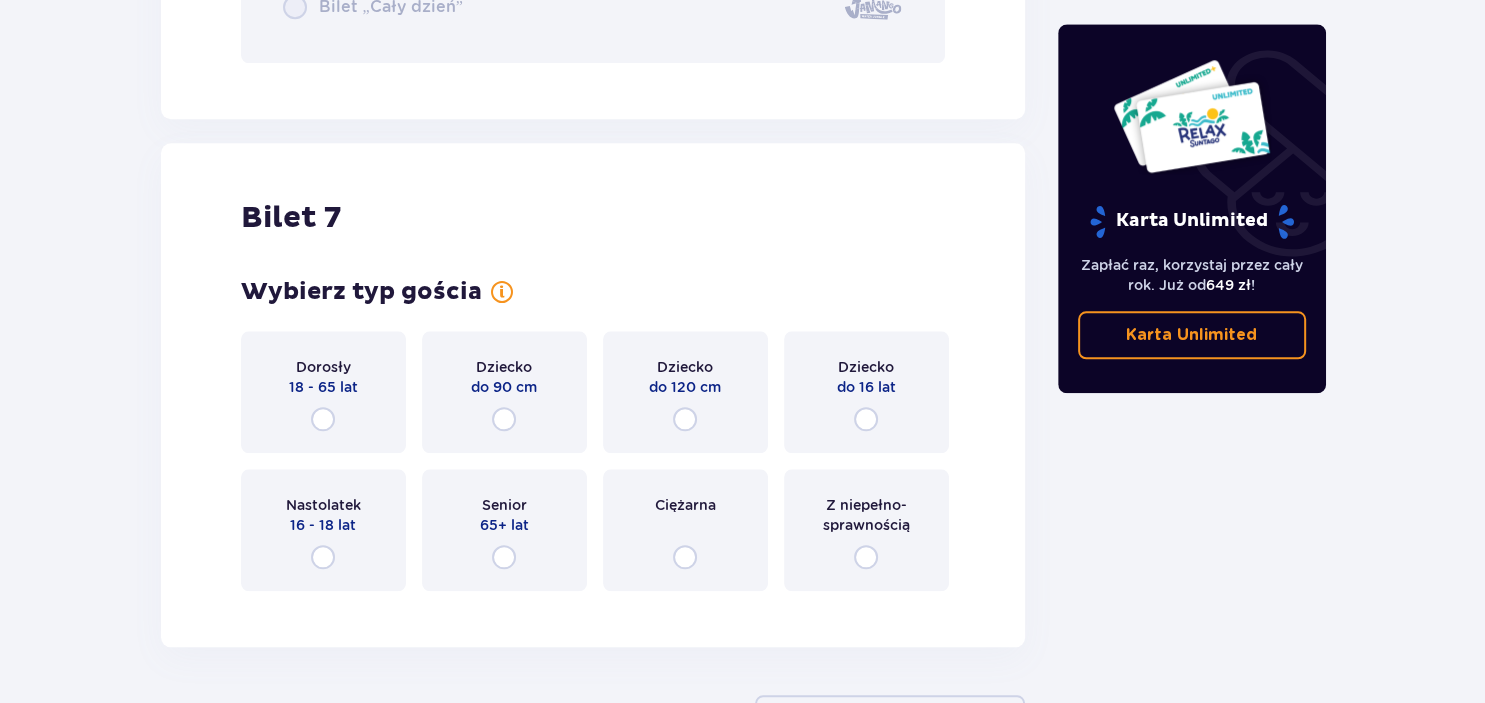 scroll, scrollTop: 9300, scrollLeft: 0, axis: vertical 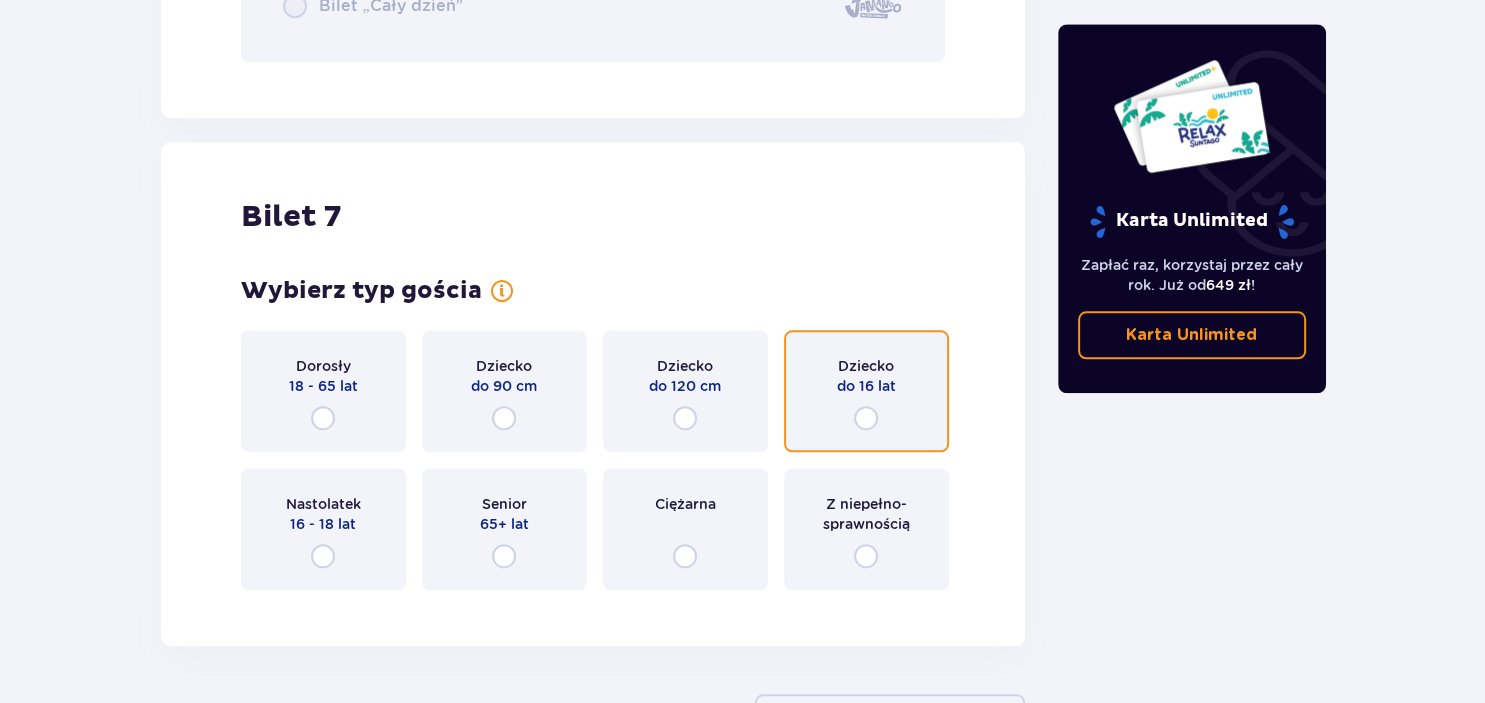 click at bounding box center (866, 418) 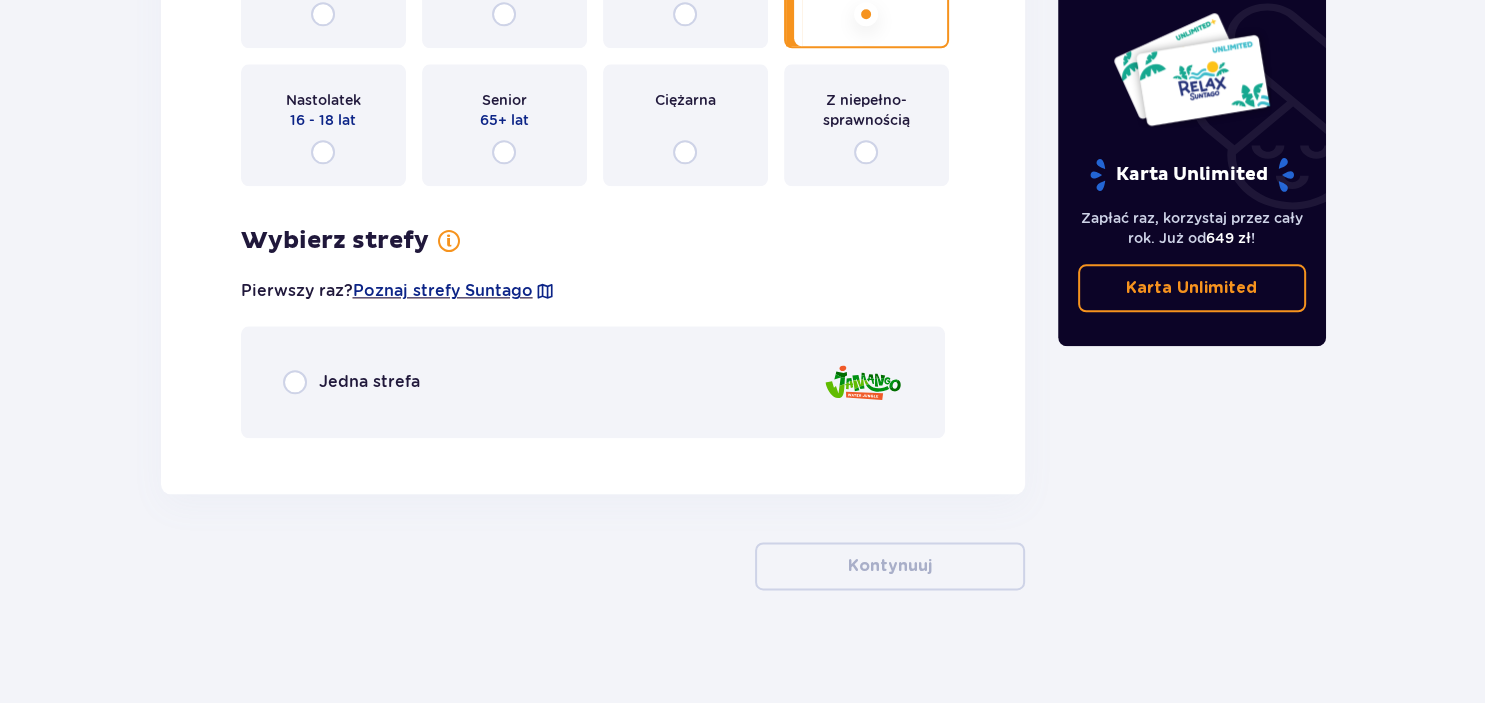 scroll, scrollTop: 9706, scrollLeft: 0, axis: vertical 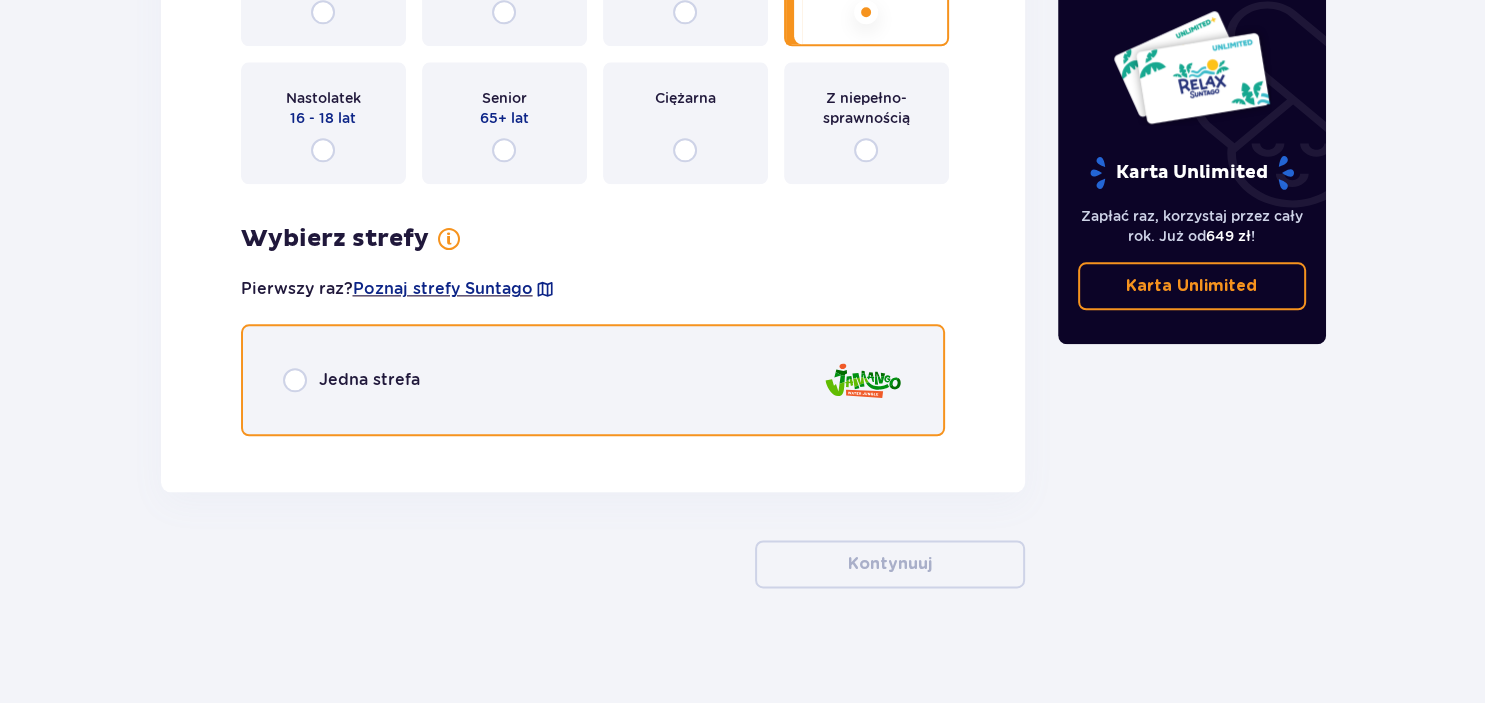 click at bounding box center (295, 380) 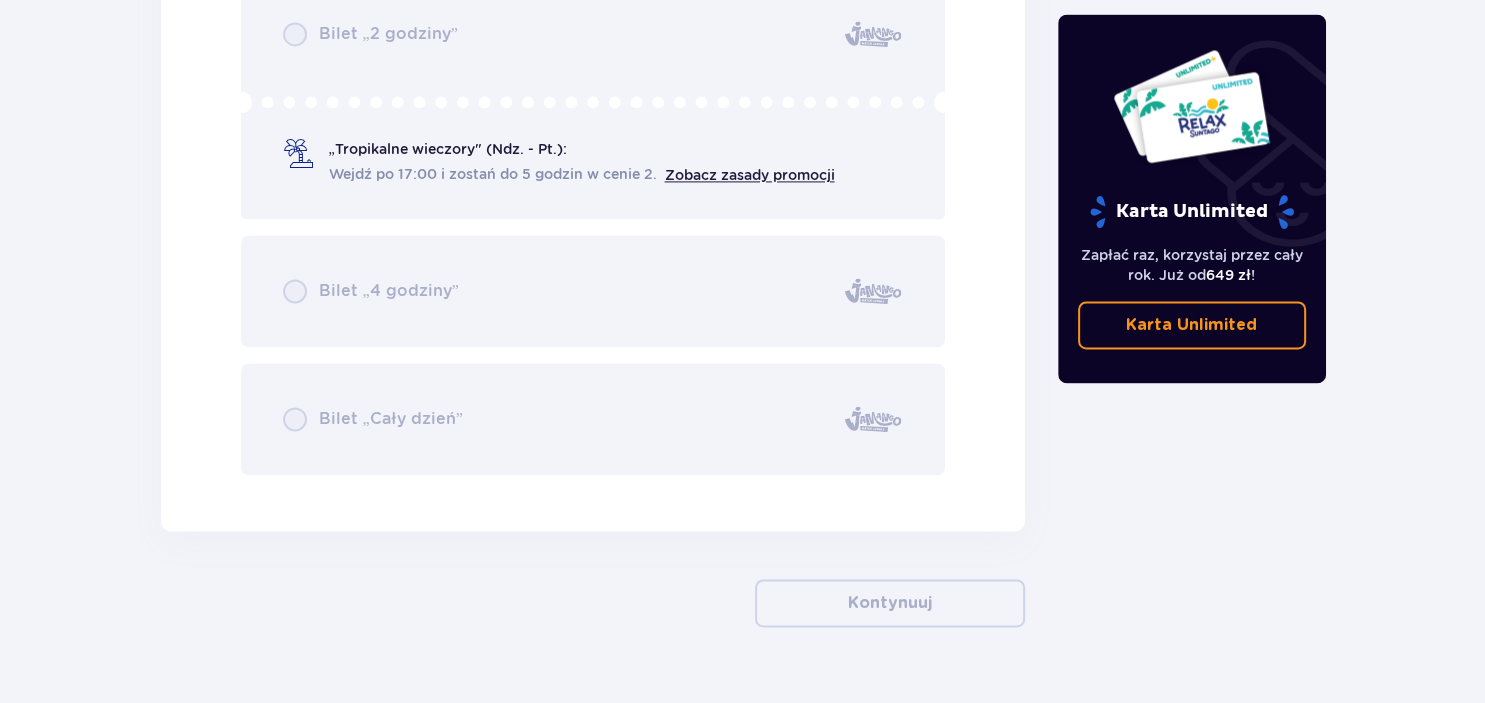scroll, scrollTop: 10298, scrollLeft: 0, axis: vertical 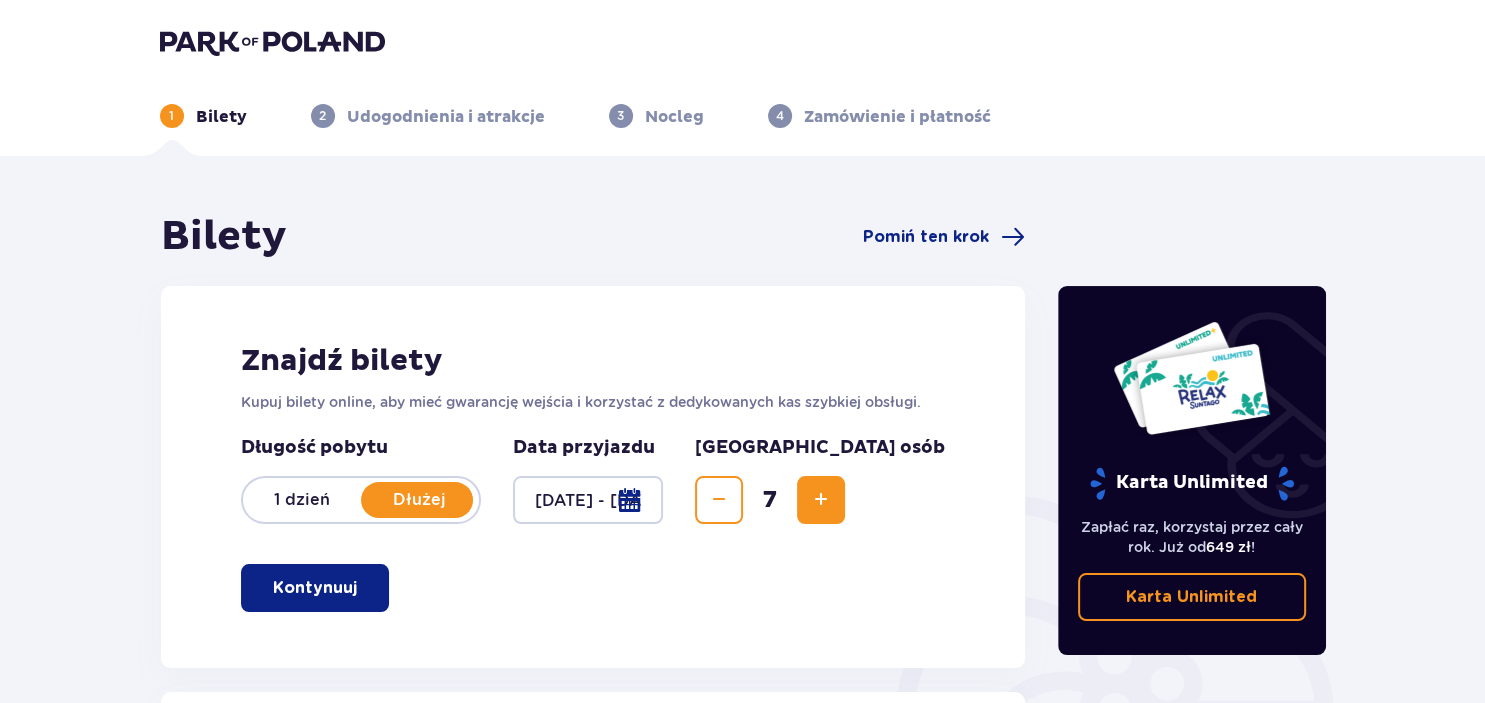 click on "Kontynuuj" at bounding box center (315, 588) 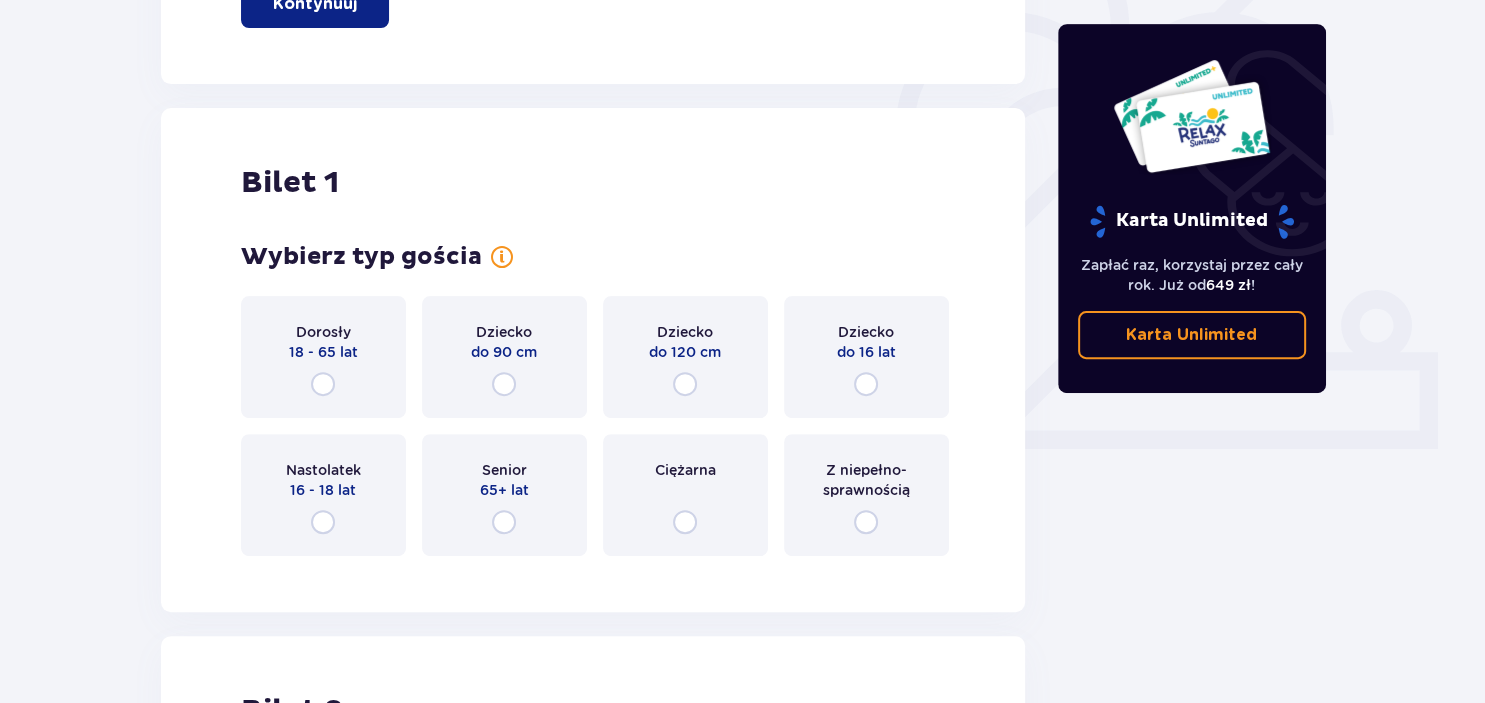 click on "Bilet   1 Wybierz typ gościa Dorosły 18 - 65 lat Dziecko do 90 cm Dziecko do 120 cm Dziecko do 16 lat Nastolatek 16 - 18 lat Senior 65+ lat Ciężarna Z niepełno­sprawnością" at bounding box center [593, 360] 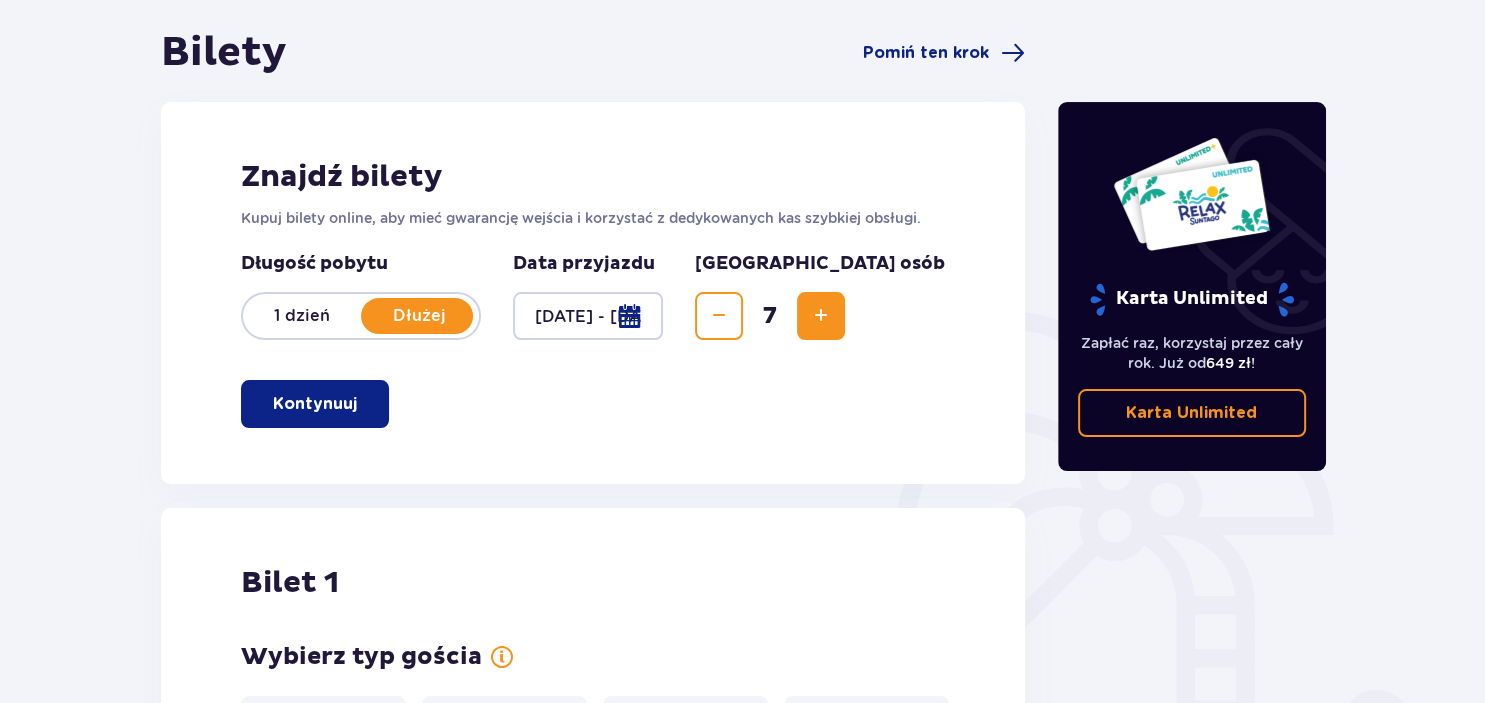 scroll, scrollTop: 184, scrollLeft: 0, axis: vertical 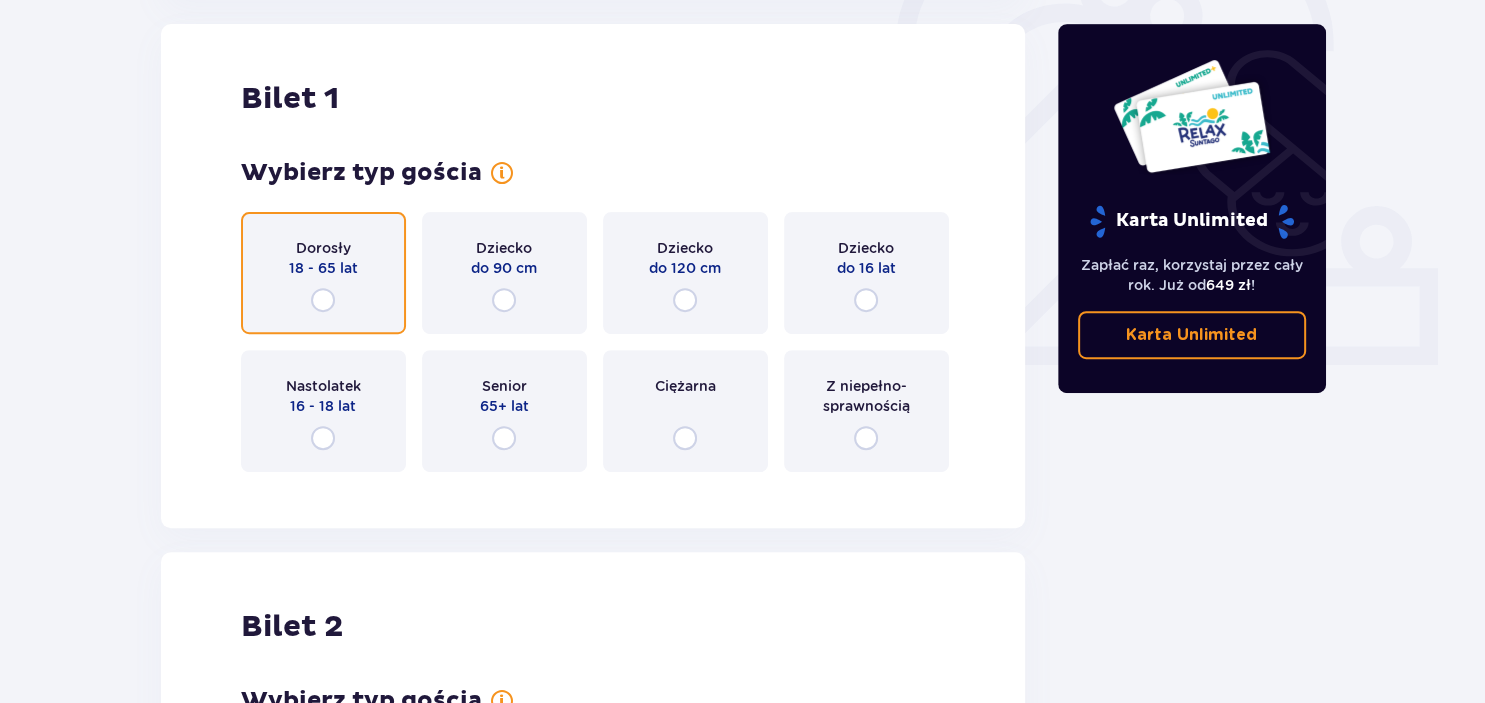 click at bounding box center [323, 300] 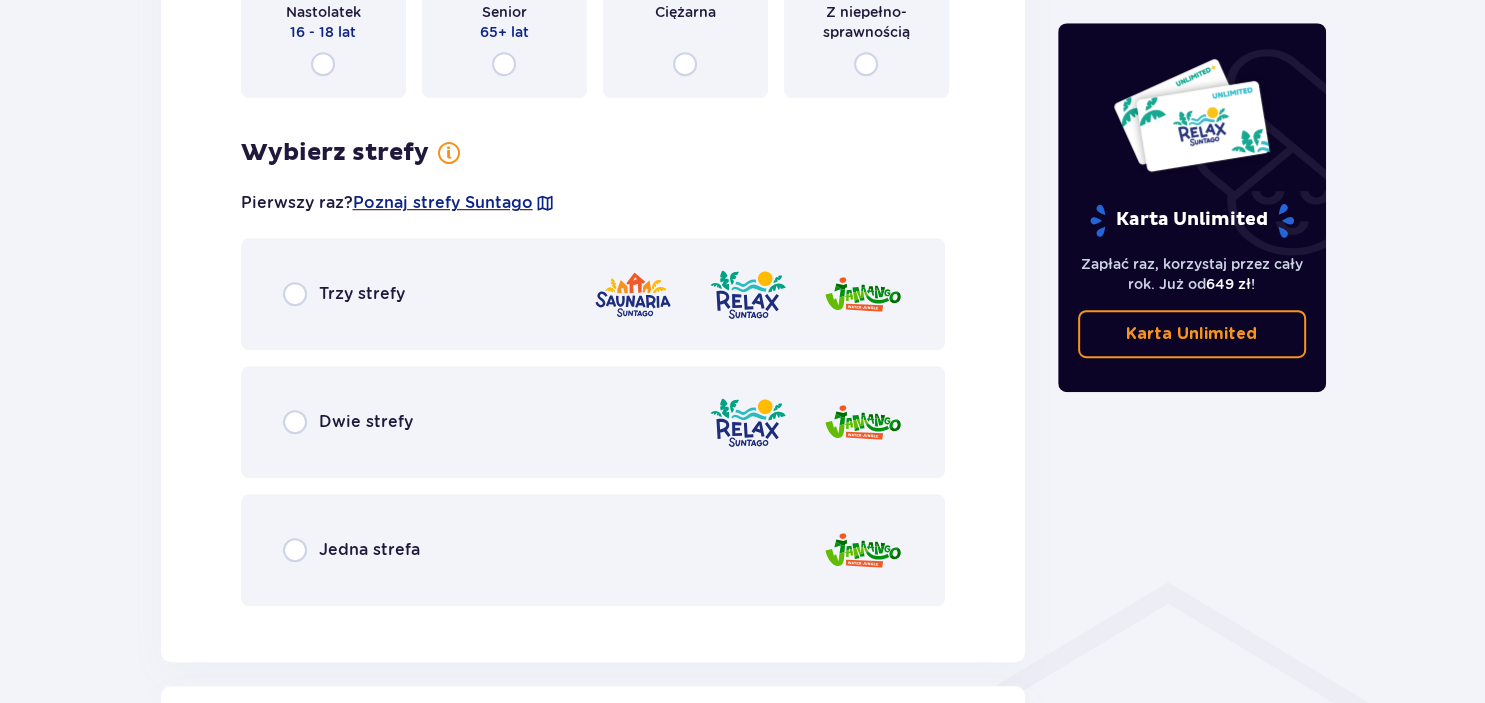 scroll, scrollTop: 1093, scrollLeft: 0, axis: vertical 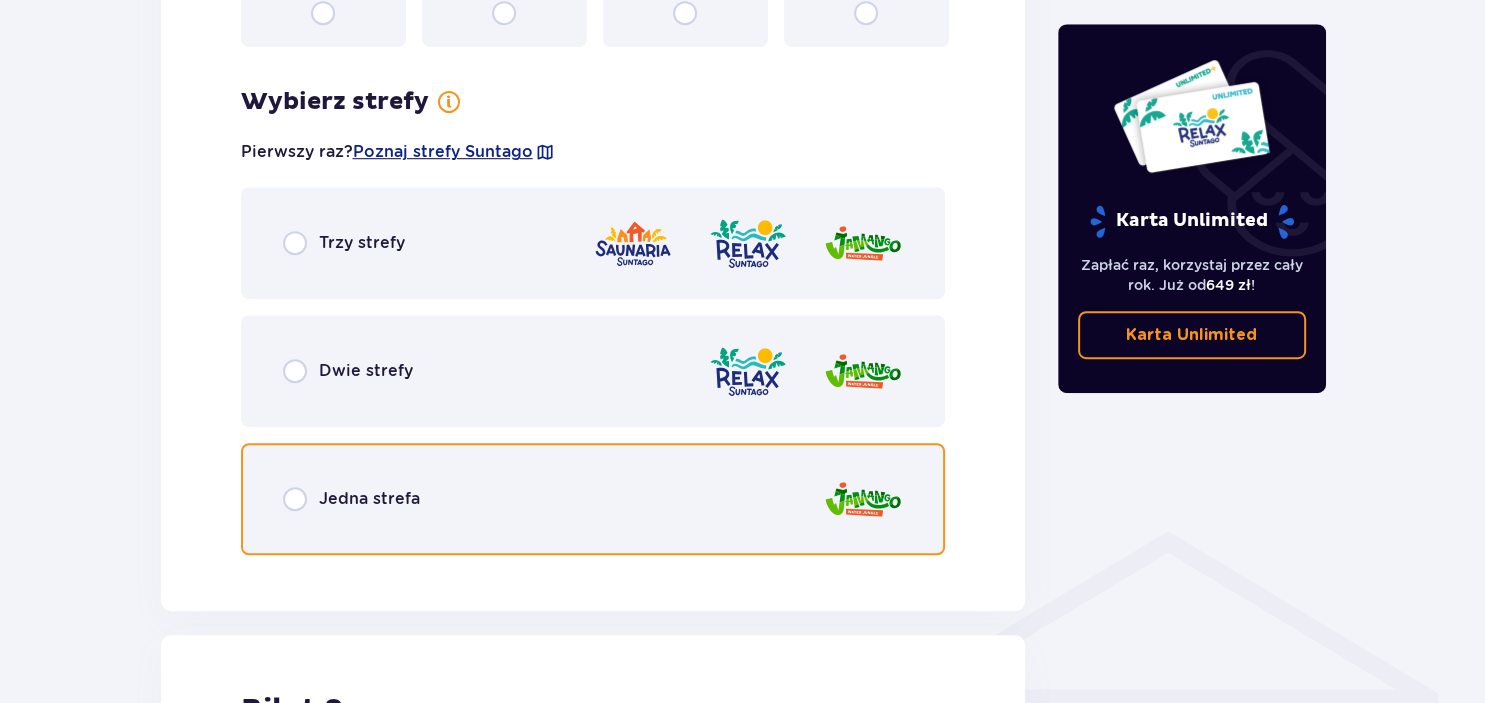 click at bounding box center [295, 499] 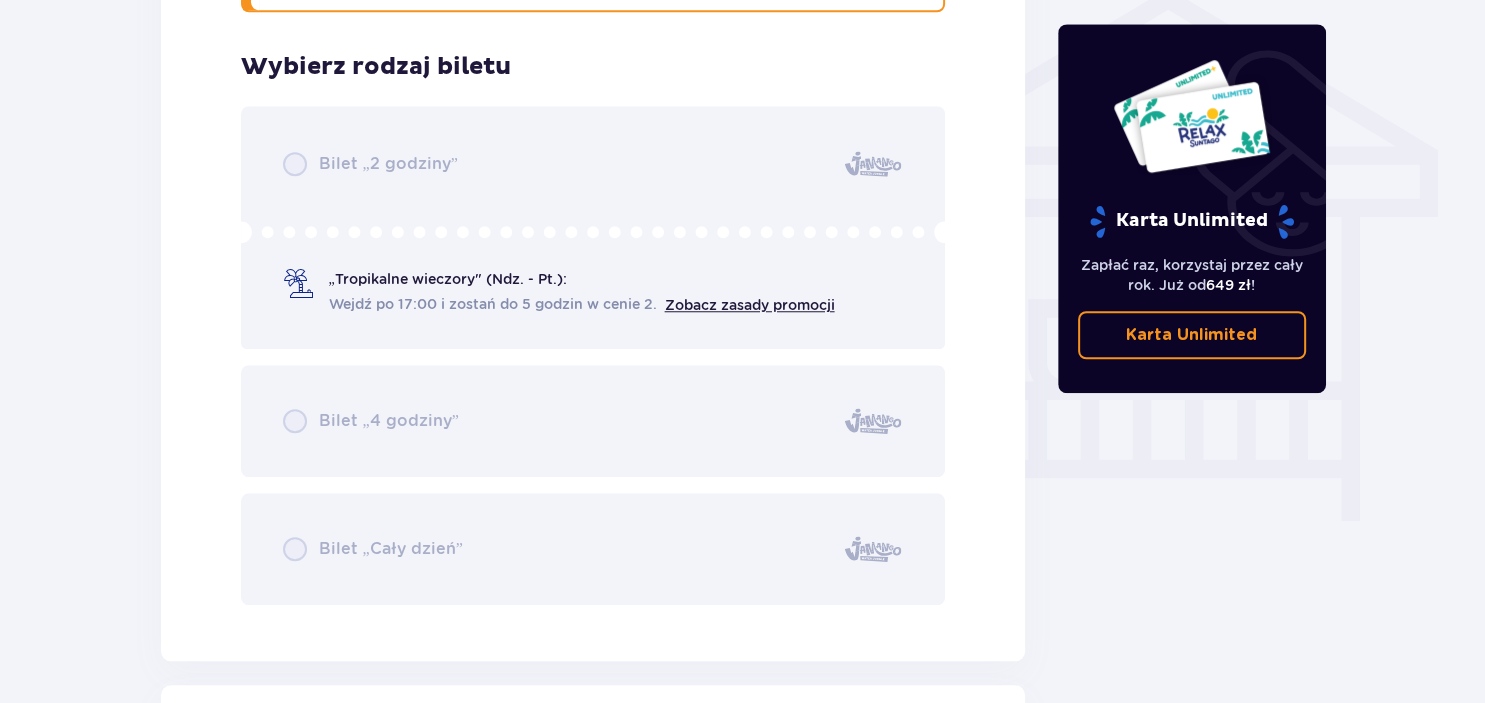 scroll, scrollTop: 1664, scrollLeft: 0, axis: vertical 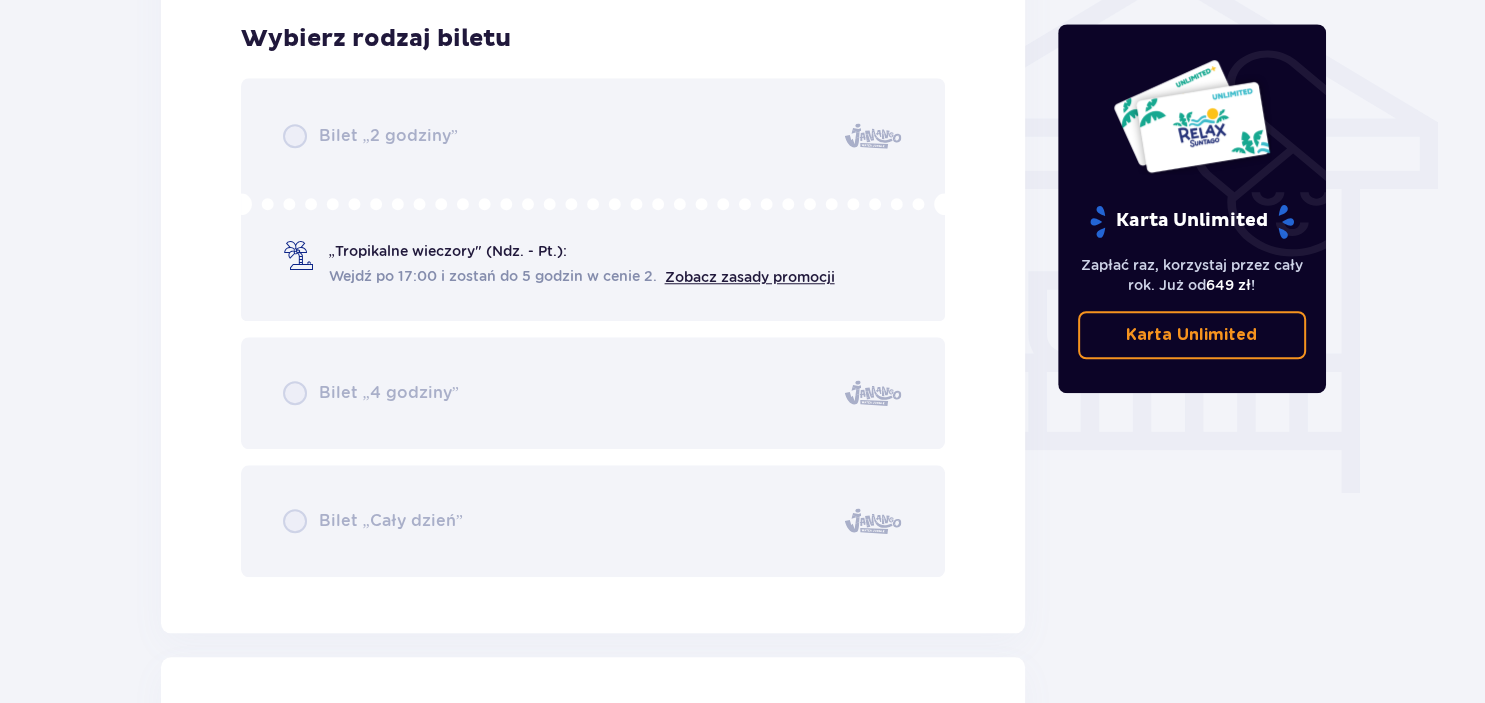 click on "Bilet „2 godziny” „Tropikalne wieczory" (Ndz. - Pt.): Wejdź po 17:00 i zostań do 5 godzin w cenie 2. Zobacz zasady promocji Bilet „4 godziny” Bilet „Cały dzień”" at bounding box center (593, 327) 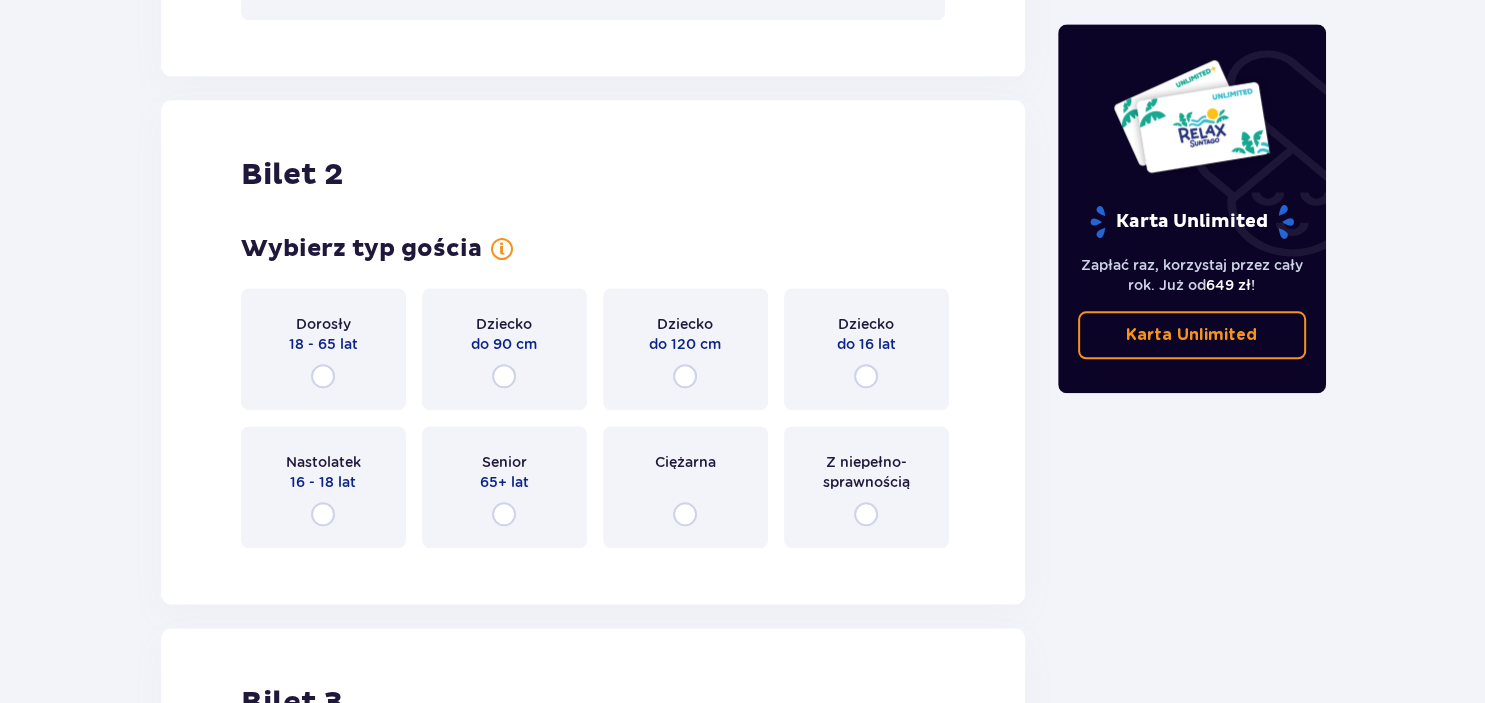 scroll, scrollTop: 2222, scrollLeft: 0, axis: vertical 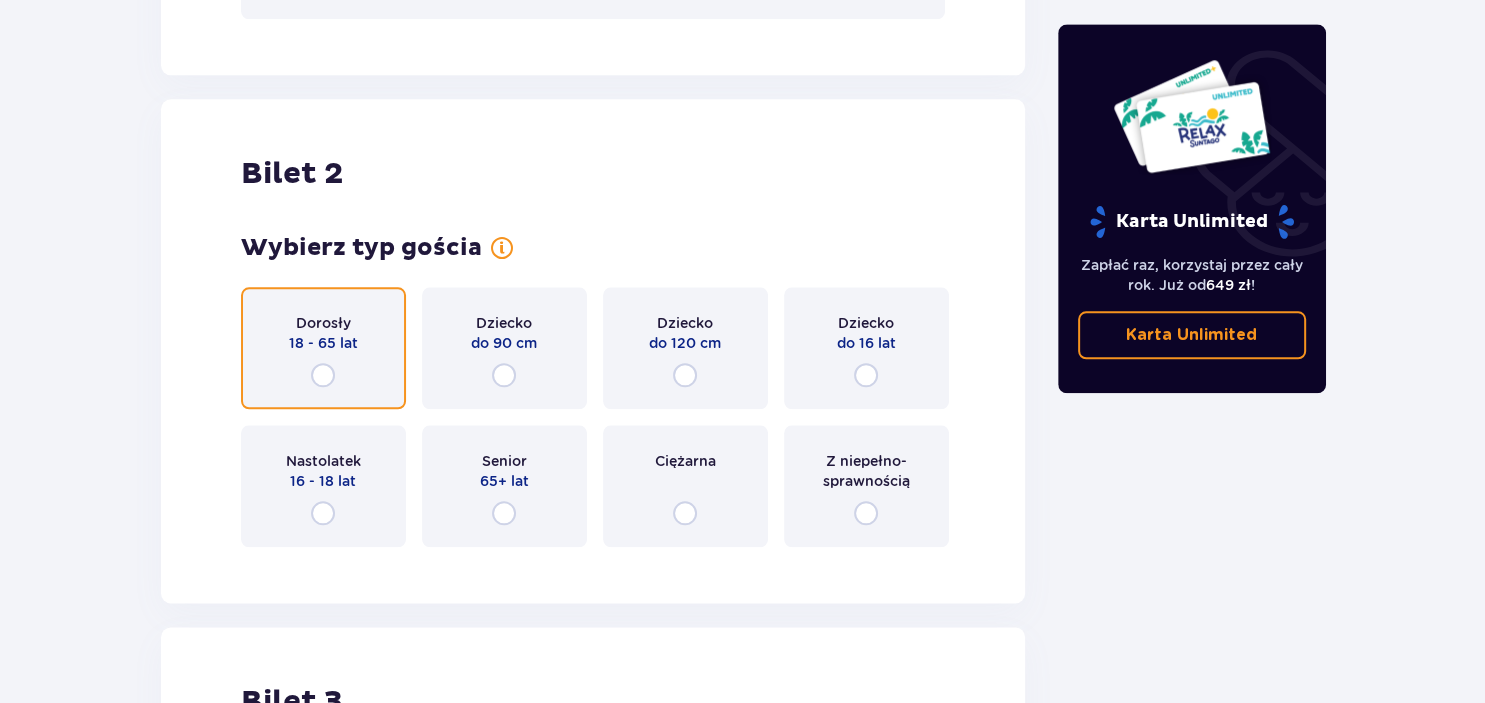 click at bounding box center (323, 375) 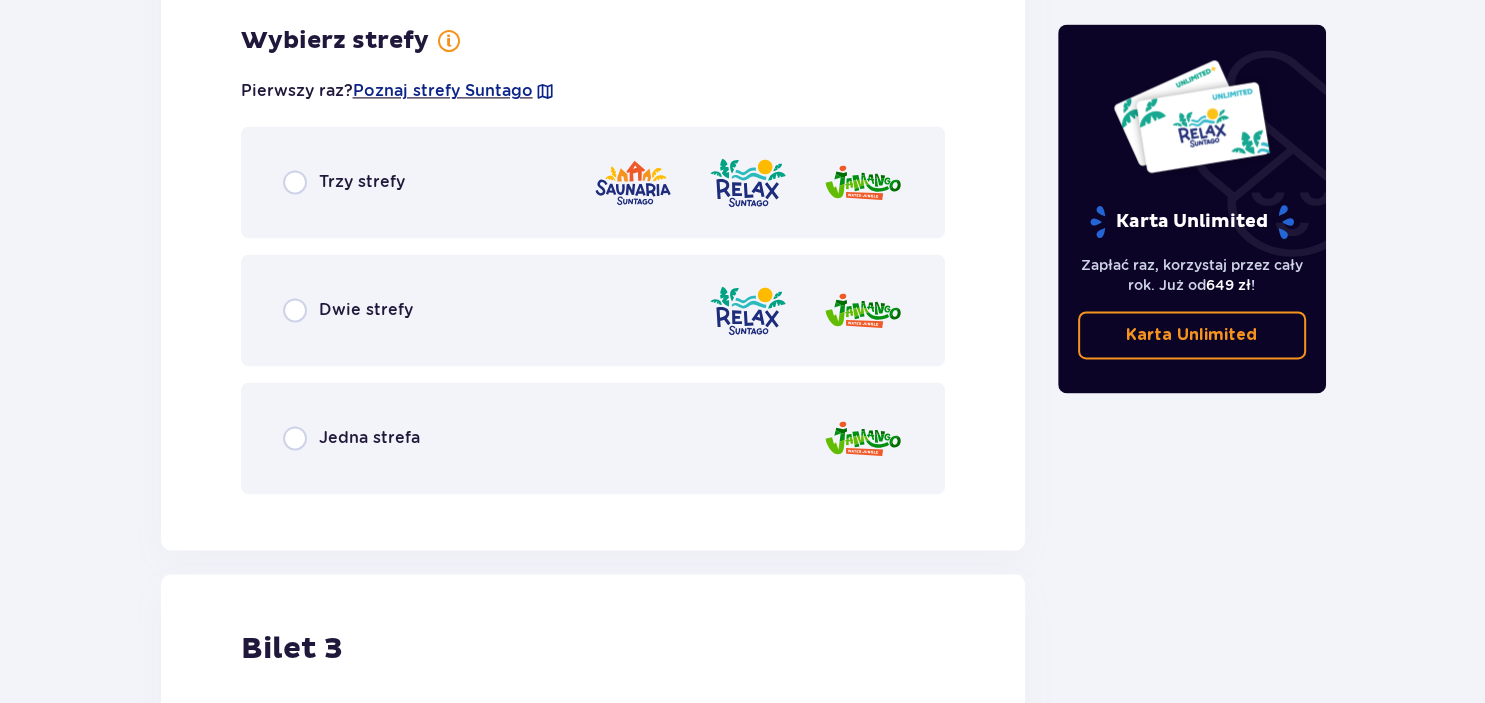 scroll, scrollTop: 2784, scrollLeft: 0, axis: vertical 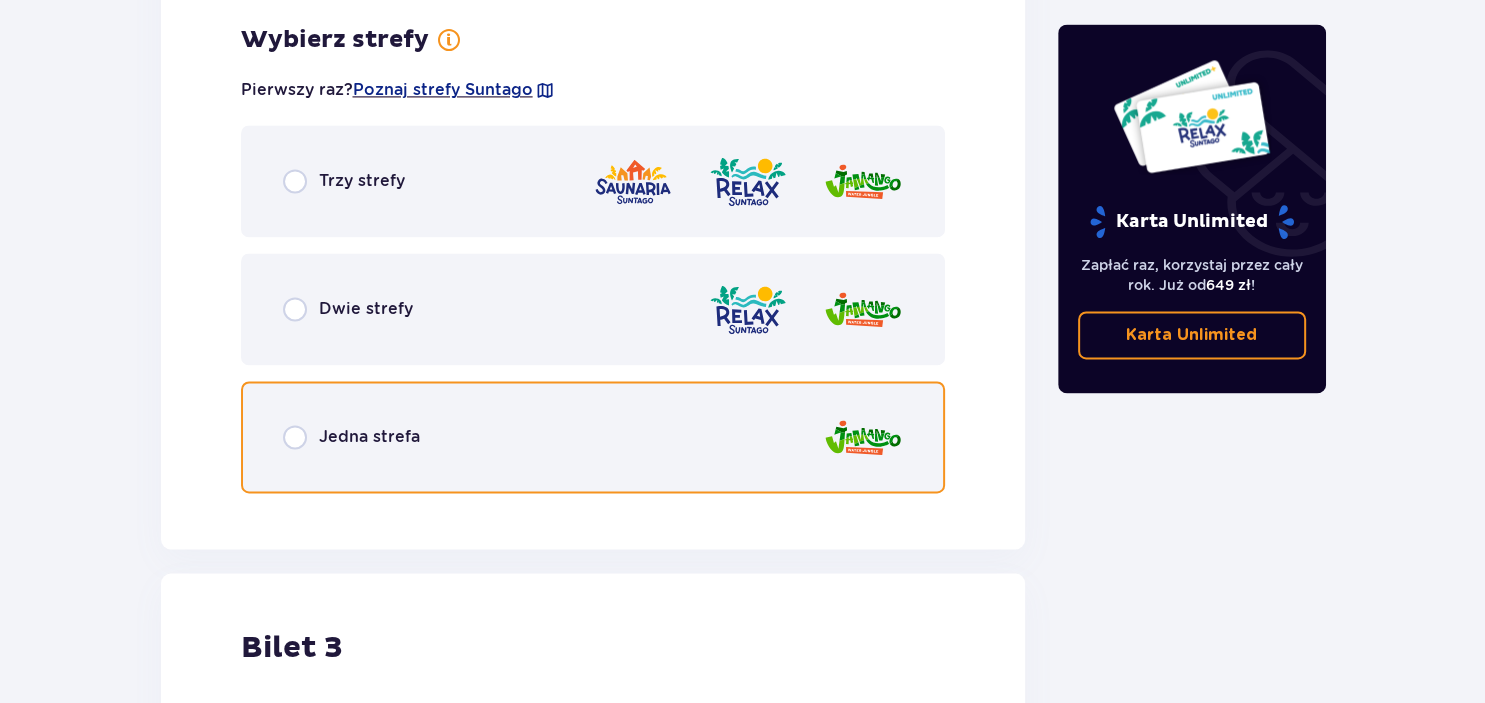 click at bounding box center (295, 437) 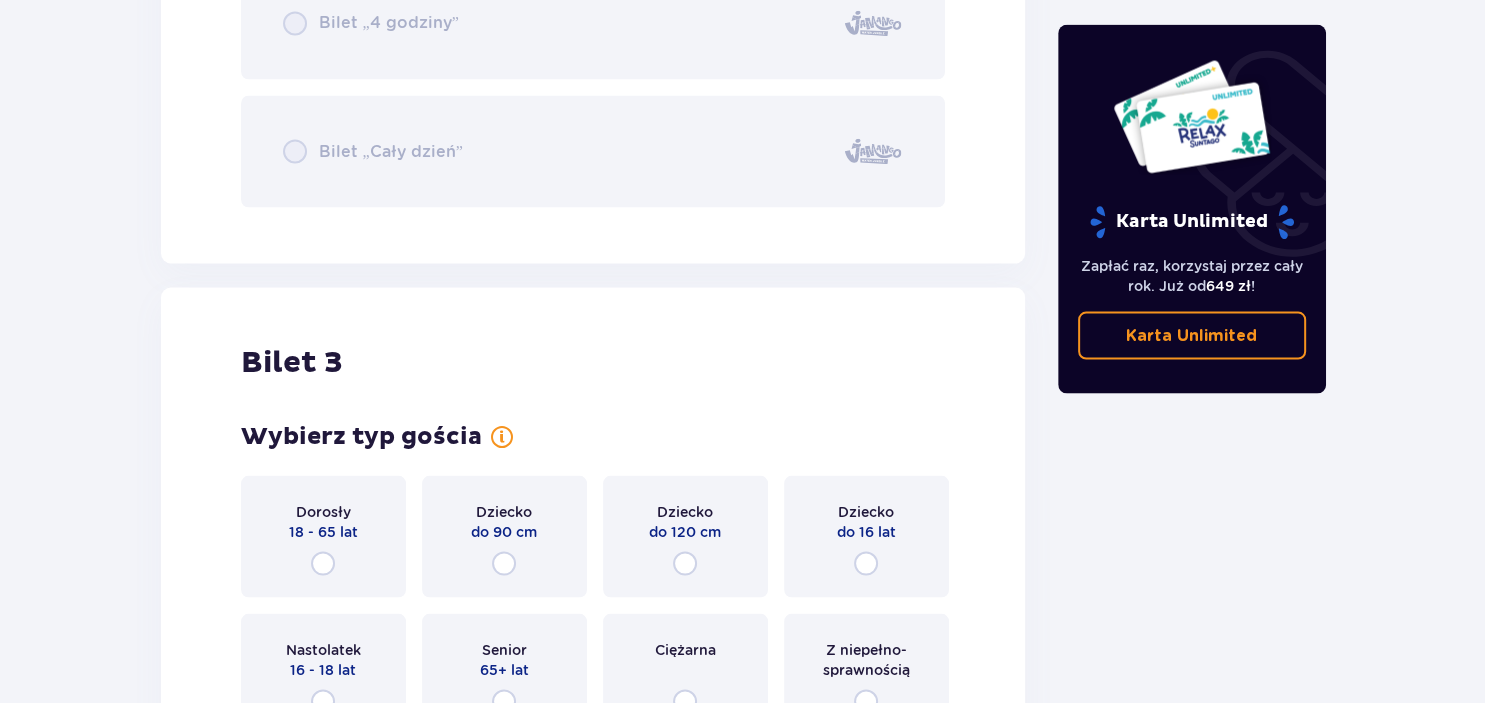 scroll, scrollTop: 3740, scrollLeft: 0, axis: vertical 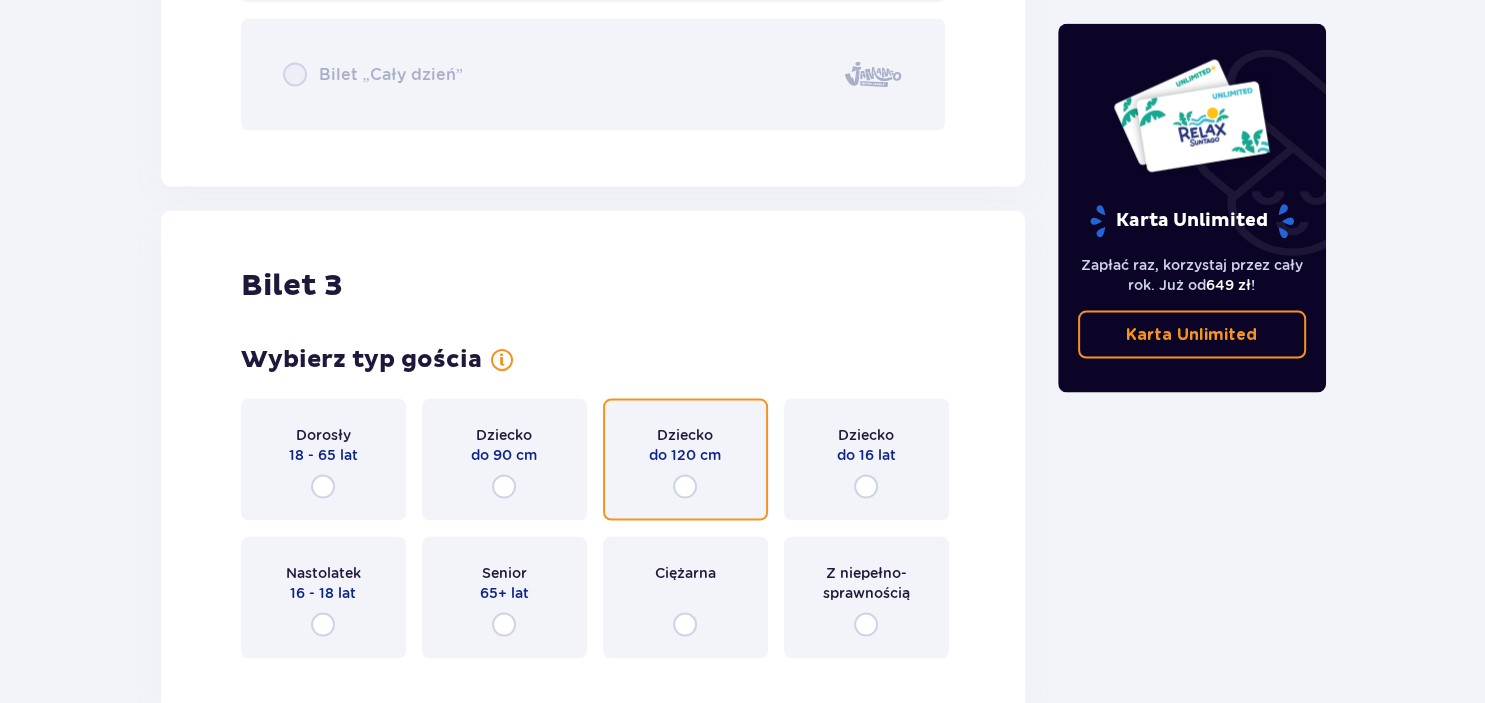 click at bounding box center (685, 486) 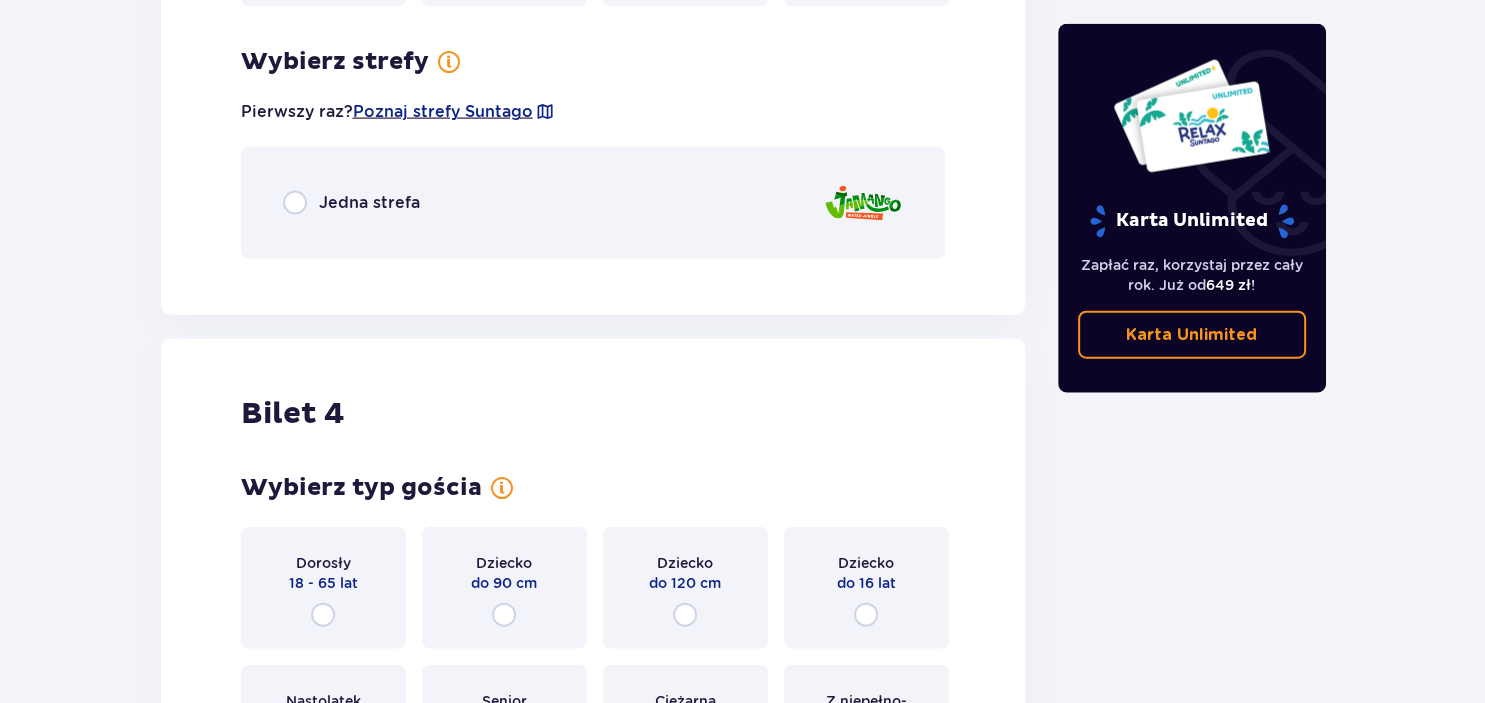 scroll, scrollTop: 4412, scrollLeft: 0, axis: vertical 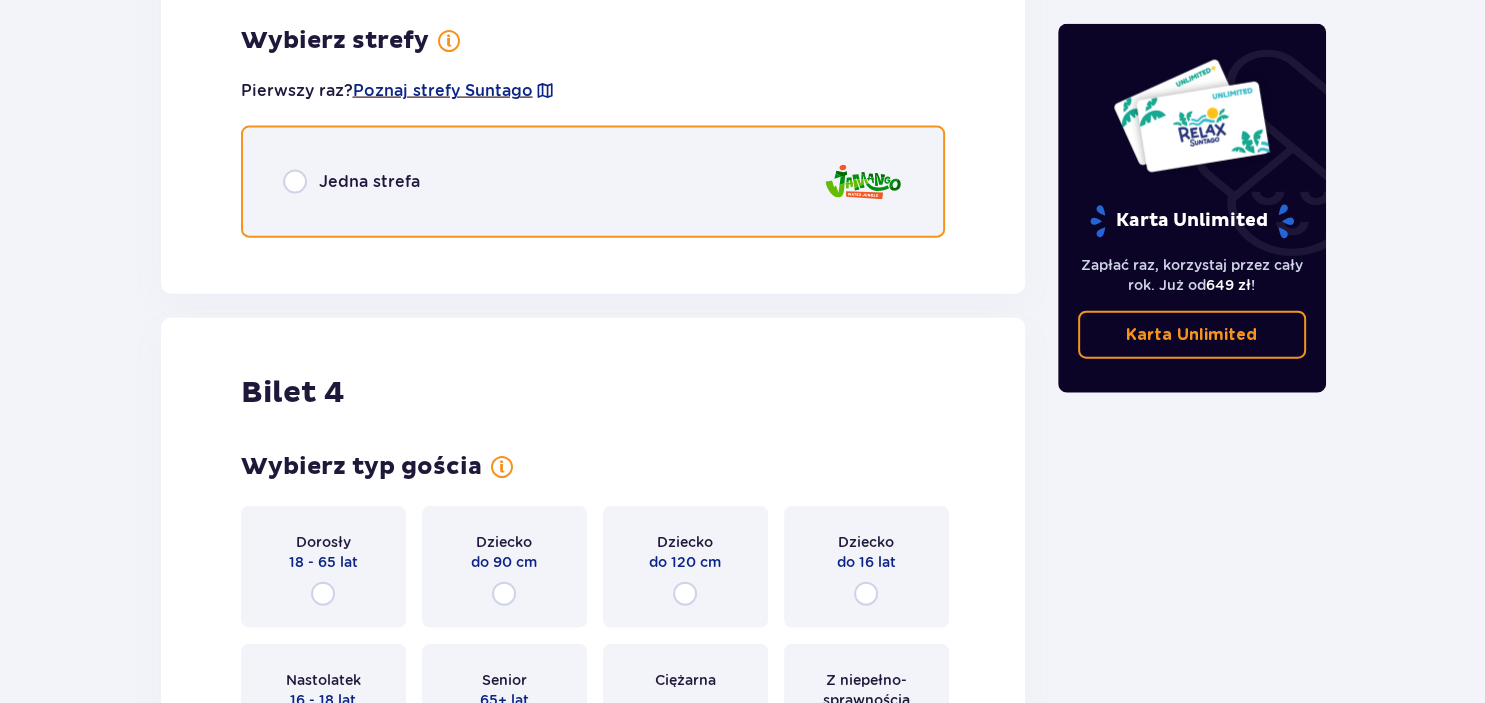 click at bounding box center (295, 182) 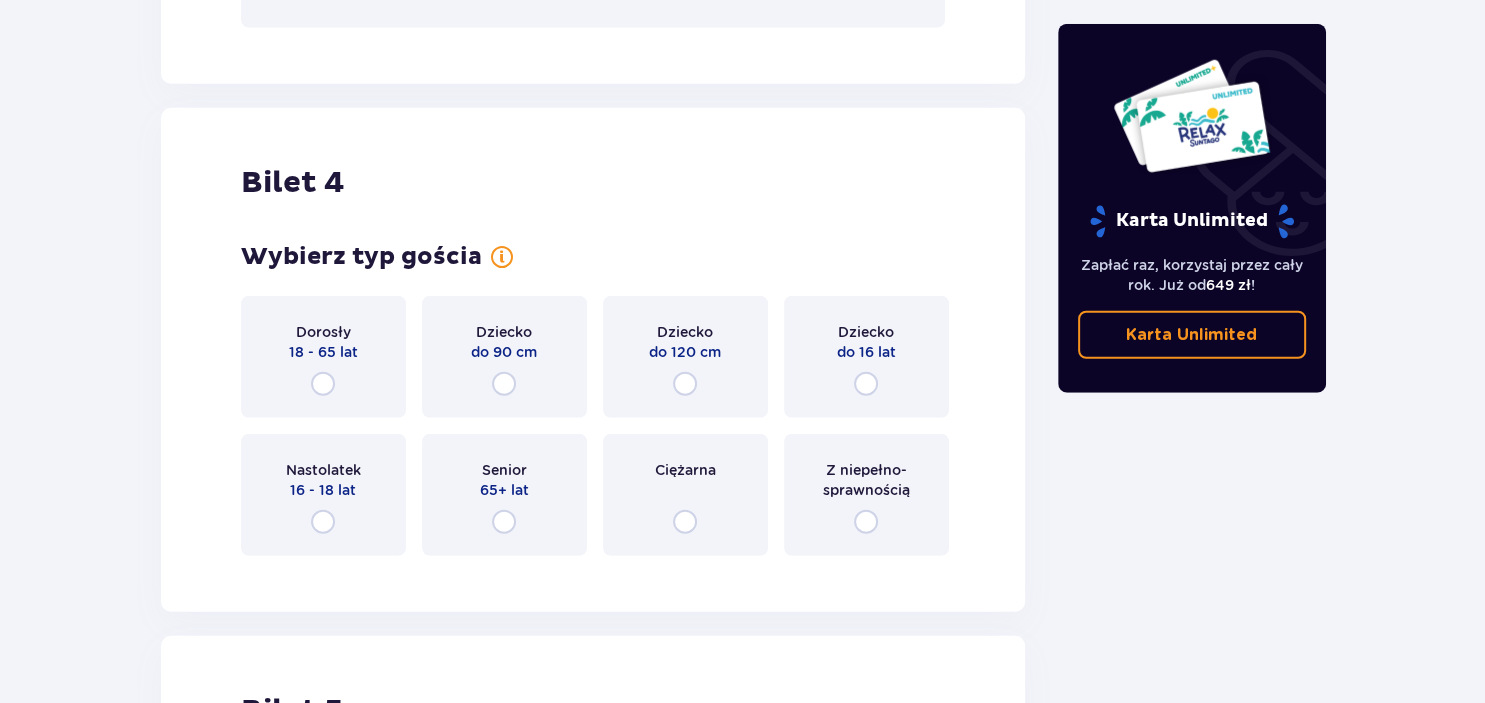 scroll, scrollTop: 5216, scrollLeft: 0, axis: vertical 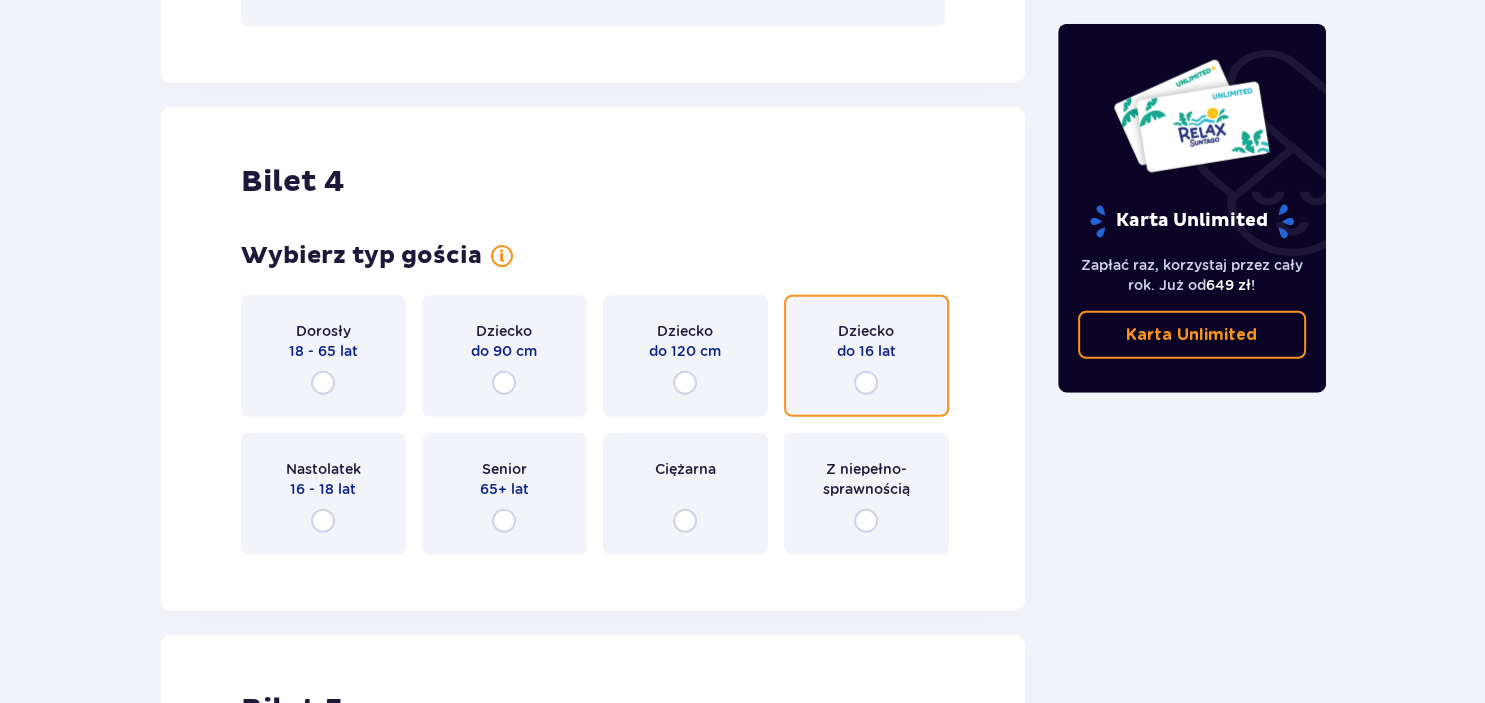 click at bounding box center (866, 383) 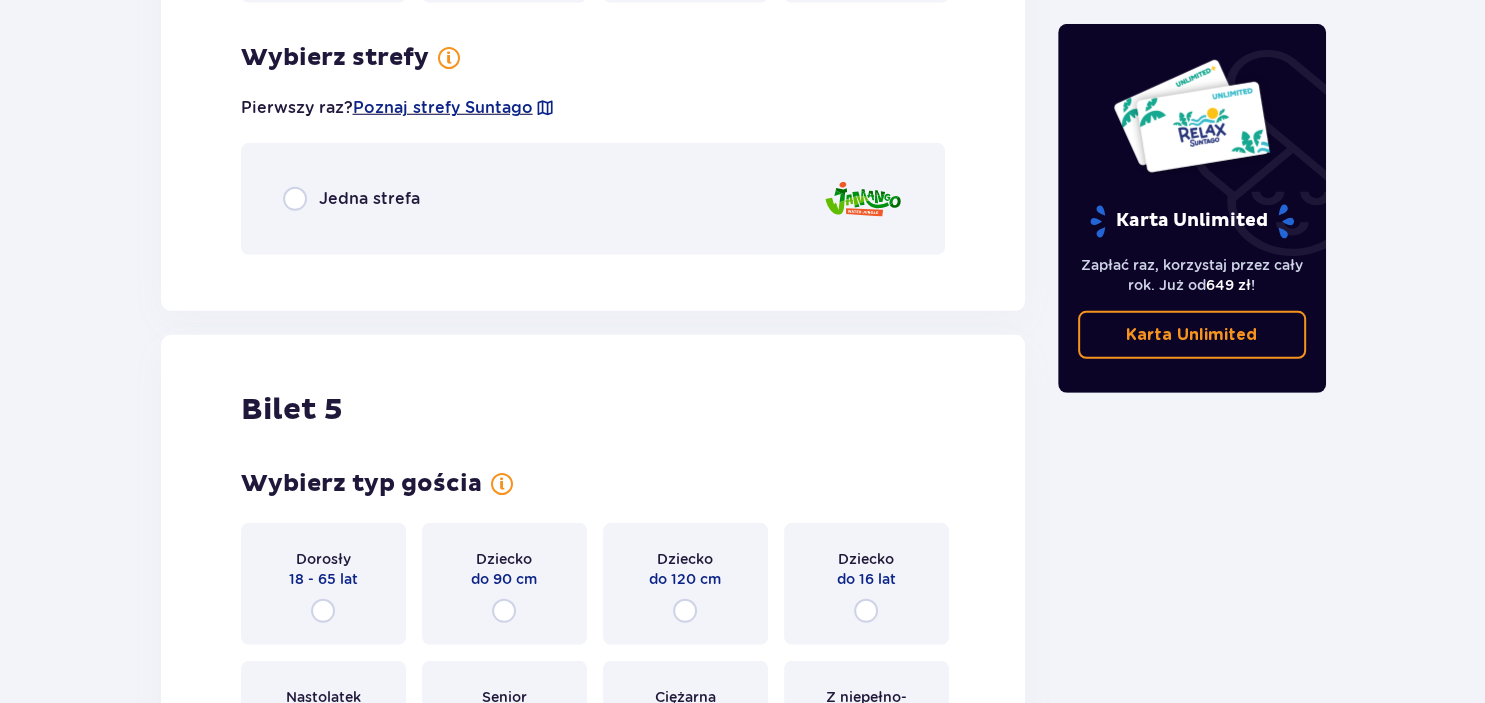 scroll, scrollTop: 5784, scrollLeft: 0, axis: vertical 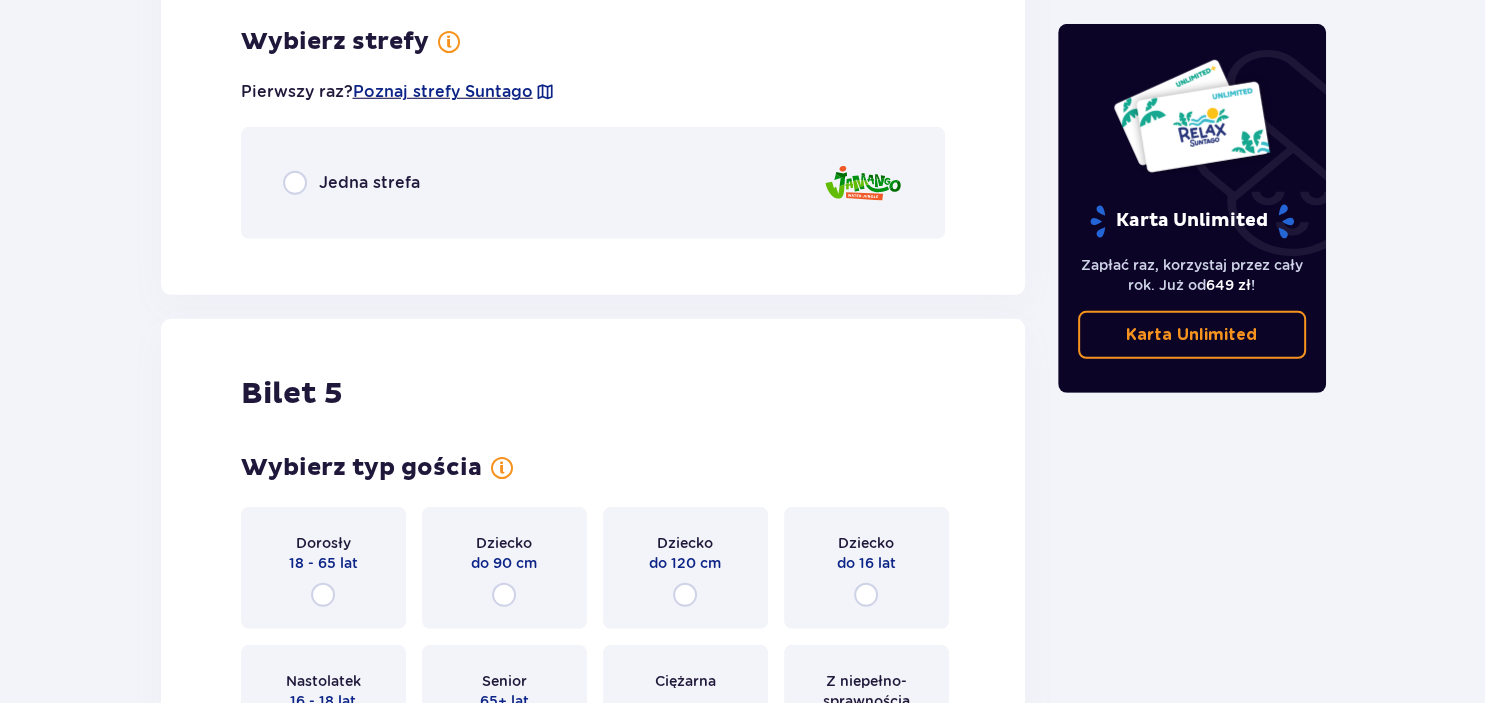 drag, startPoint x: 182, startPoint y: 127, endPoint x: 292, endPoint y: 181, distance: 122.53979 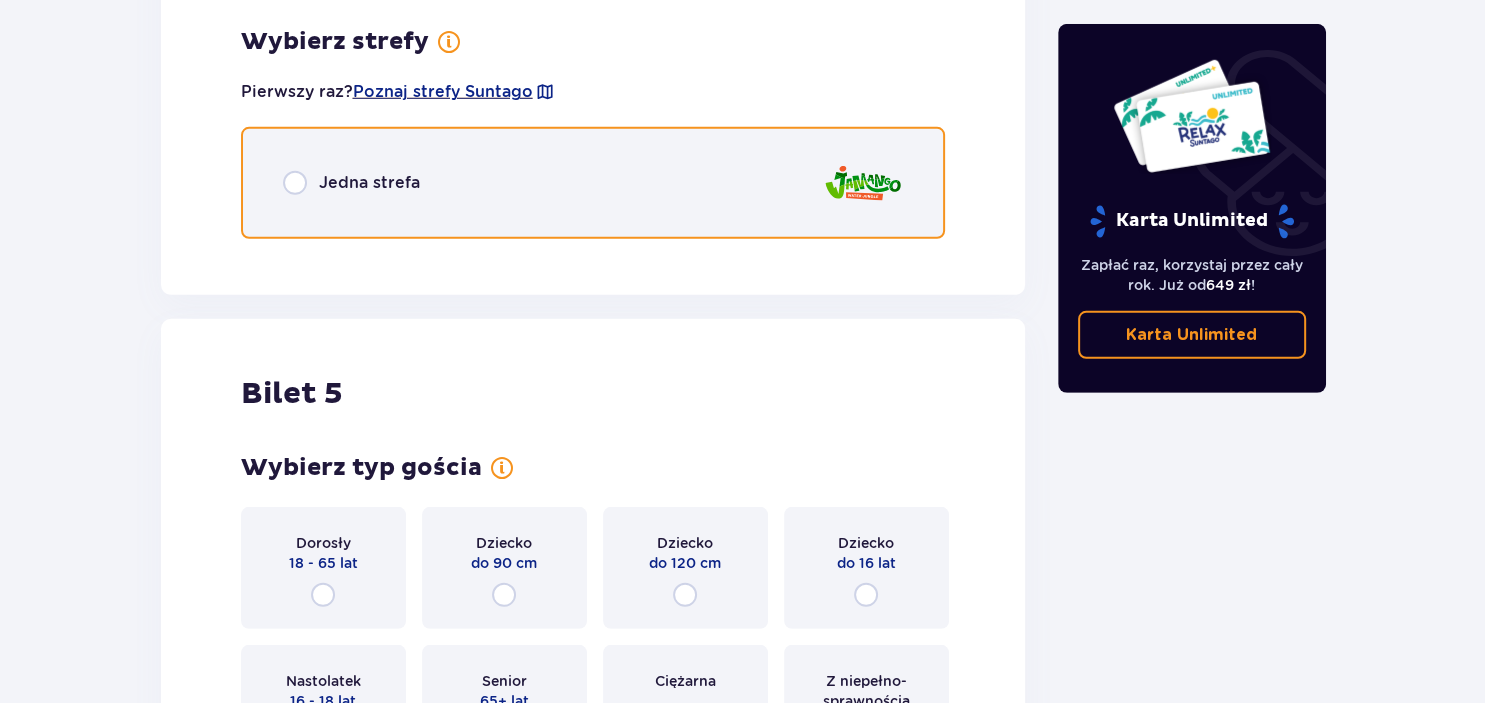 click at bounding box center [295, 183] 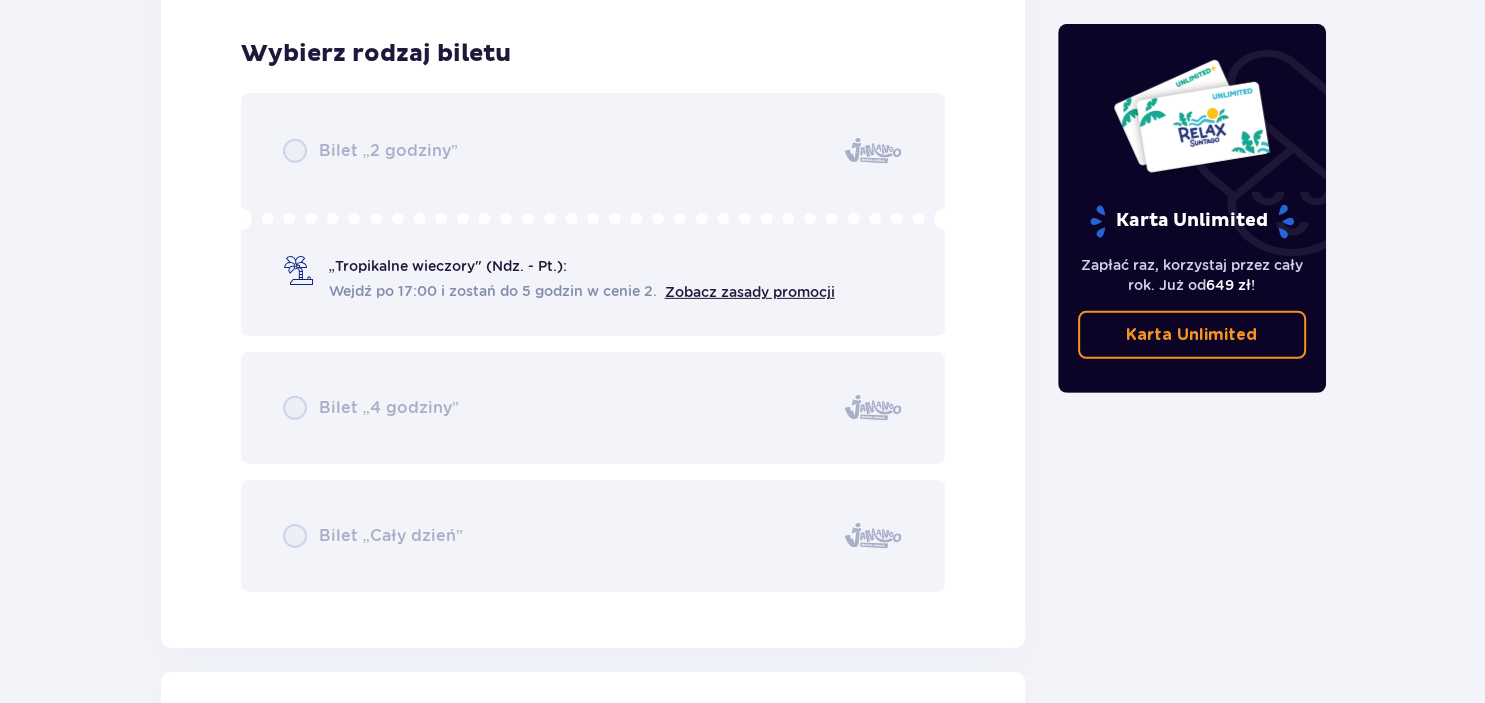 scroll, scrollTop: 6036, scrollLeft: 0, axis: vertical 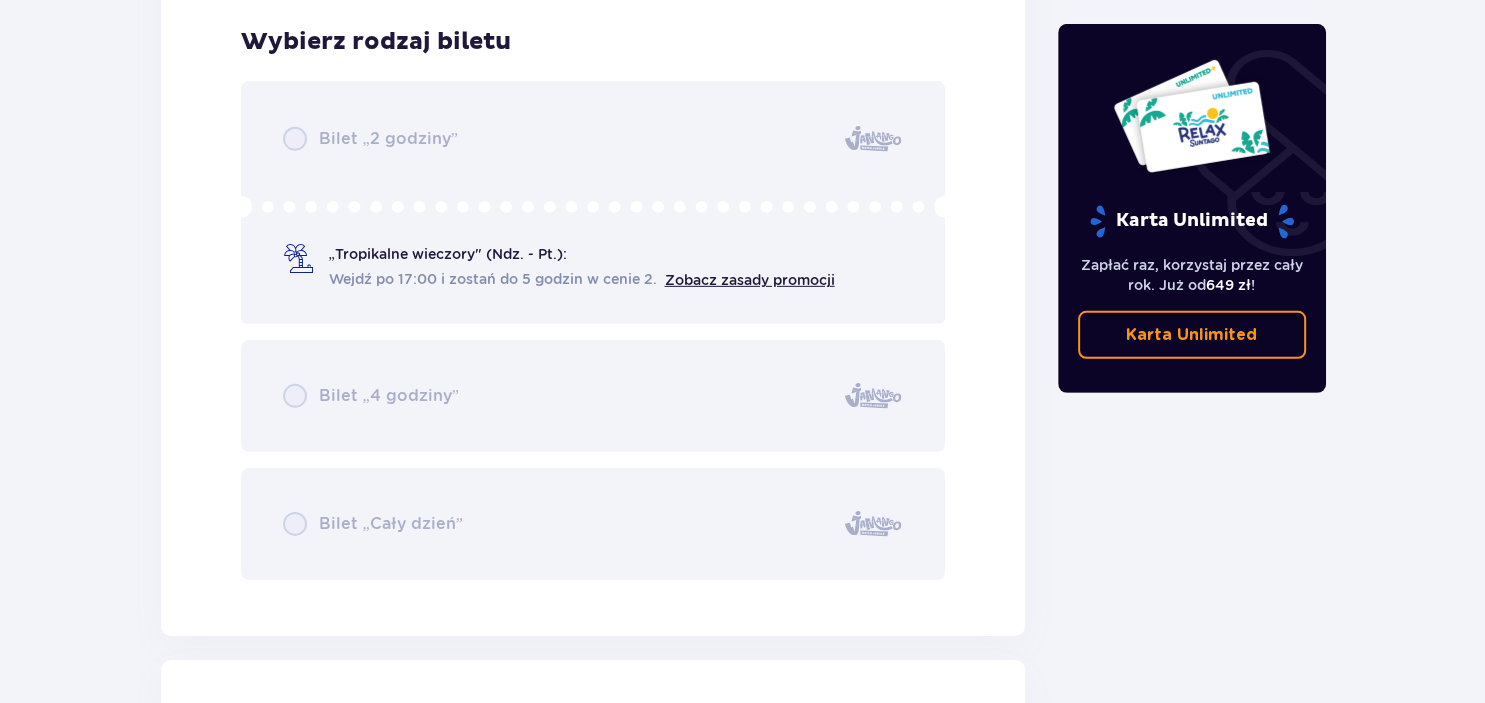 click on "Bilet „2 godziny” „Tropikalne wieczory" (Ndz. - Pt.): Wejdź po 17:00 i zostań do 5 godzin w cenie 2. Zobacz zasady promocji Bilet „4 godziny” Bilet „Cały dzień”" at bounding box center [593, 330] 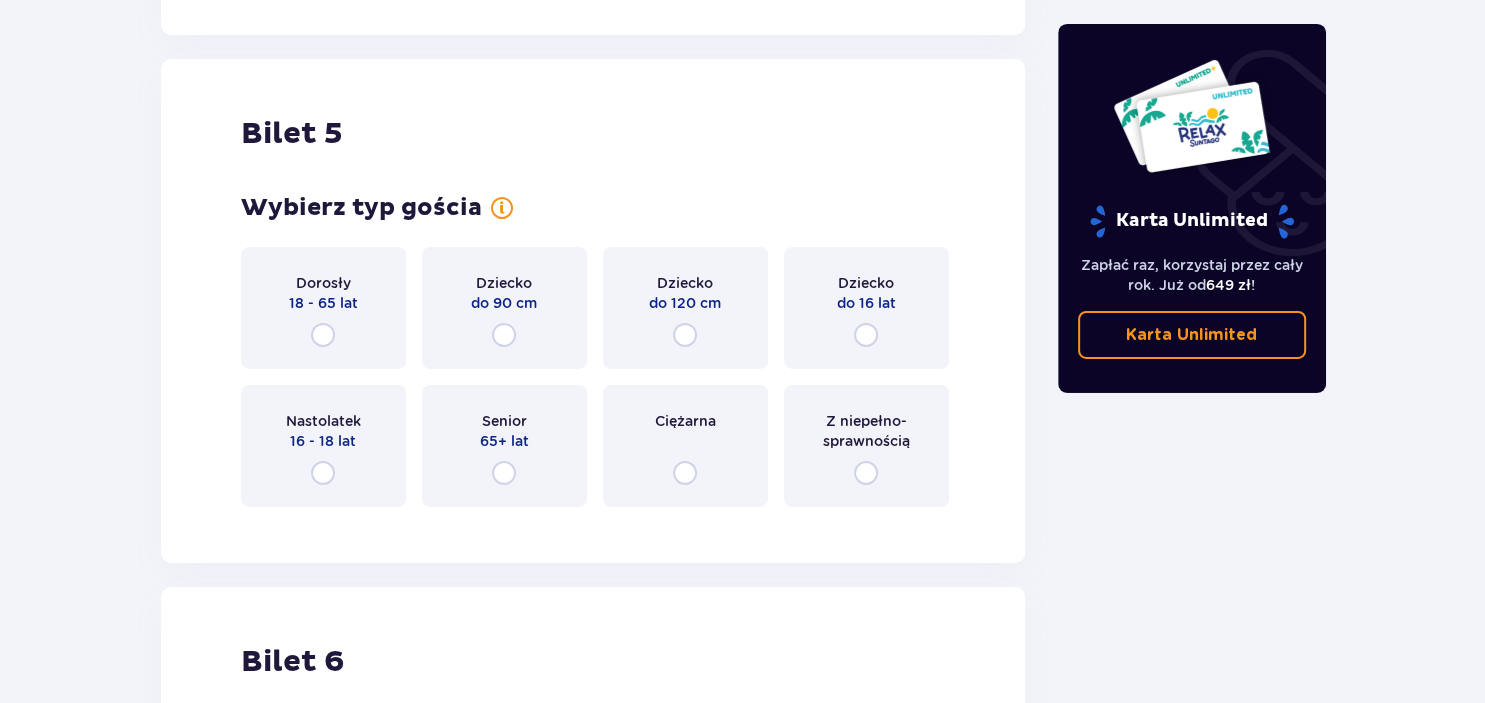 scroll, scrollTop: 6652, scrollLeft: 0, axis: vertical 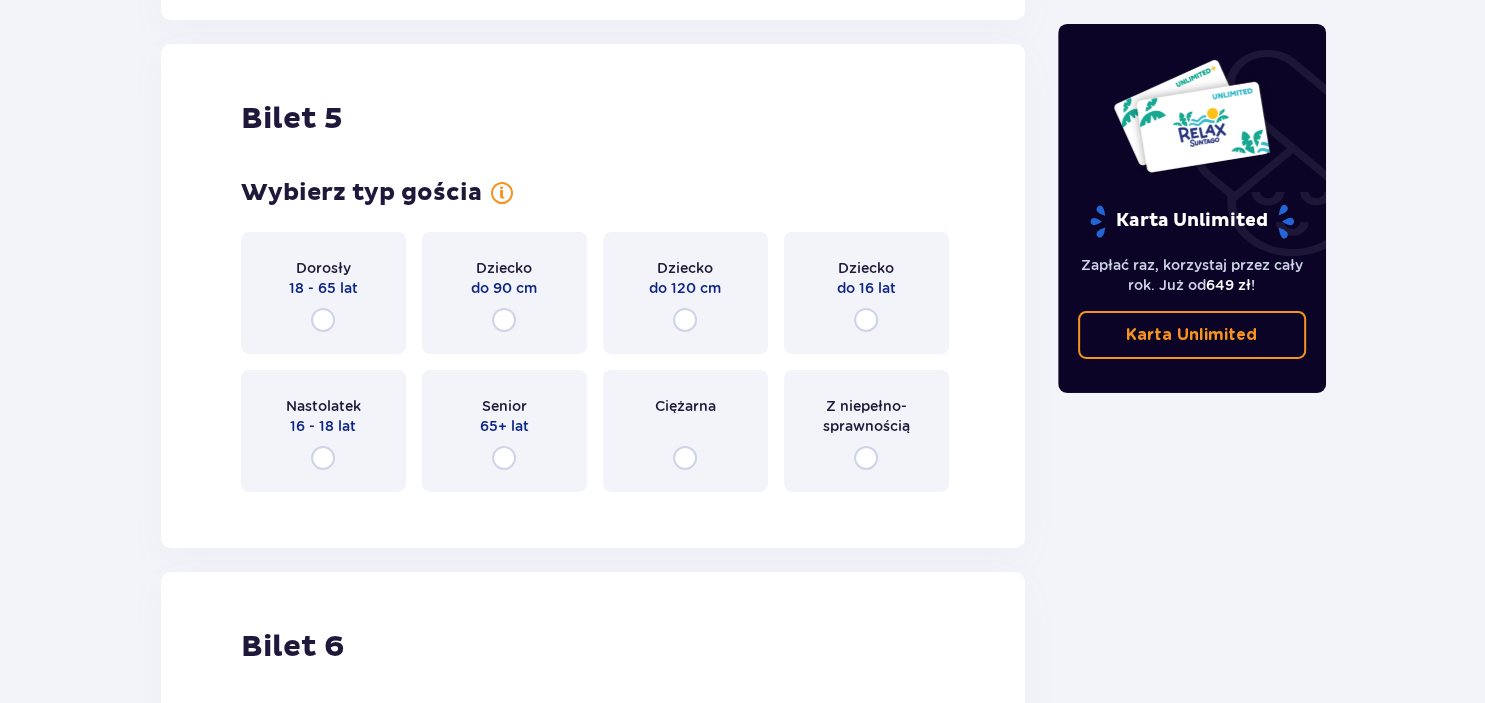click on "Dziecko do 16 lat" at bounding box center [866, 293] 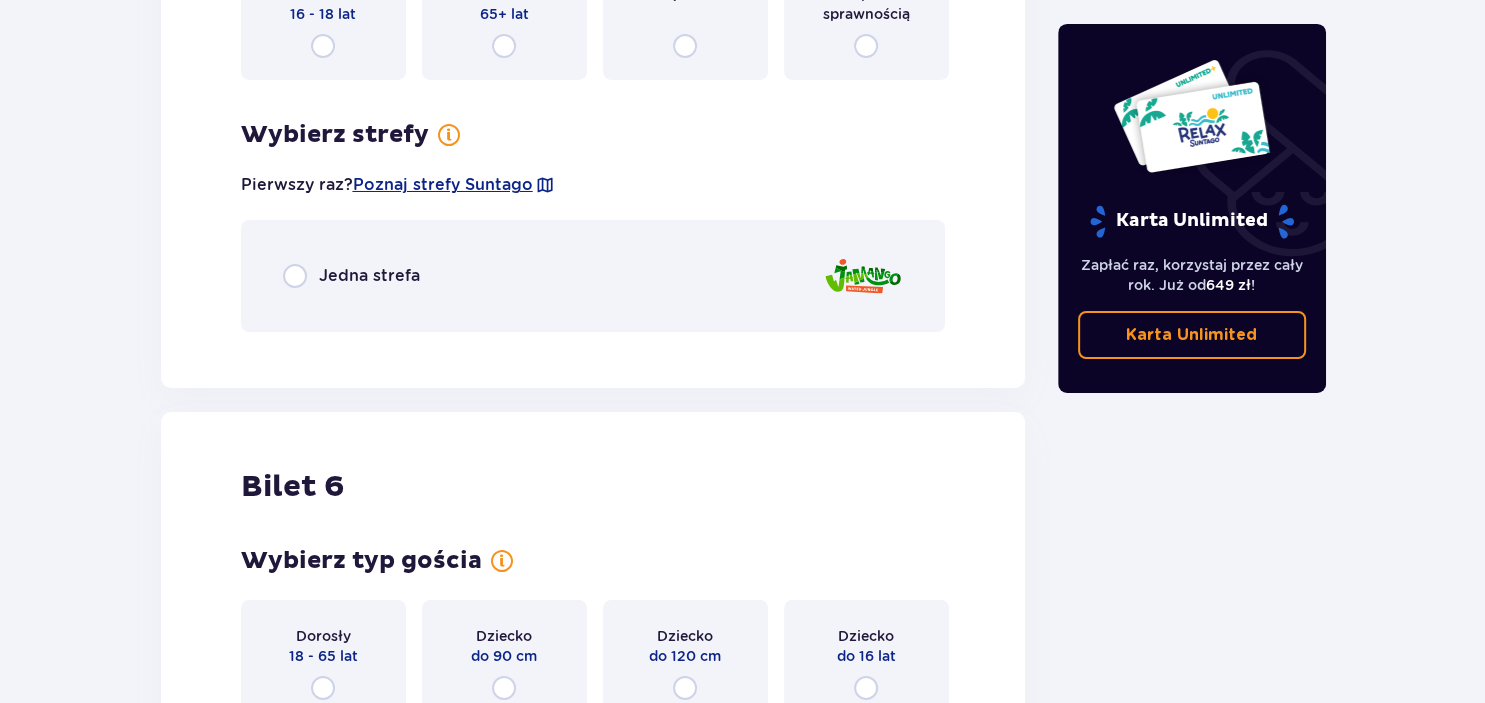 click on "Bilet   5 Wybierz typ gościa Dorosły 18 - 65 lat Dziecko do 90 cm Dziecko do 120 cm Dziecko do 16 lat Nastolatek 16 - 18 lat Senior 65+ lat Ciężarna Z niepełno­sprawnością Wybierz strefy Pierwszy raz?  Poznaj strefy Suntago Jedna strefa" at bounding box center (593, 10) 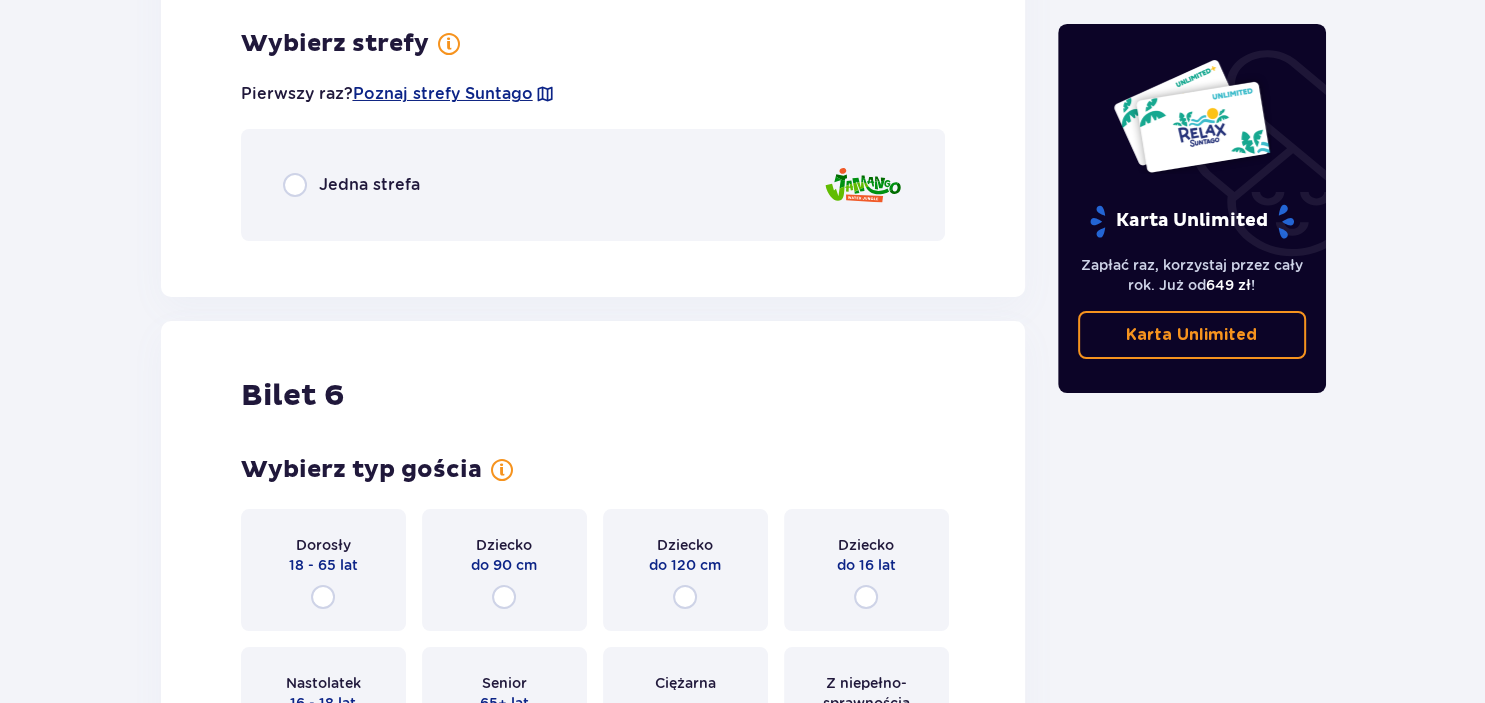 scroll, scrollTop: 7156, scrollLeft: 0, axis: vertical 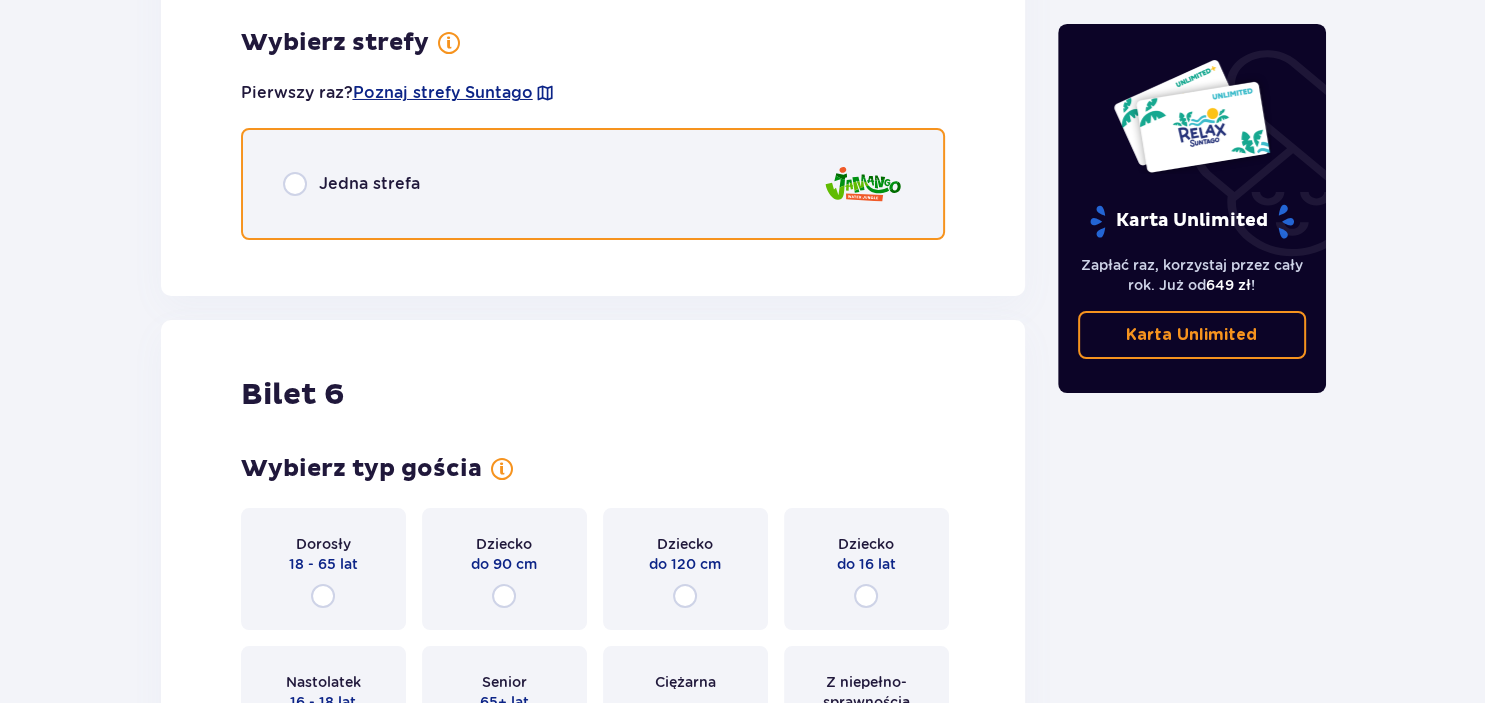 click at bounding box center (295, 184) 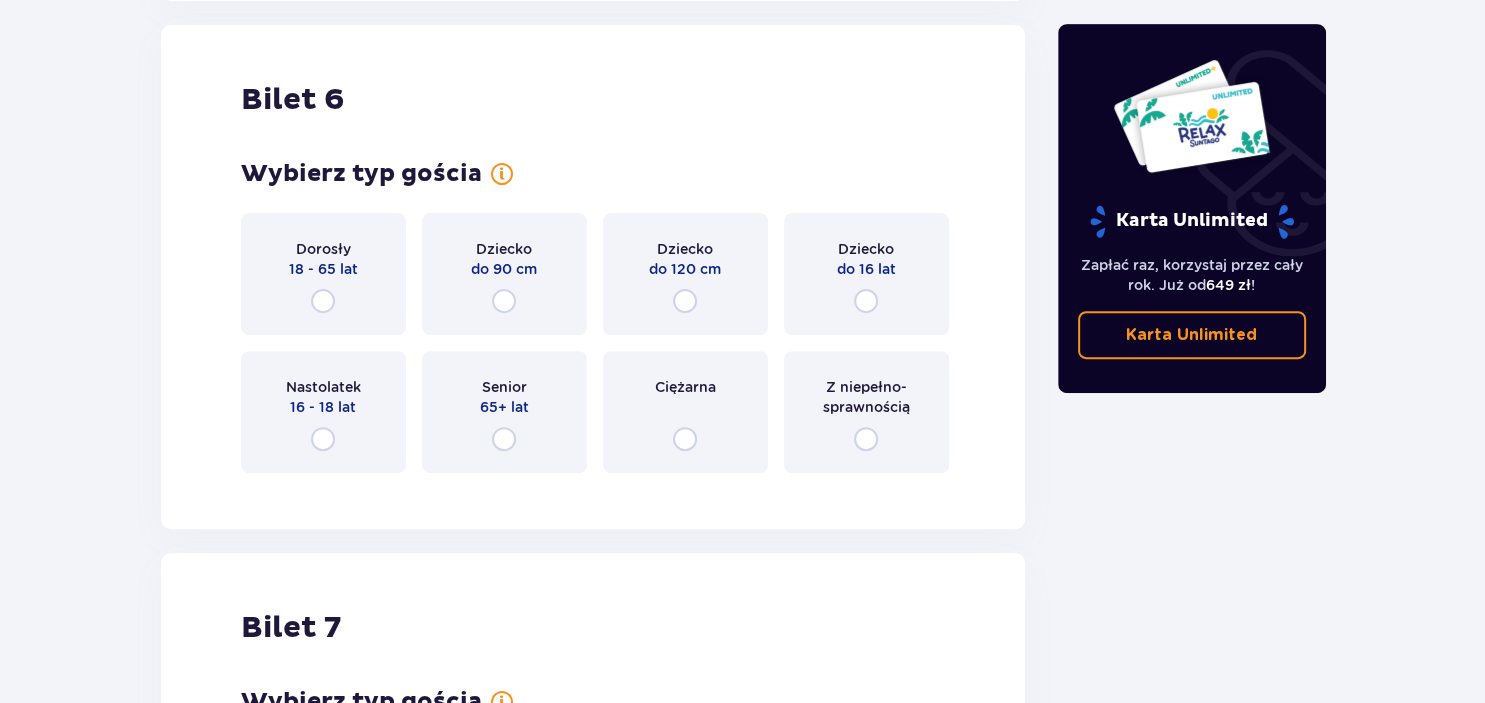 scroll, scrollTop: 8053, scrollLeft: 0, axis: vertical 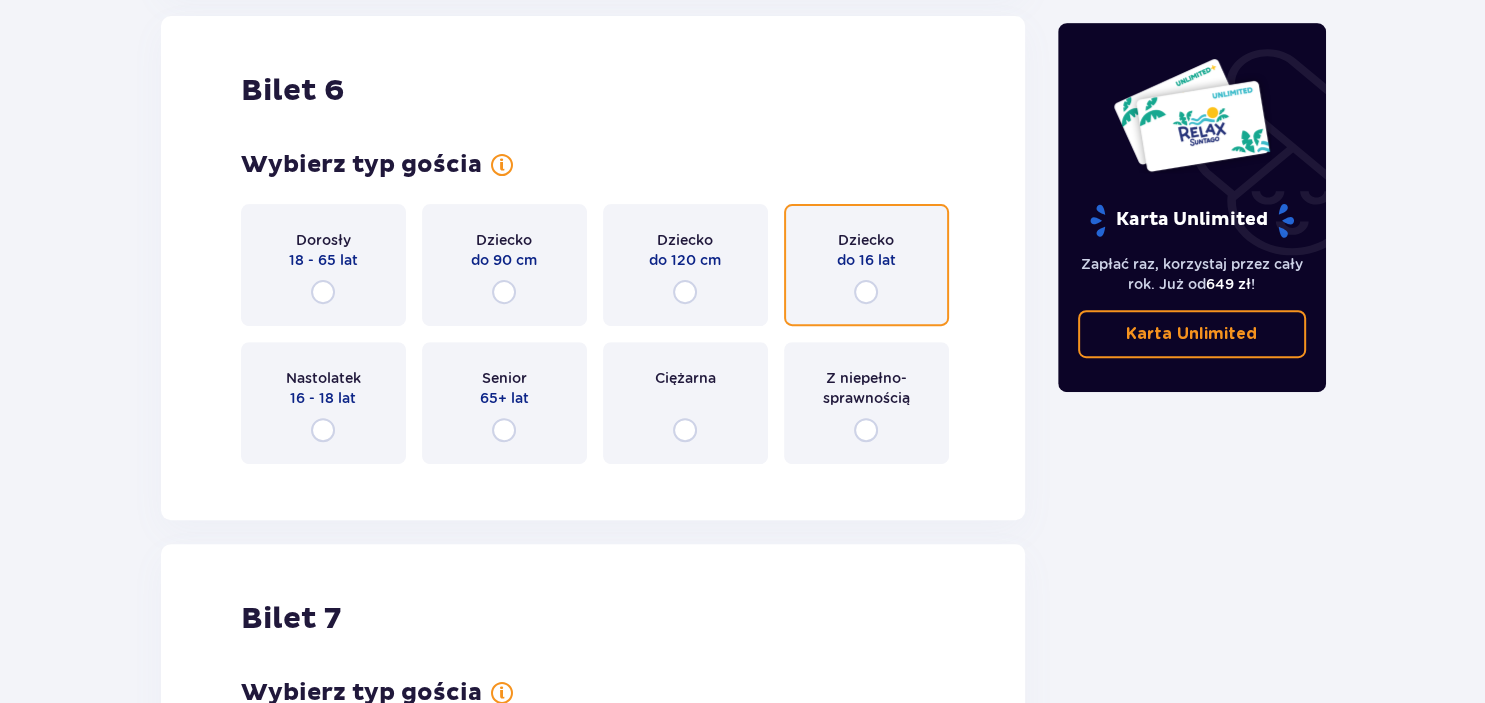 click at bounding box center (866, 292) 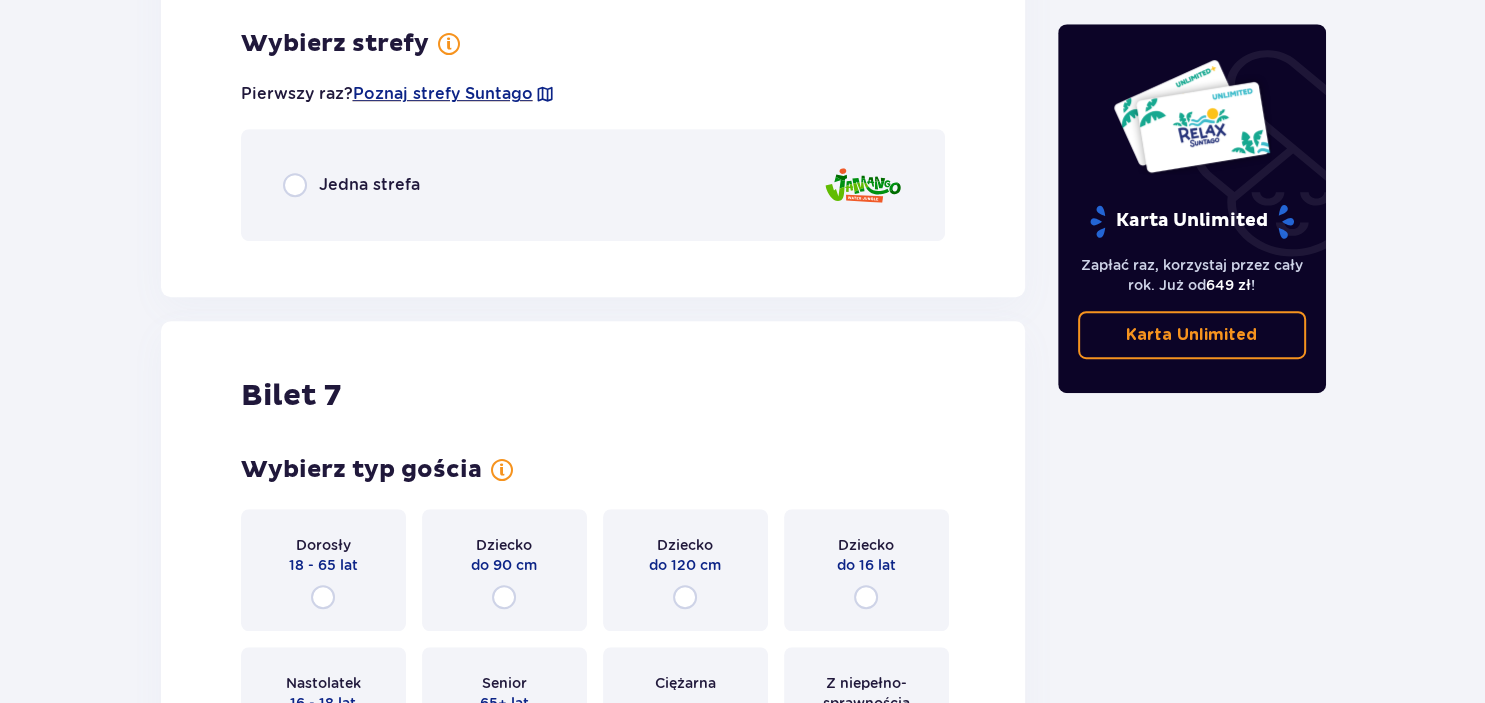 scroll, scrollTop: 8528, scrollLeft: 0, axis: vertical 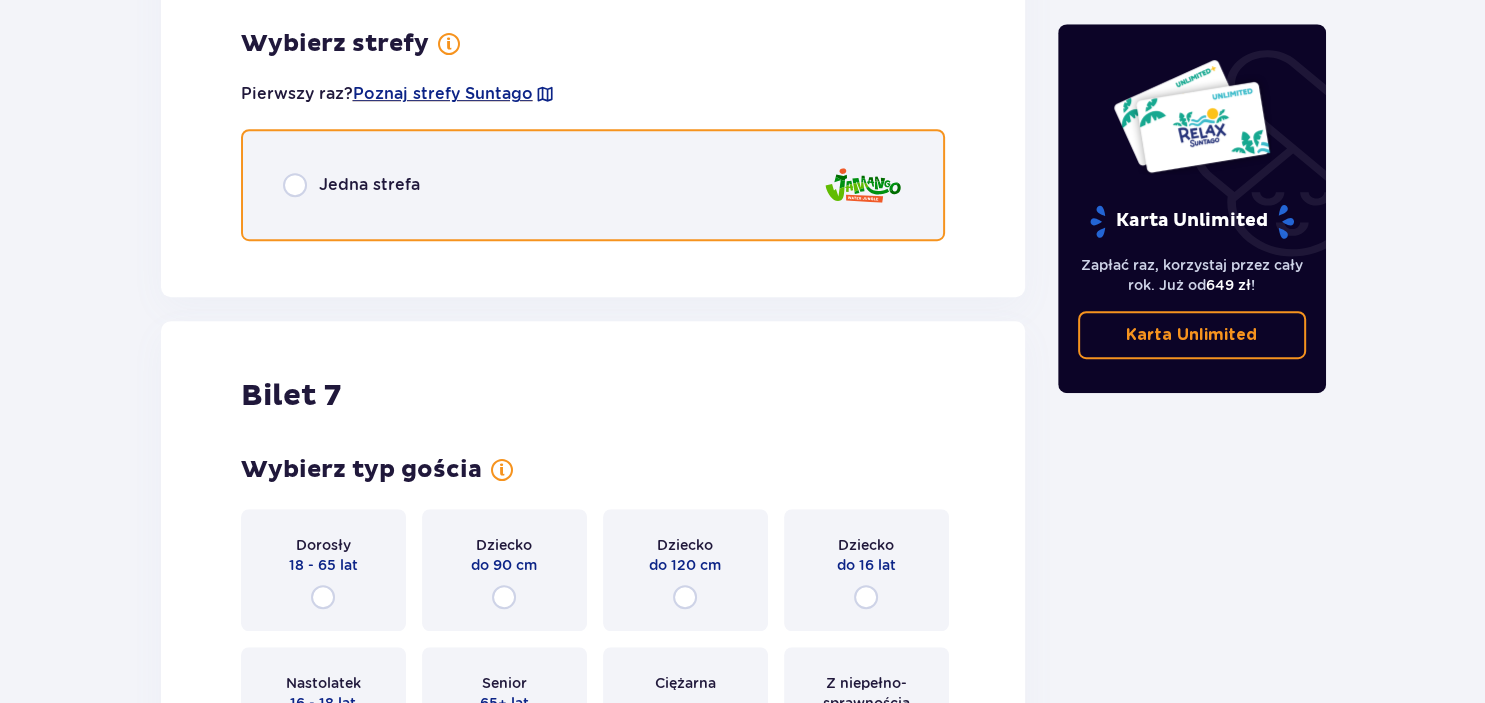 click at bounding box center (295, 185) 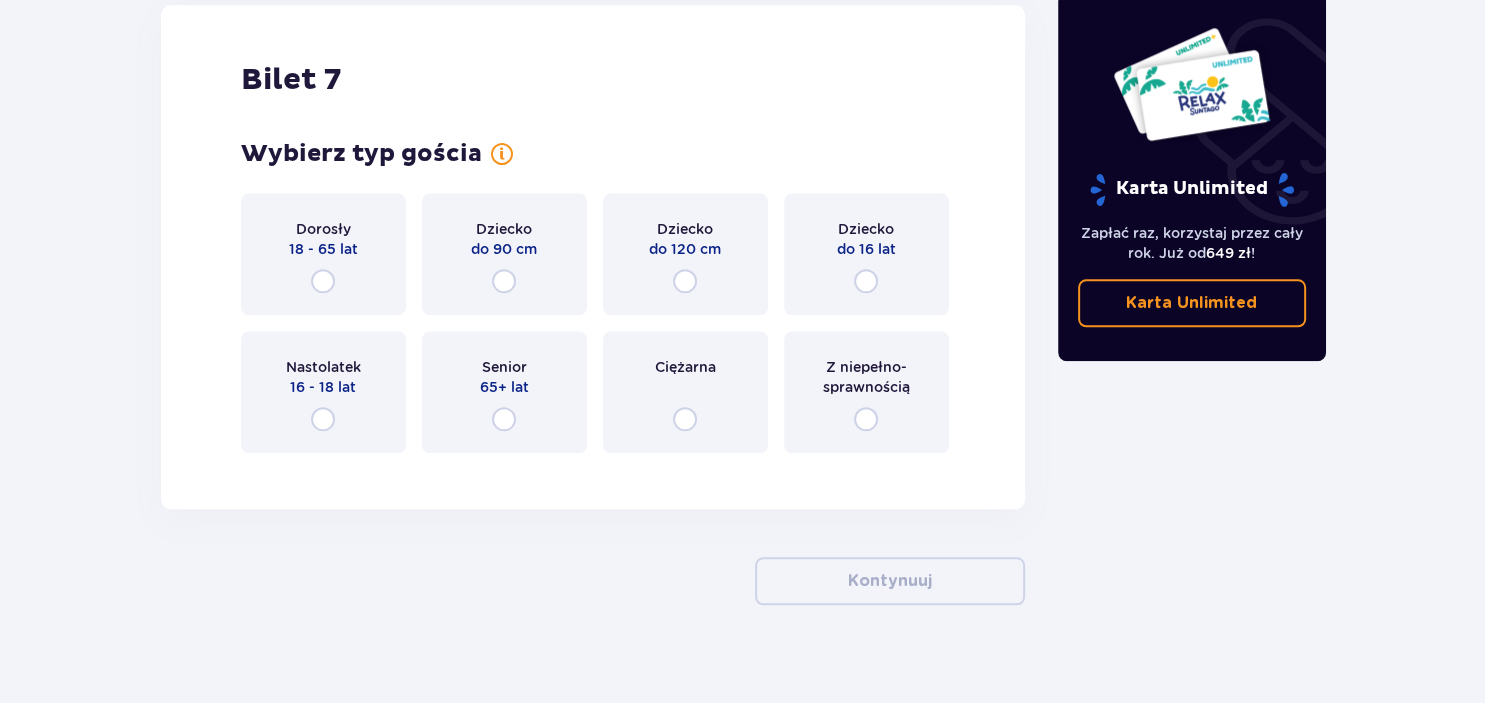 scroll, scrollTop: 9438, scrollLeft: 0, axis: vertical 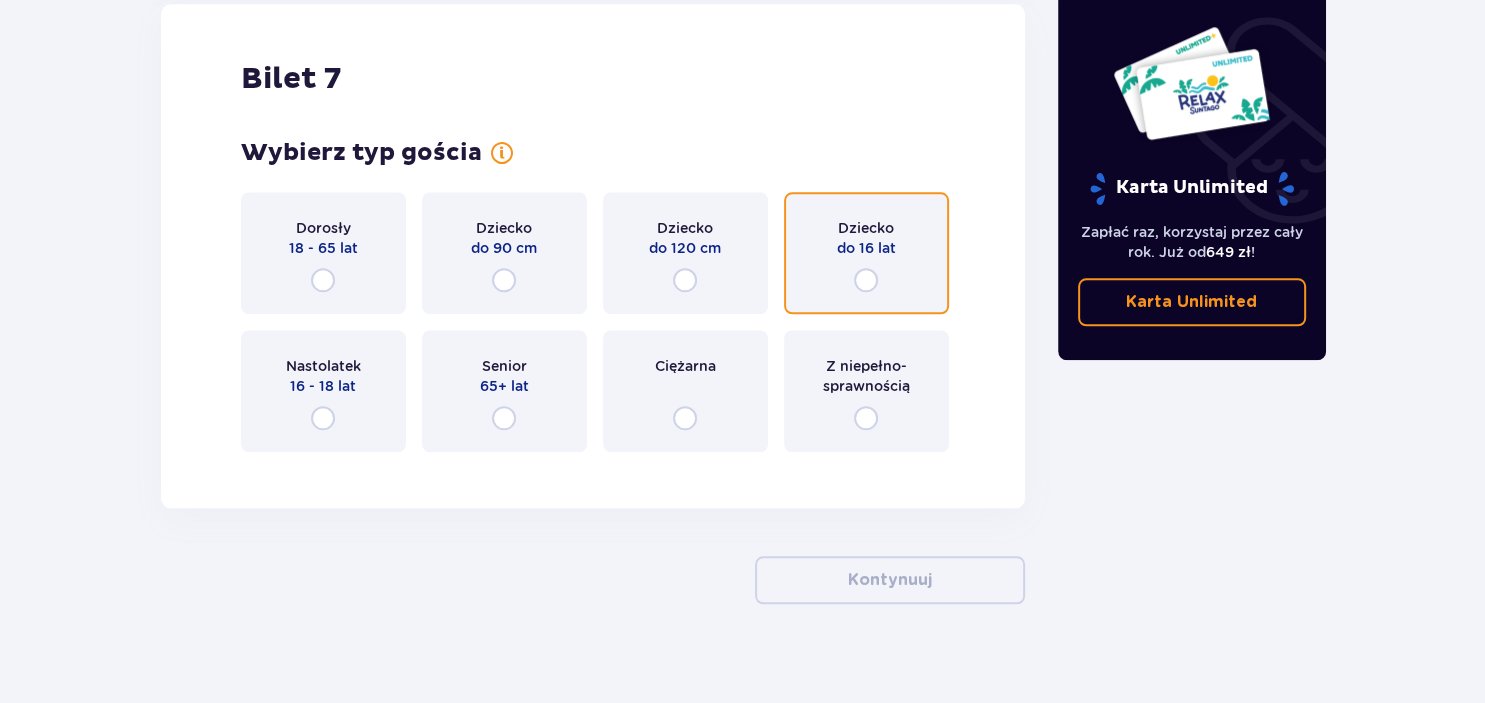 click at bounding box center (866, 280) 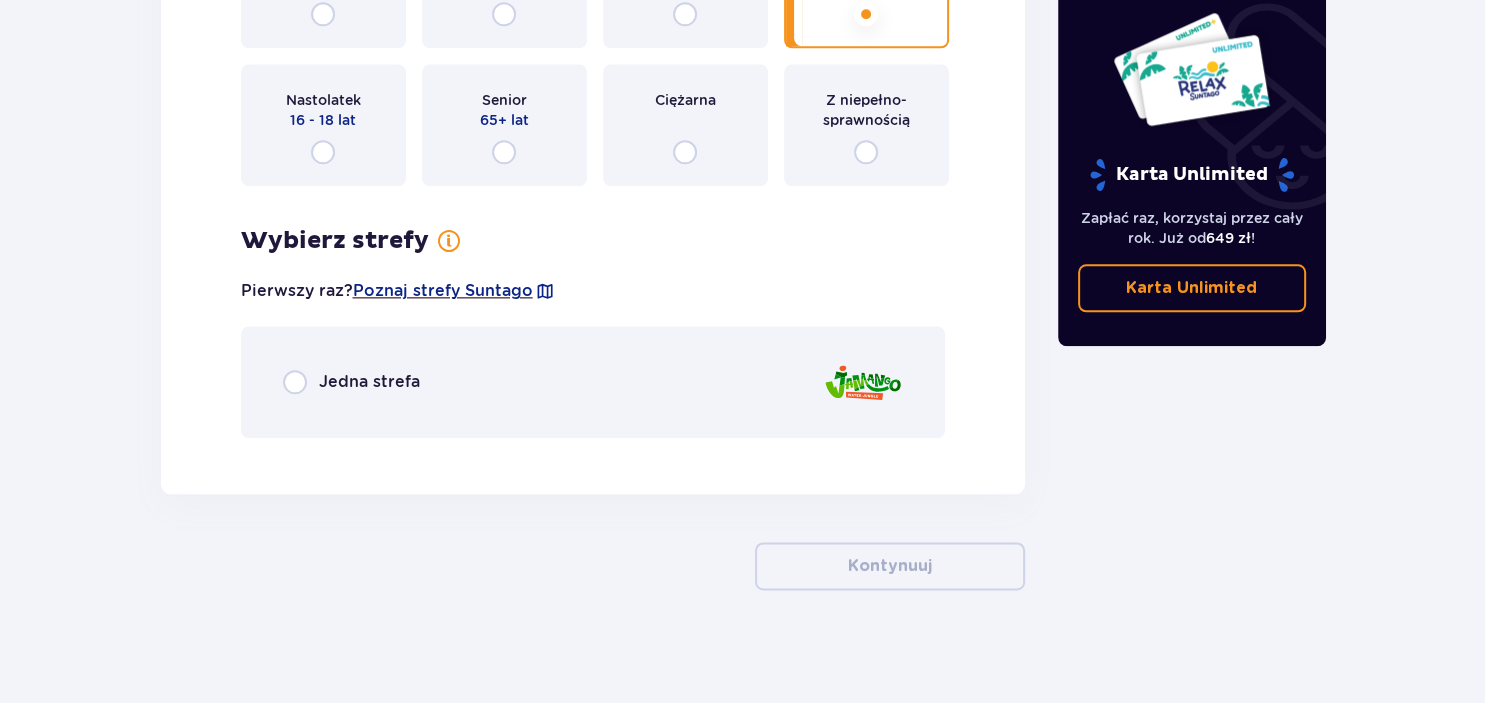 scroll, scrollTop: 9706, scrollLeft: 0, axis: vertical 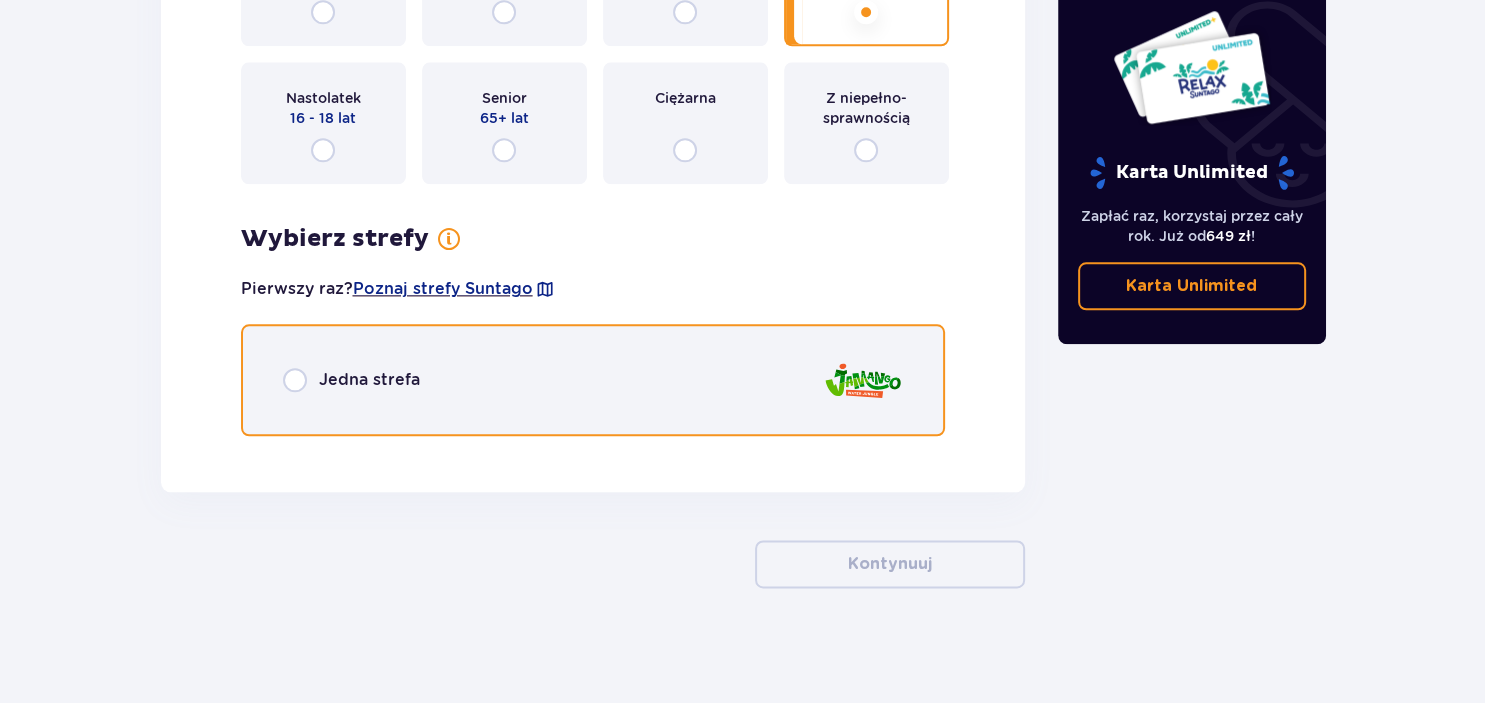 click at bounding box center [295, 380] 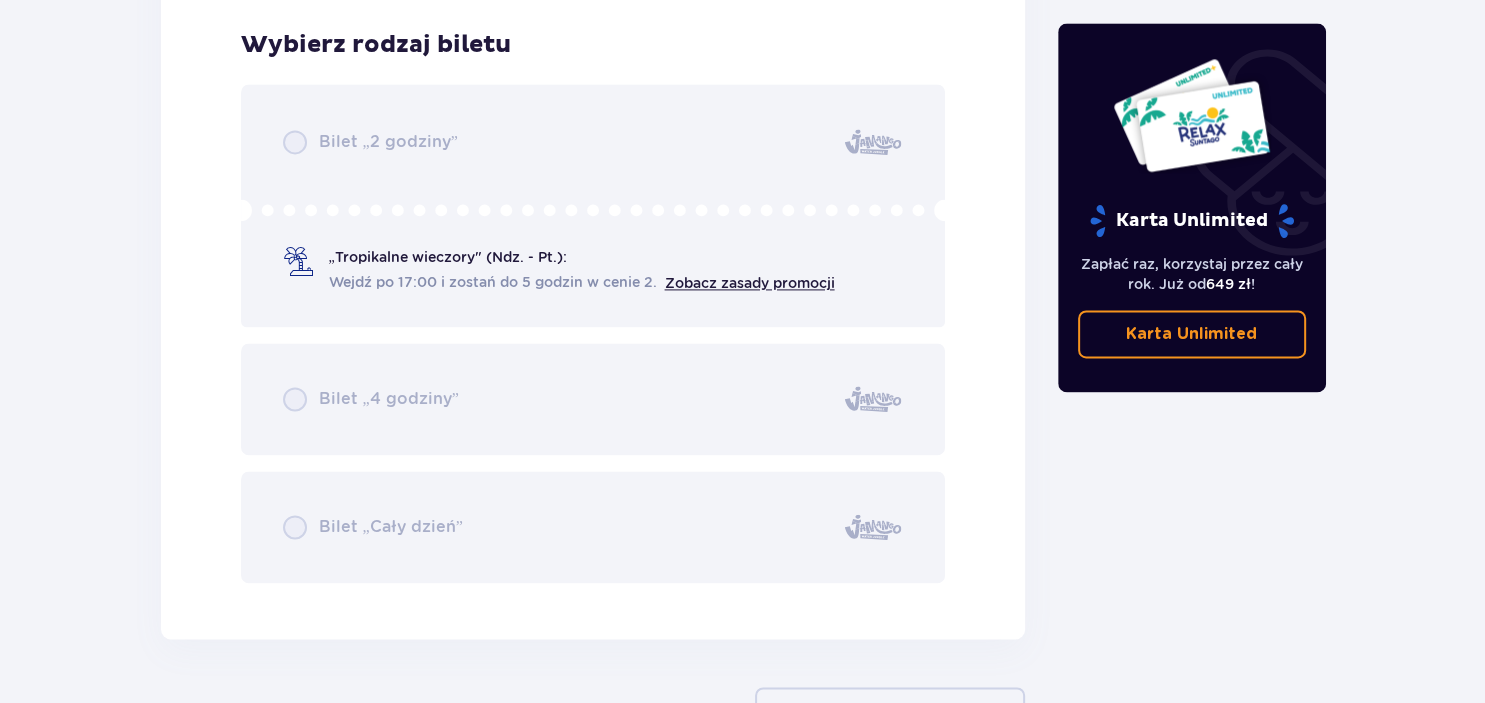 scroll, scrollTop: 10154, scrollLeft: 0, axis: vertical 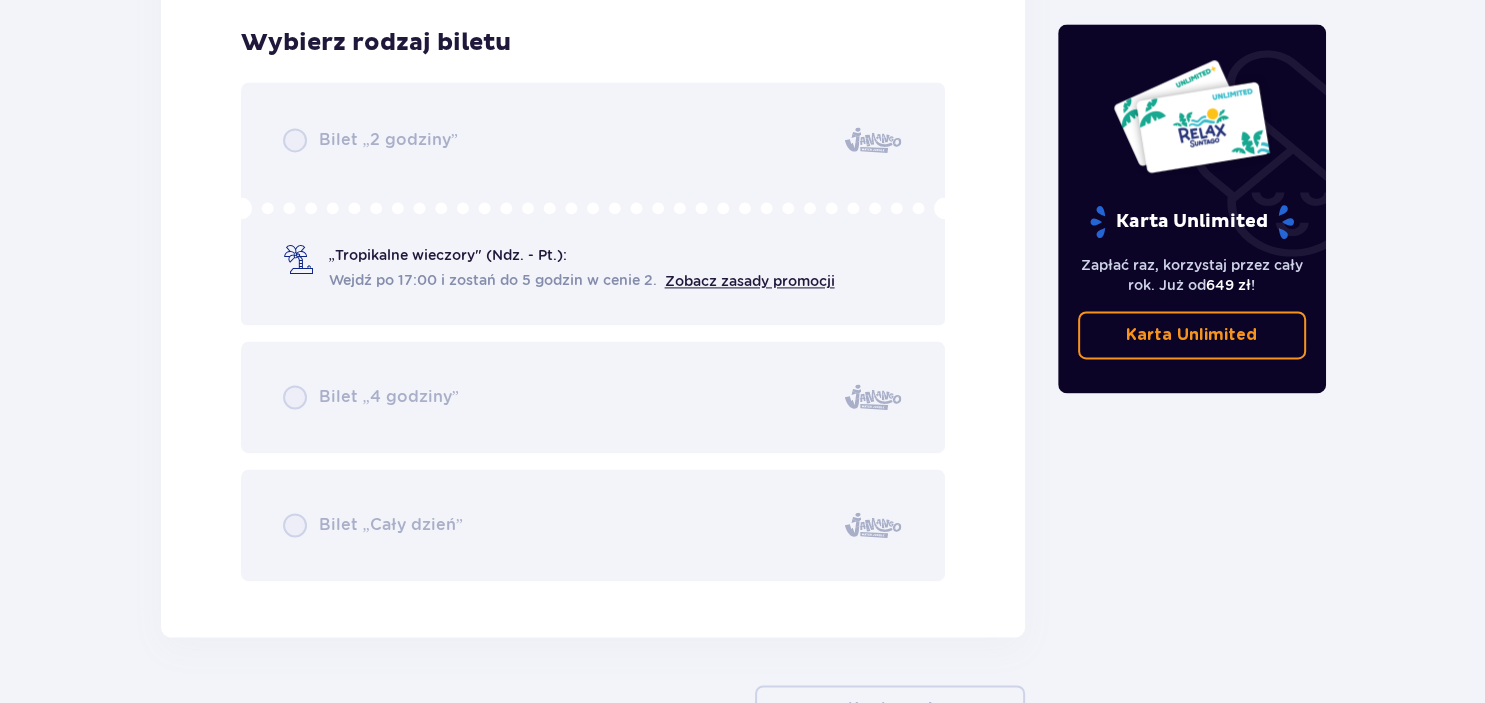 click on "Karta Unlimited" at bounding box center [1191, 335] 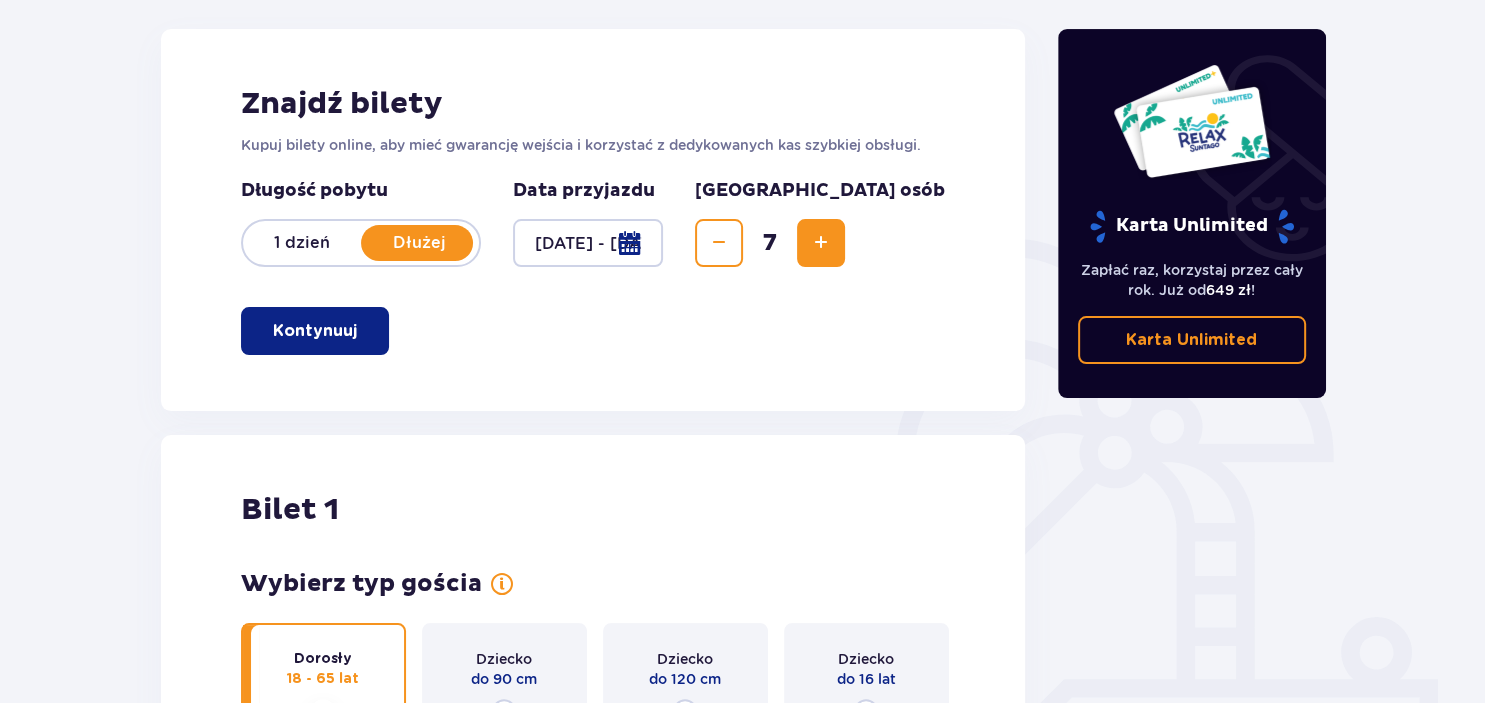 scroll, scrollTop: 0, scrollLeft: 0, axis: both 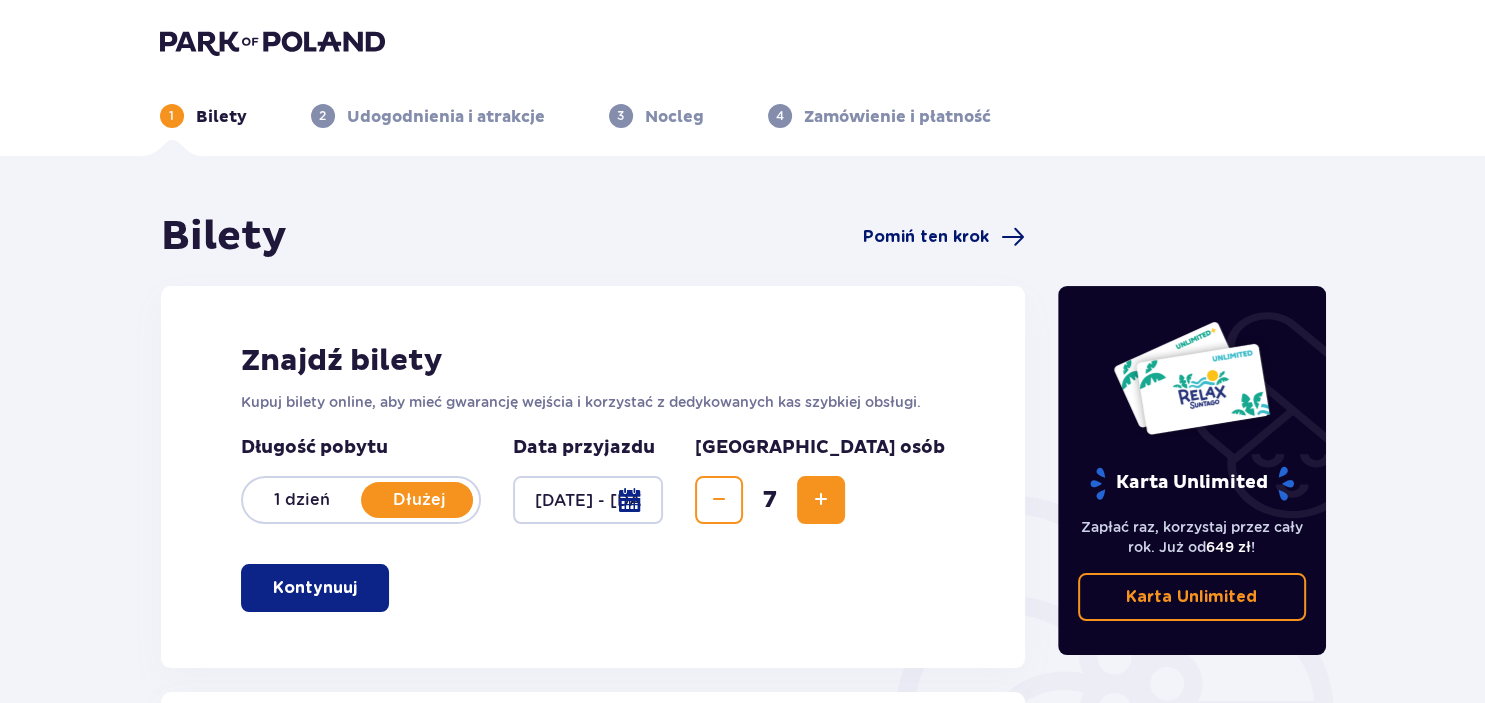 click on "Pomiń ten krok" at bounding box center (926, 237) 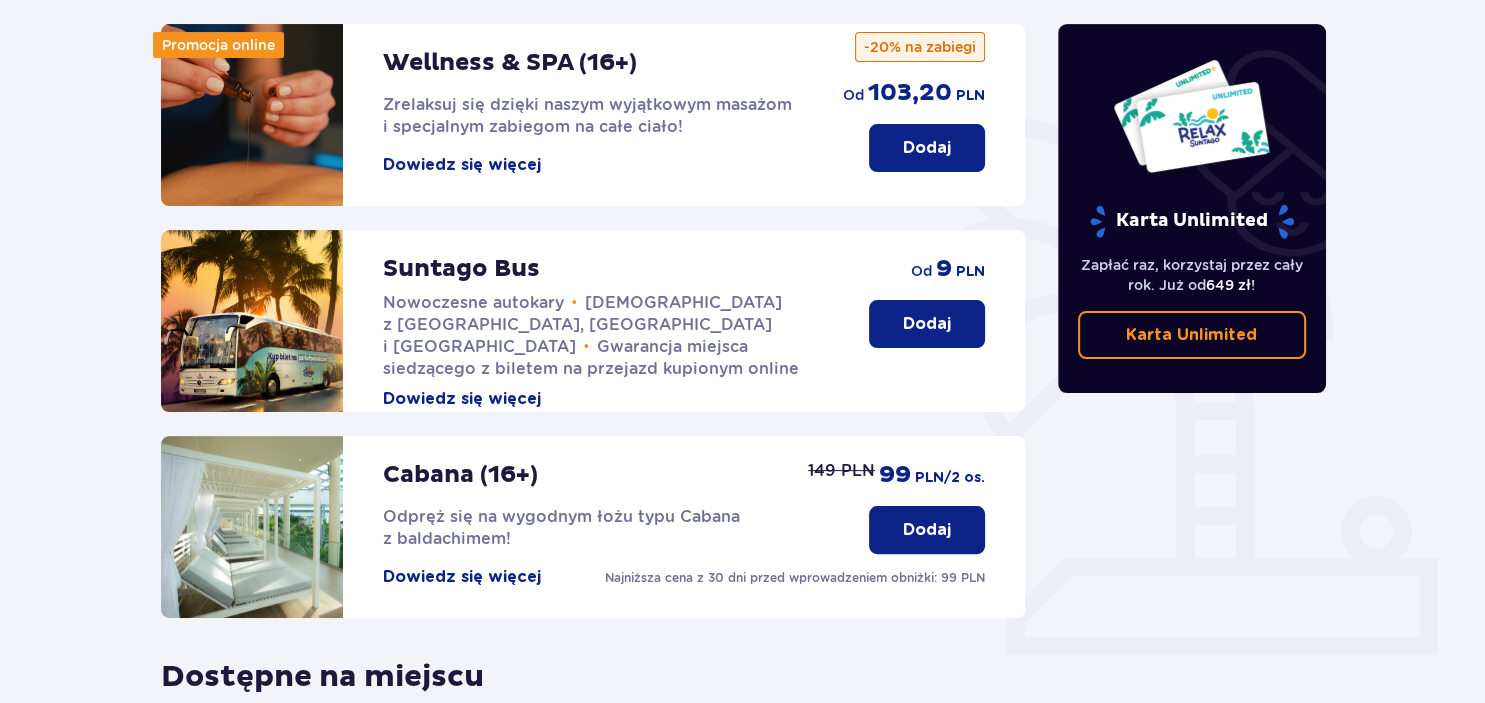 scroll, scrollTop: 381, scrollLeft: 0, axis: vertical 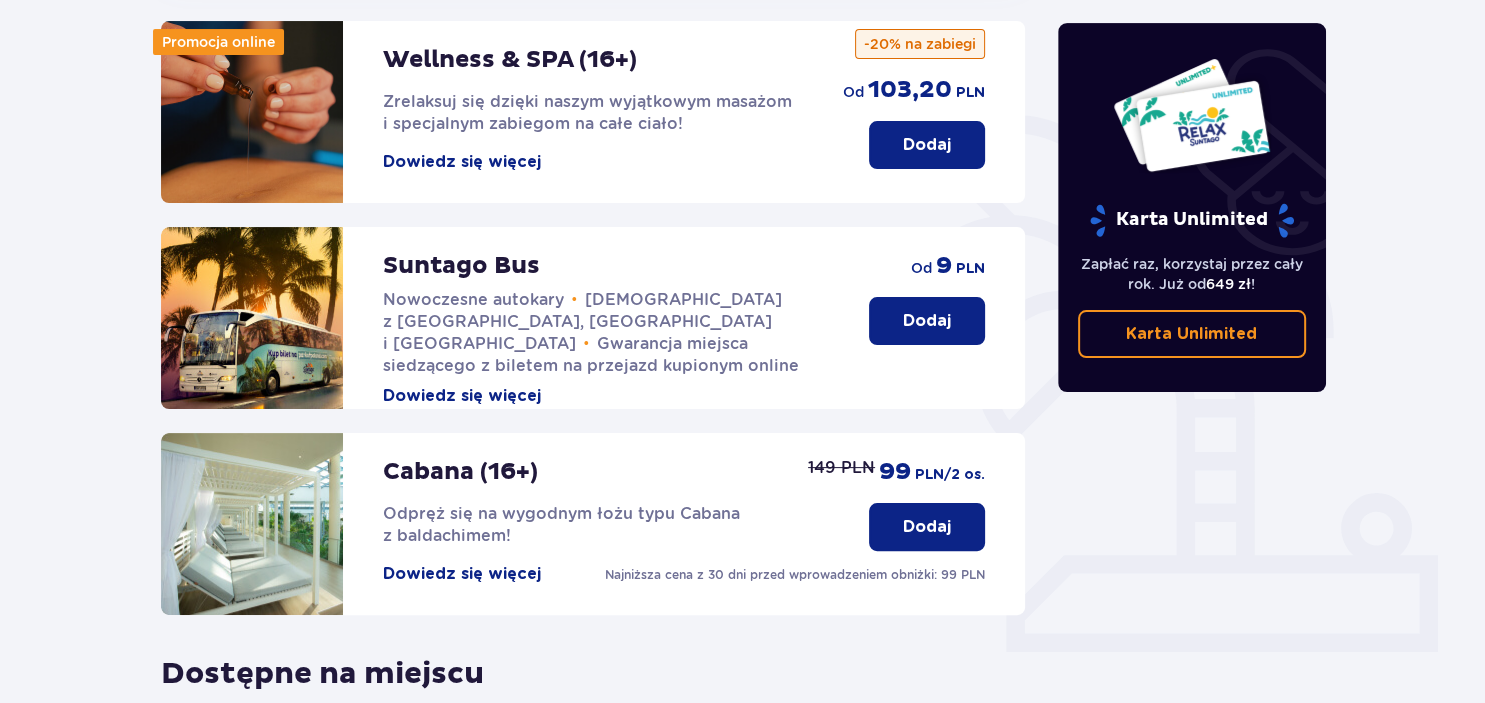 click on "Dodaj" at bounding box center (927, 321) 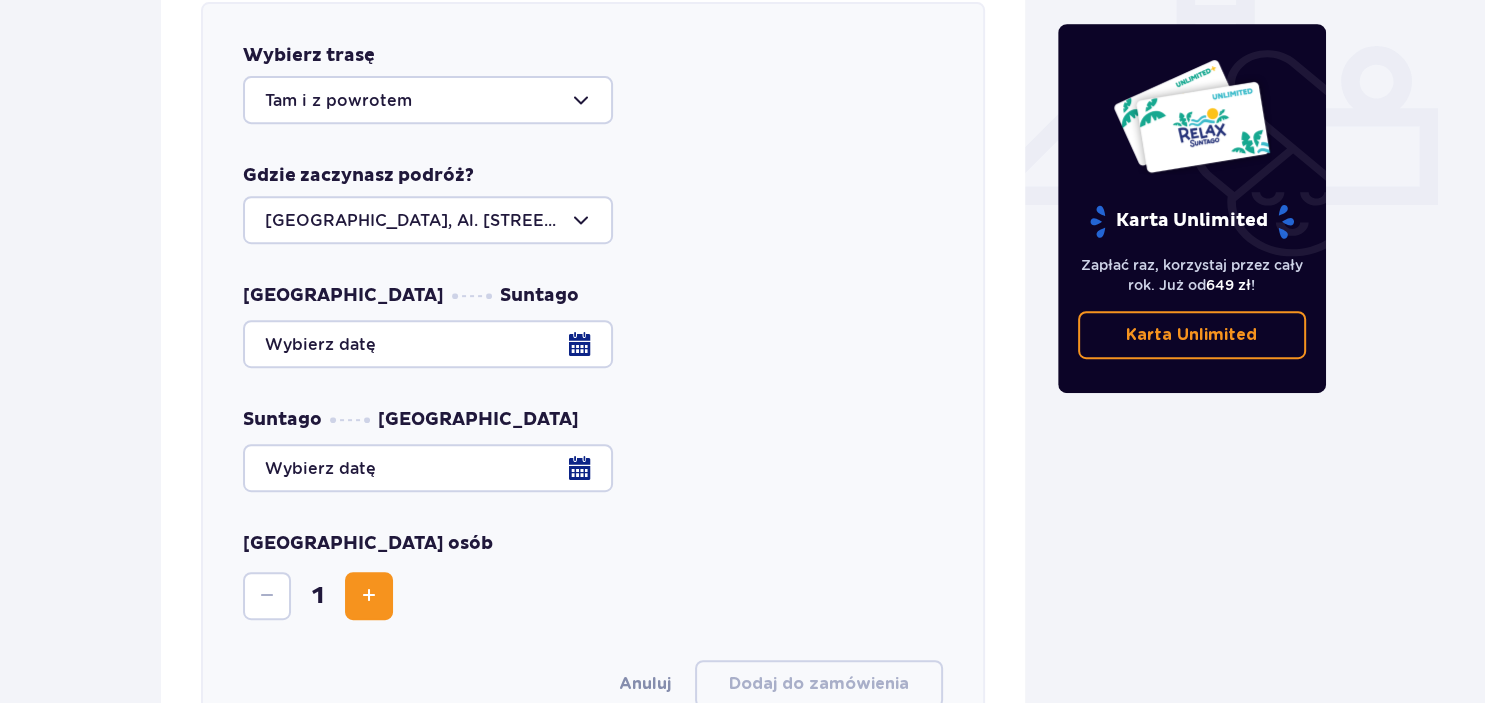 scroll, scrollTop: 852, scrollLeft: 0, axis: vertical 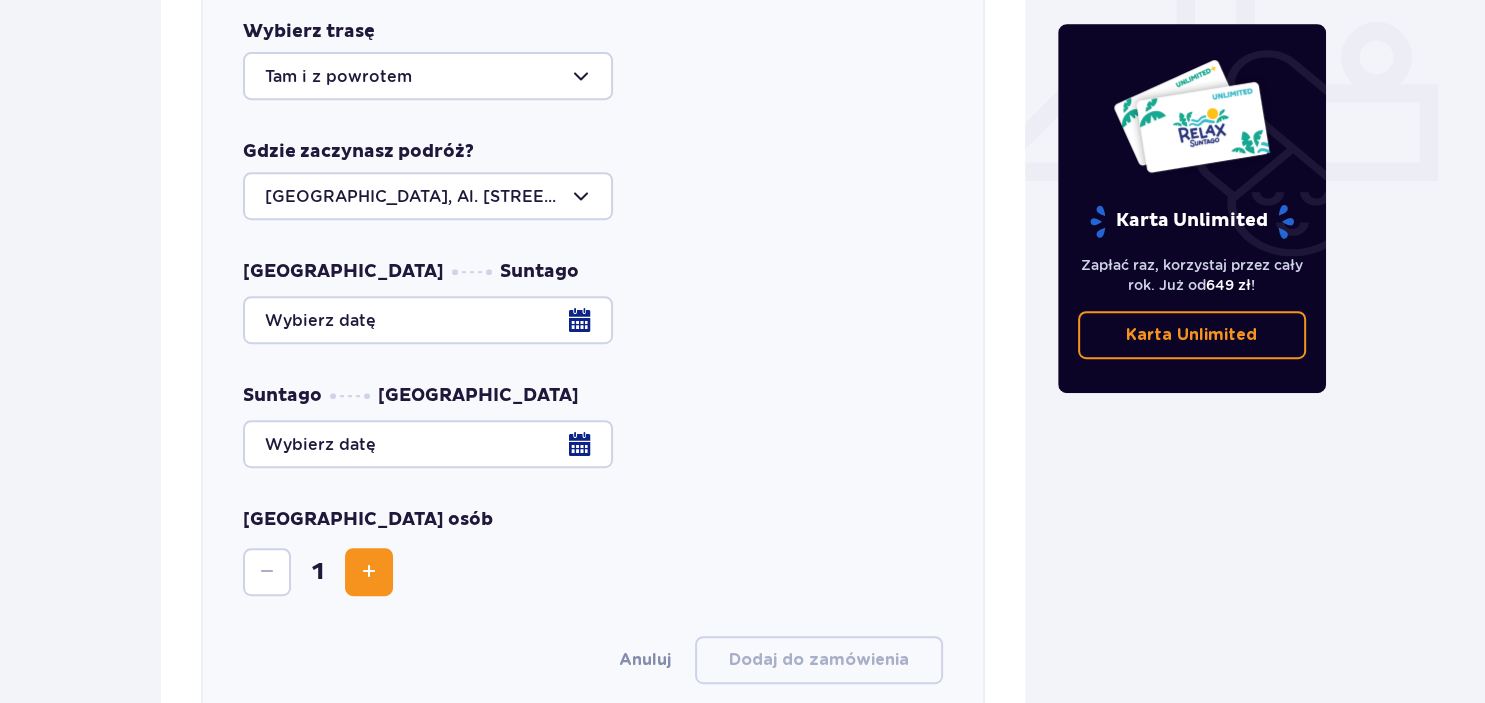 click at bounding box center [593, 320] 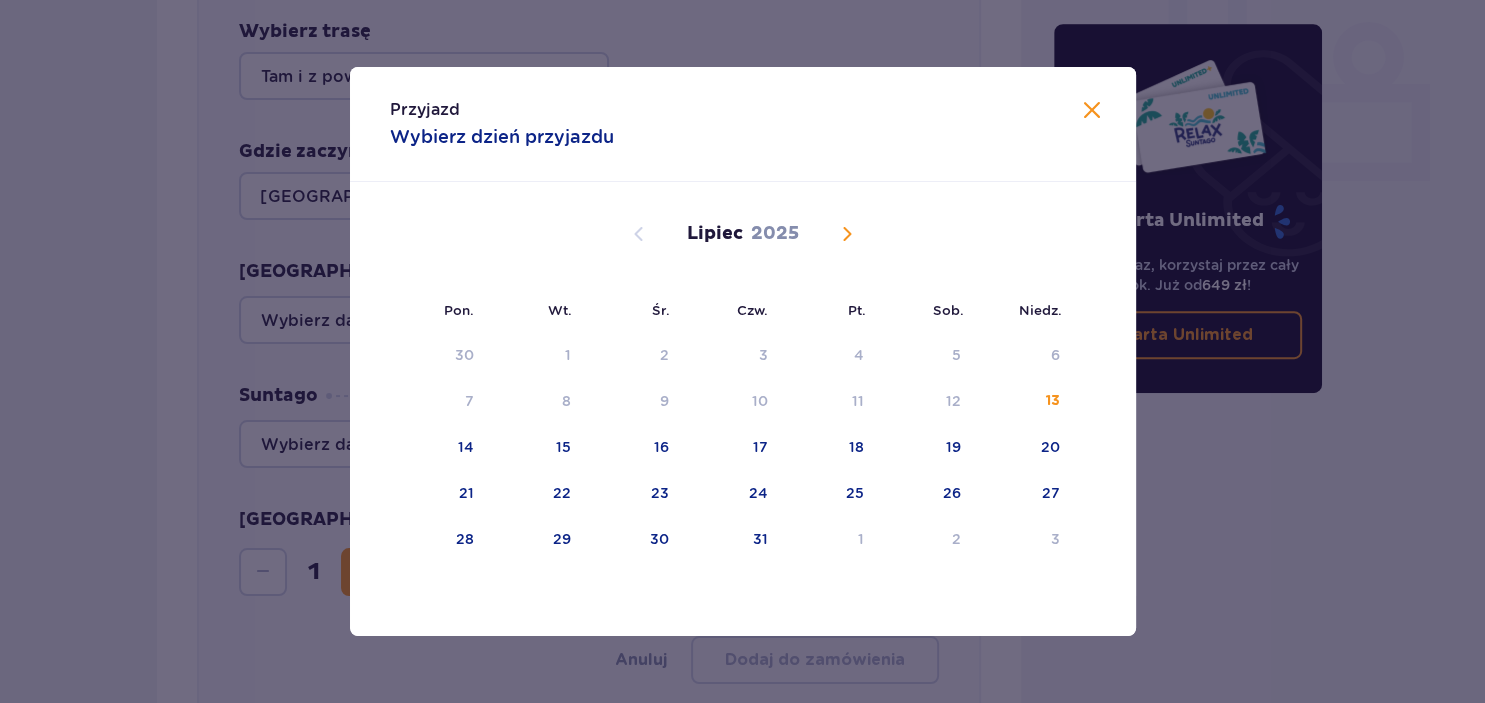 click at bounding box center (847, 234) 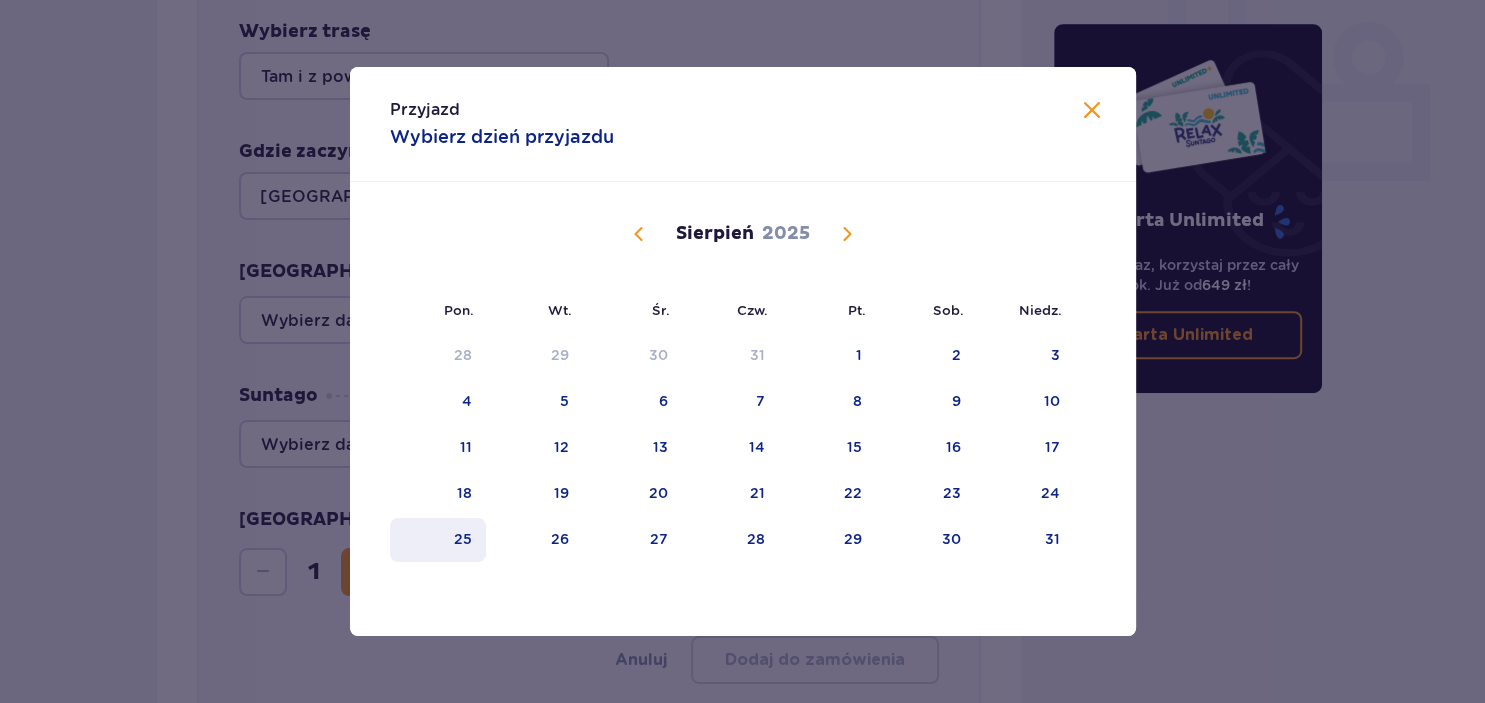 click on "25" at bounding box center (463, 539) 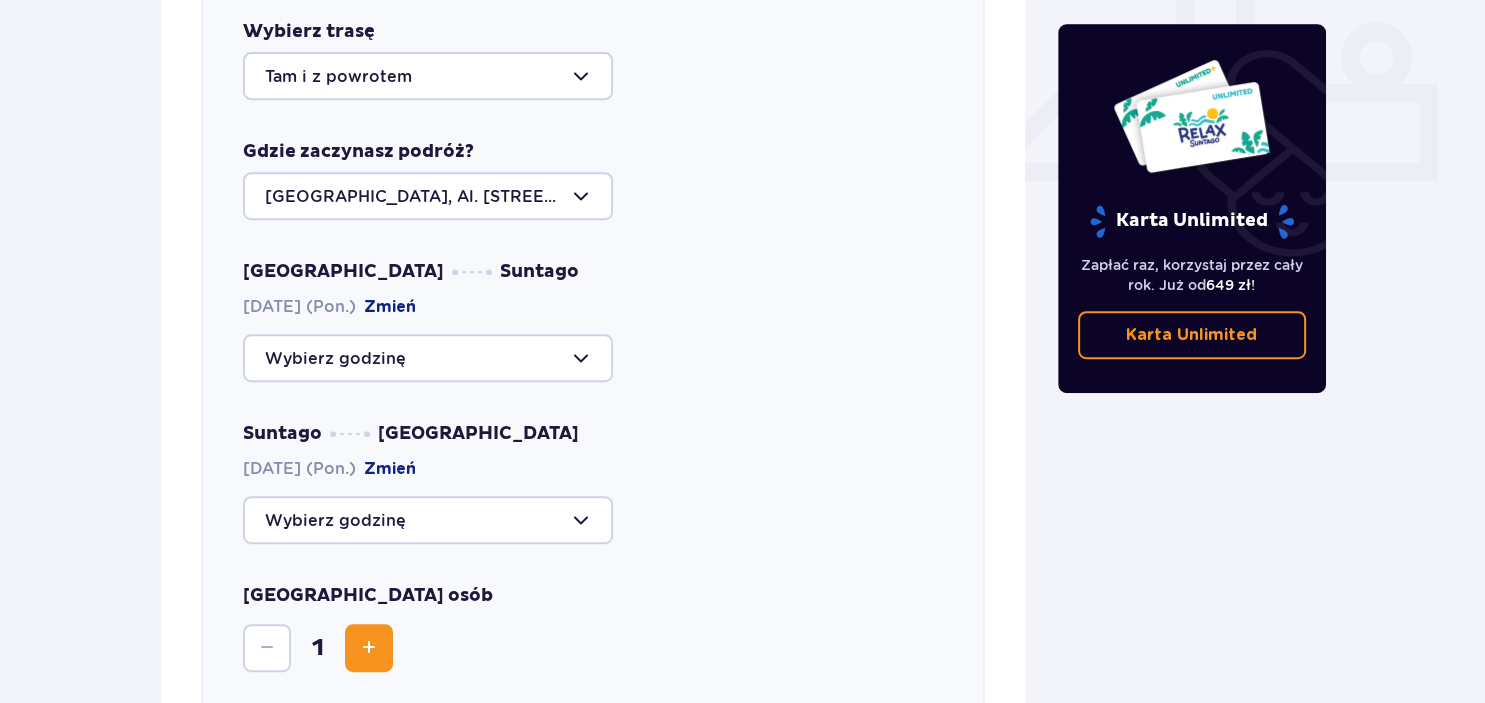 click at bounding box center [428, 358] 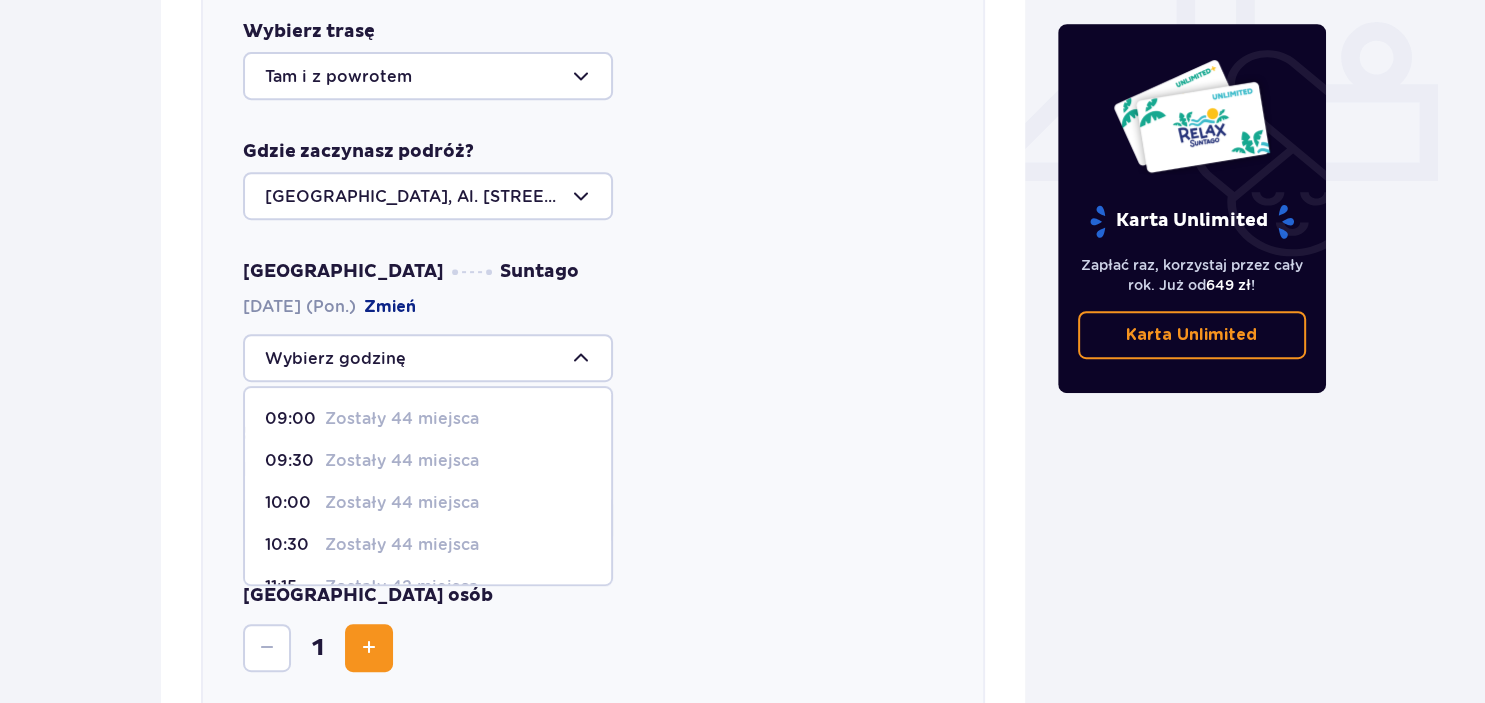 click on "Zostały 44 miejsca" at bounding box center [402, 419] 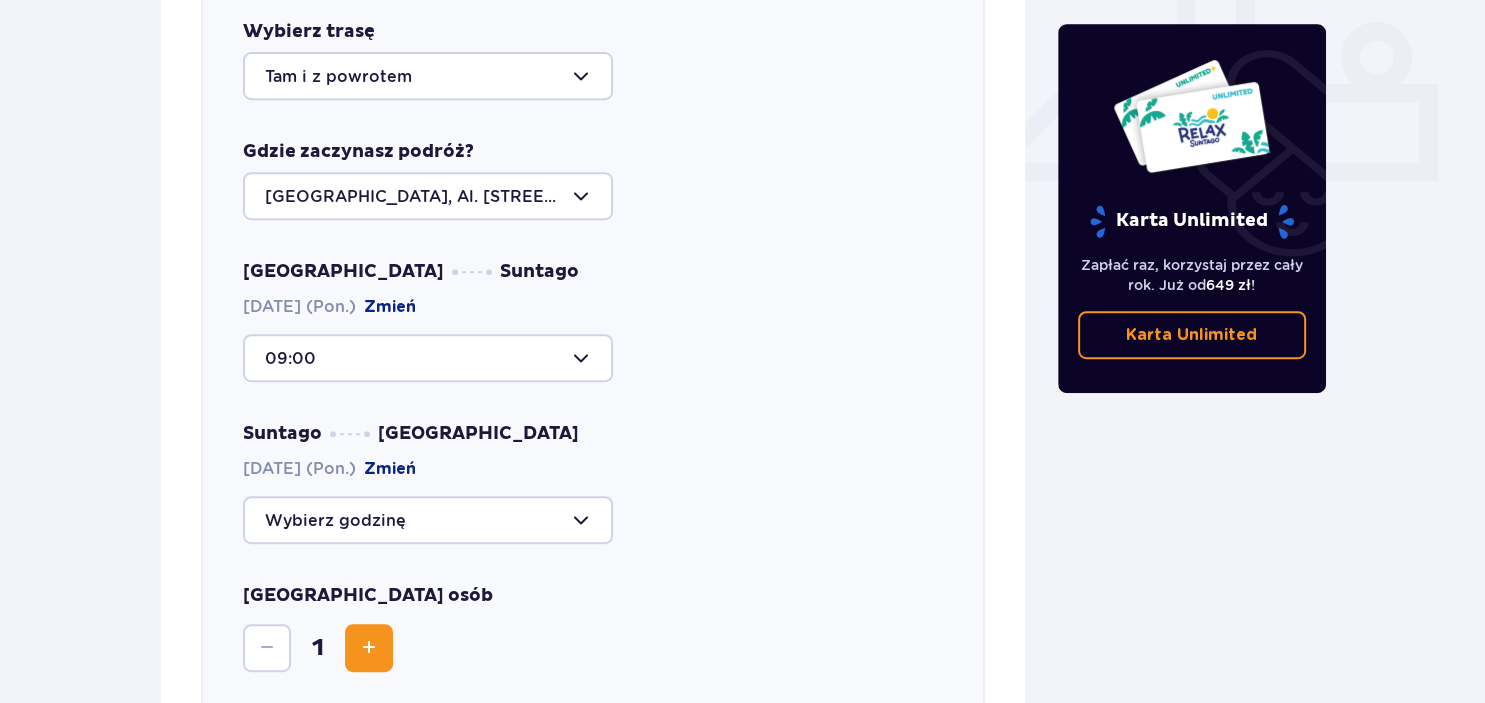 type on "09:00" 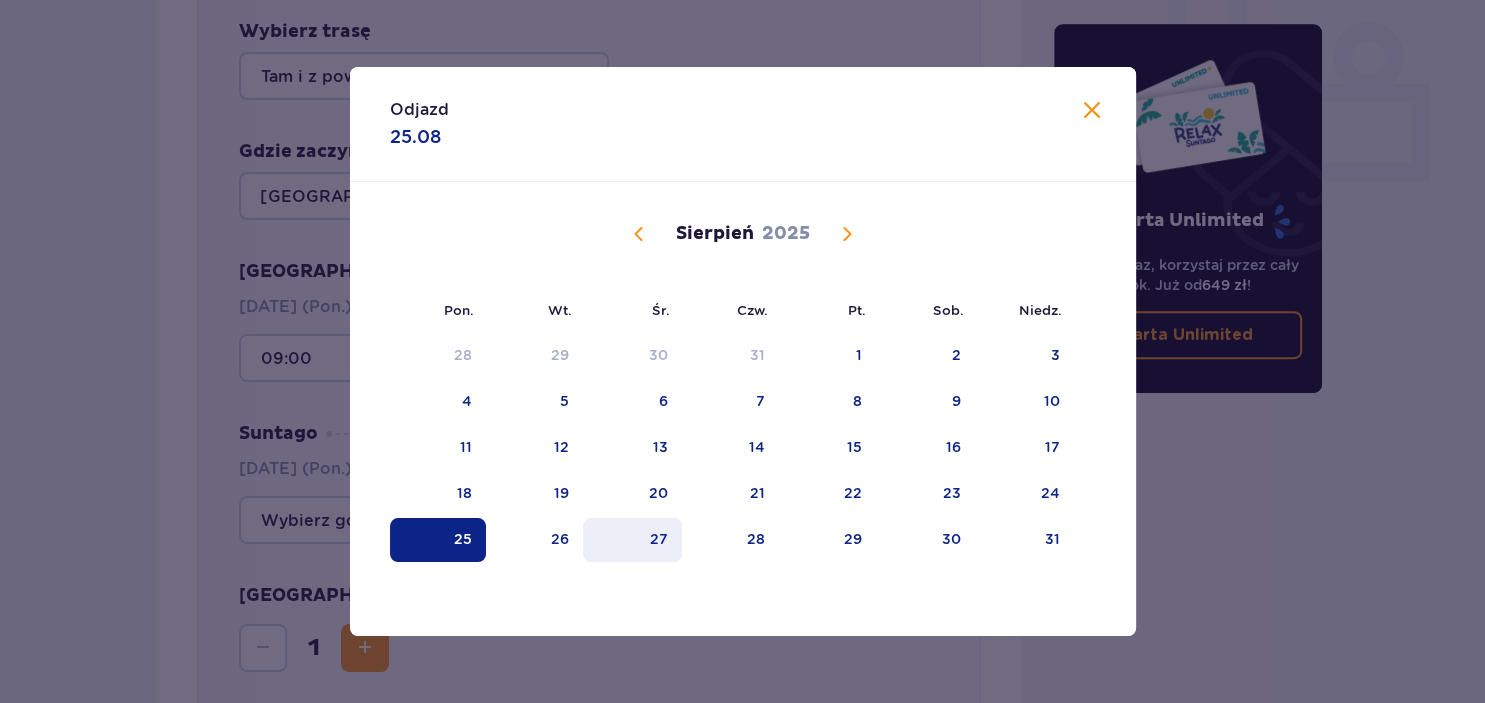 click on "27" at bounding box center [659, 539] 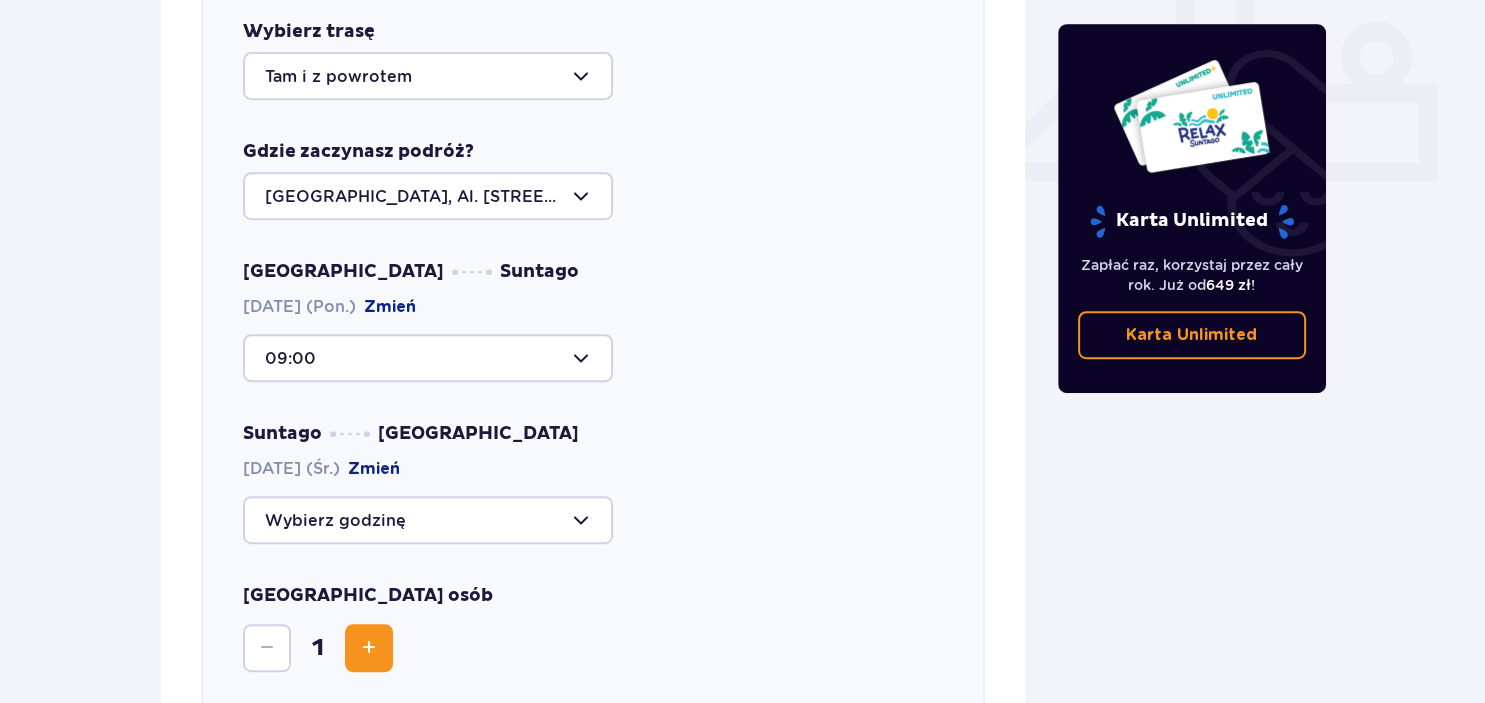 click at bounding box center [428, 520] 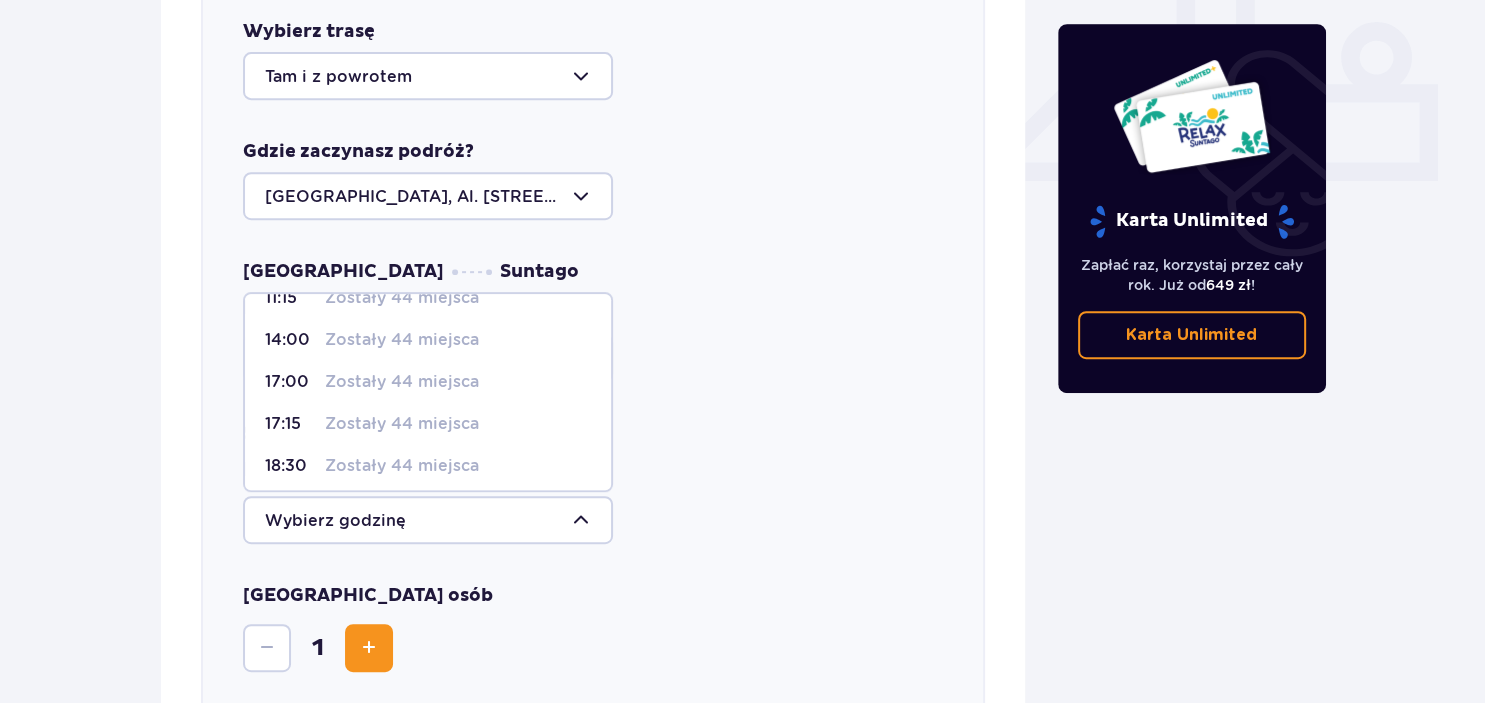 scroll, scrollTop: 0, scrollLeft: 0, axis: both 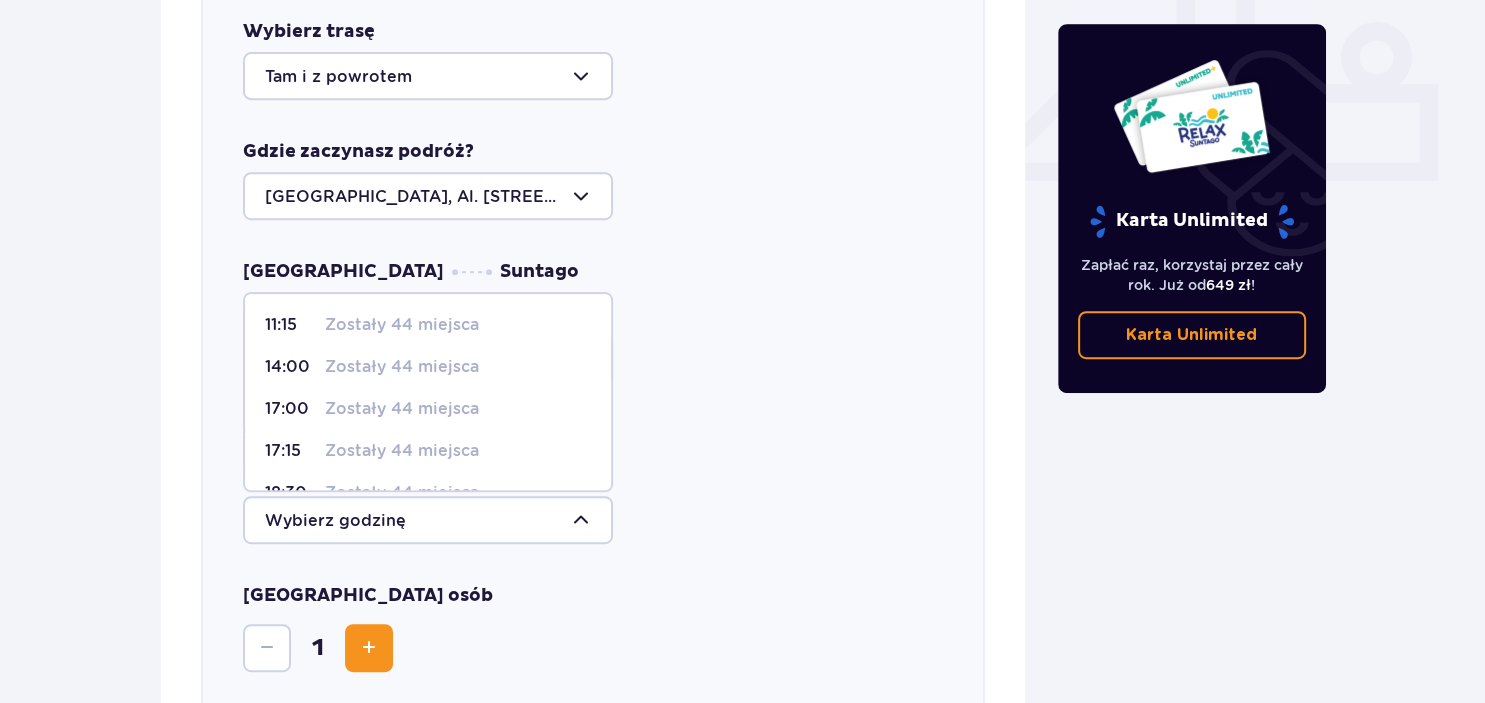 click on "Zostały 44 miejsca" at bounding box center (402, 367) 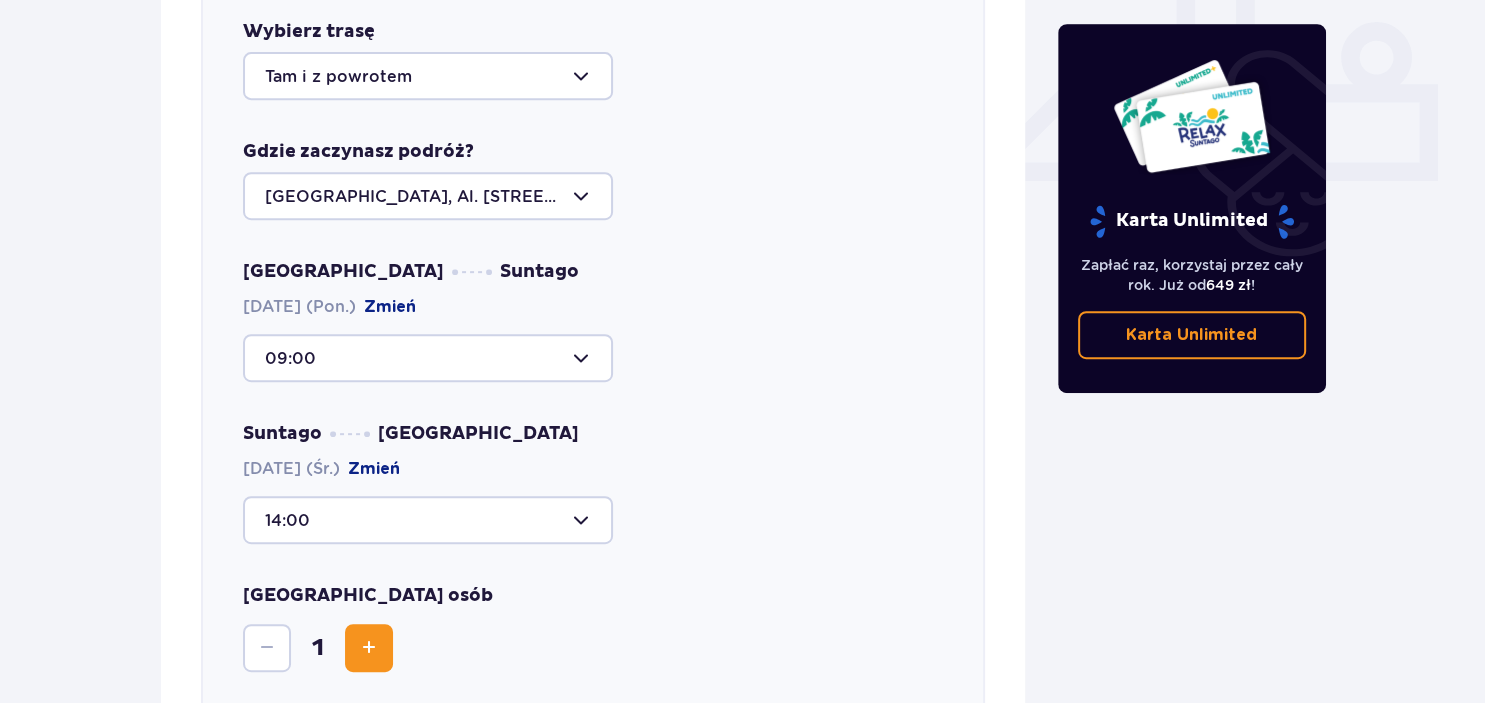 type on "14:00" 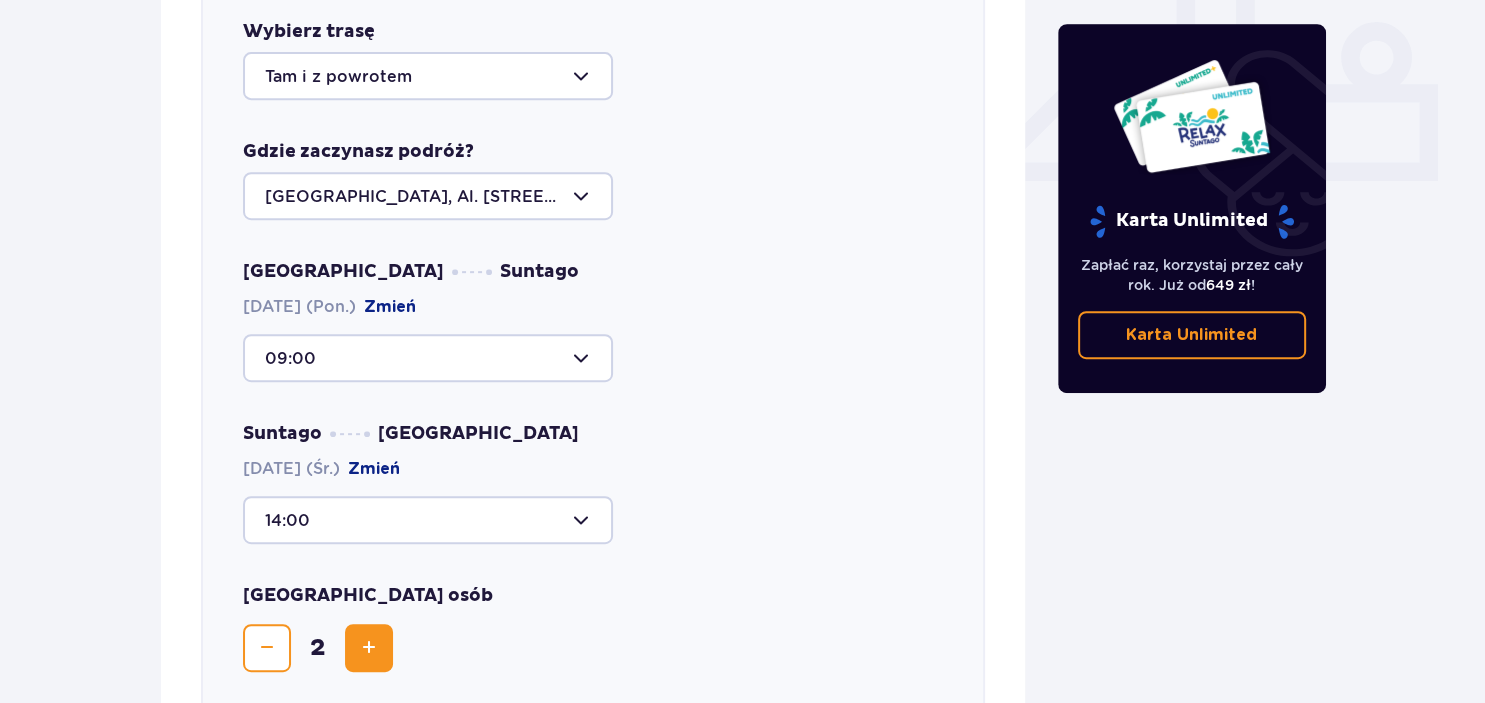 click at bounding box center (369, 648) 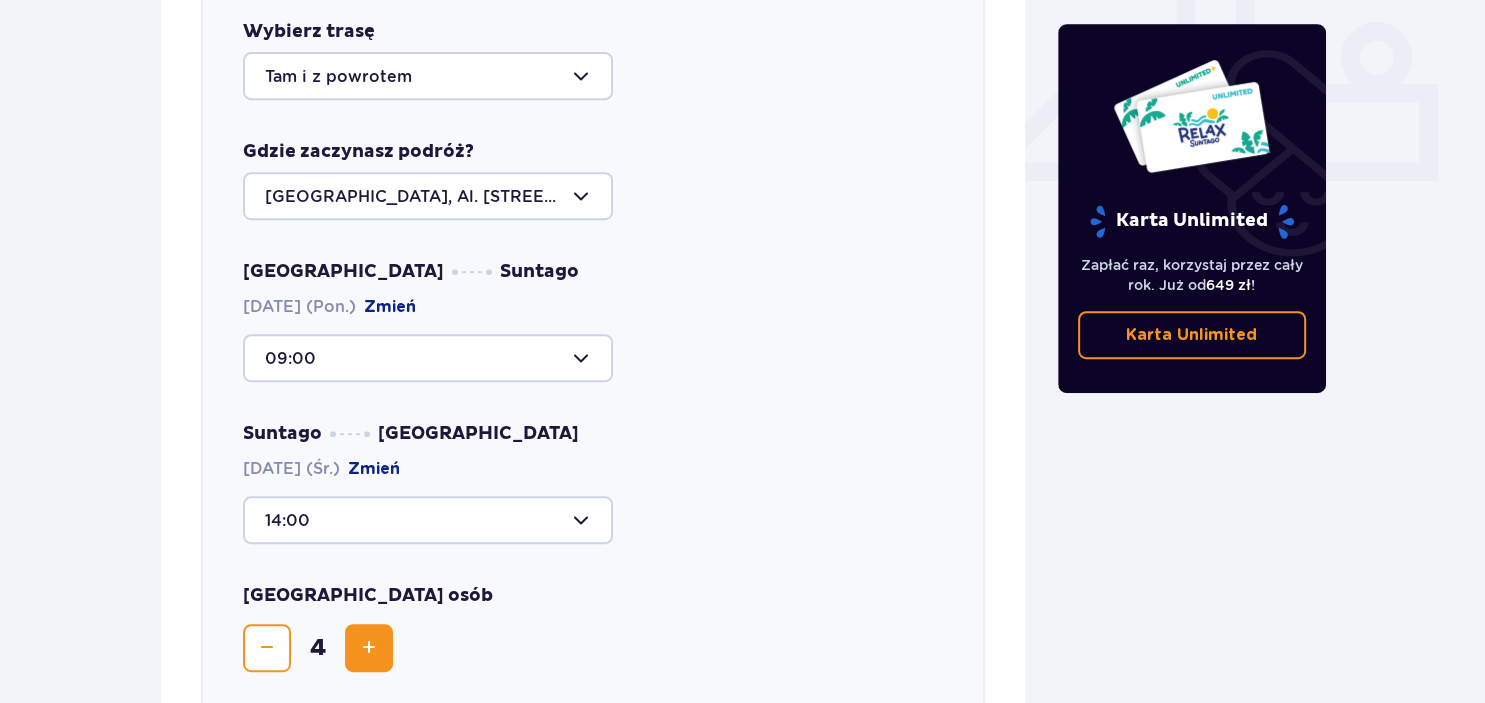 click at bounding box center [369, 648] 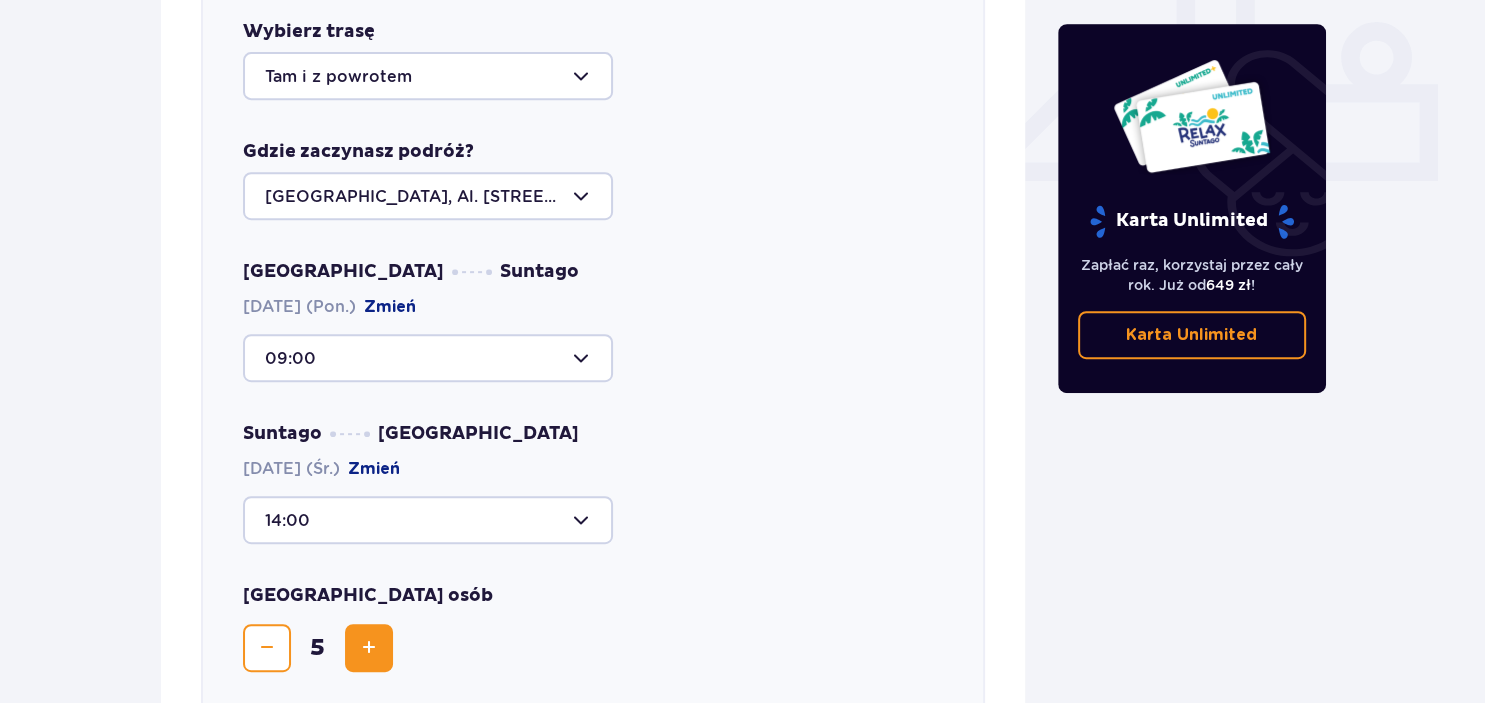 click at bounding box center [369, 648] 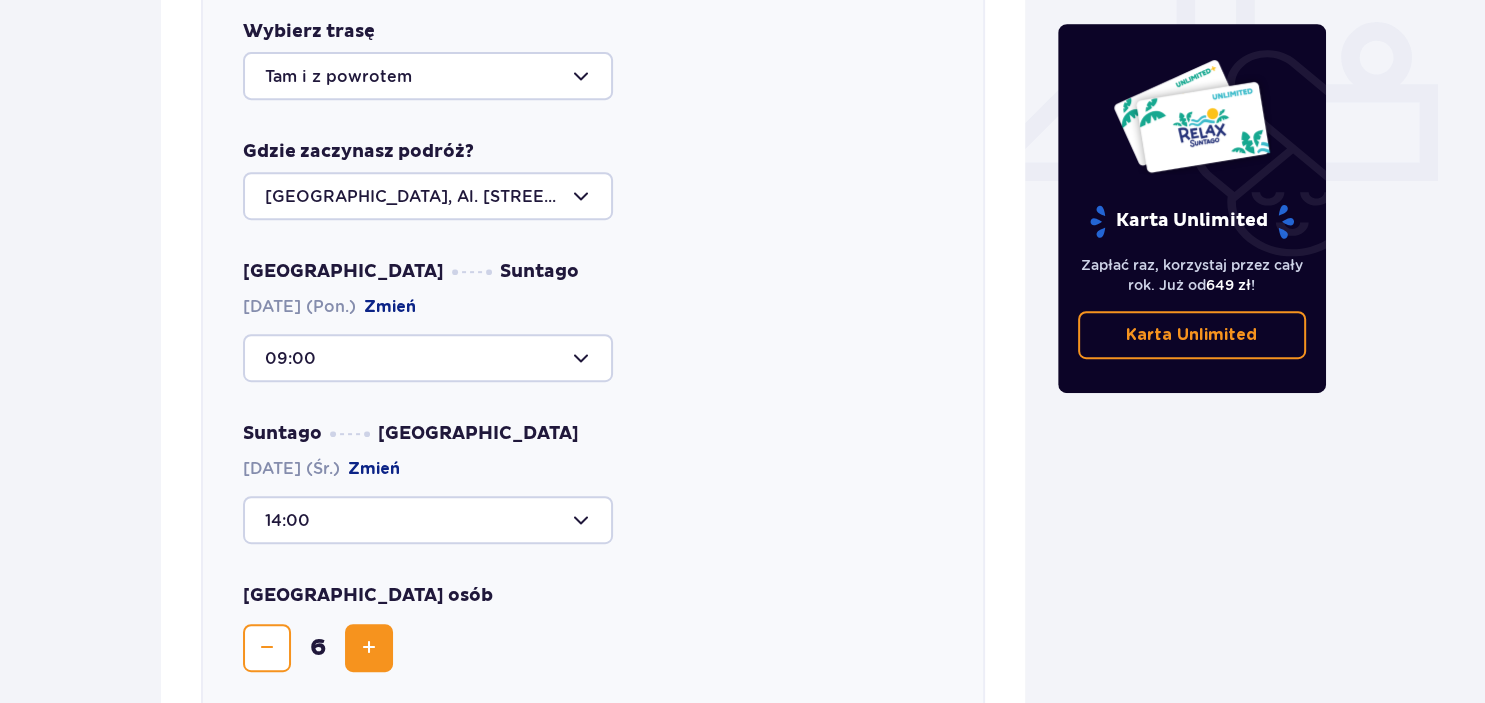 click at bounding box center [369, 648] 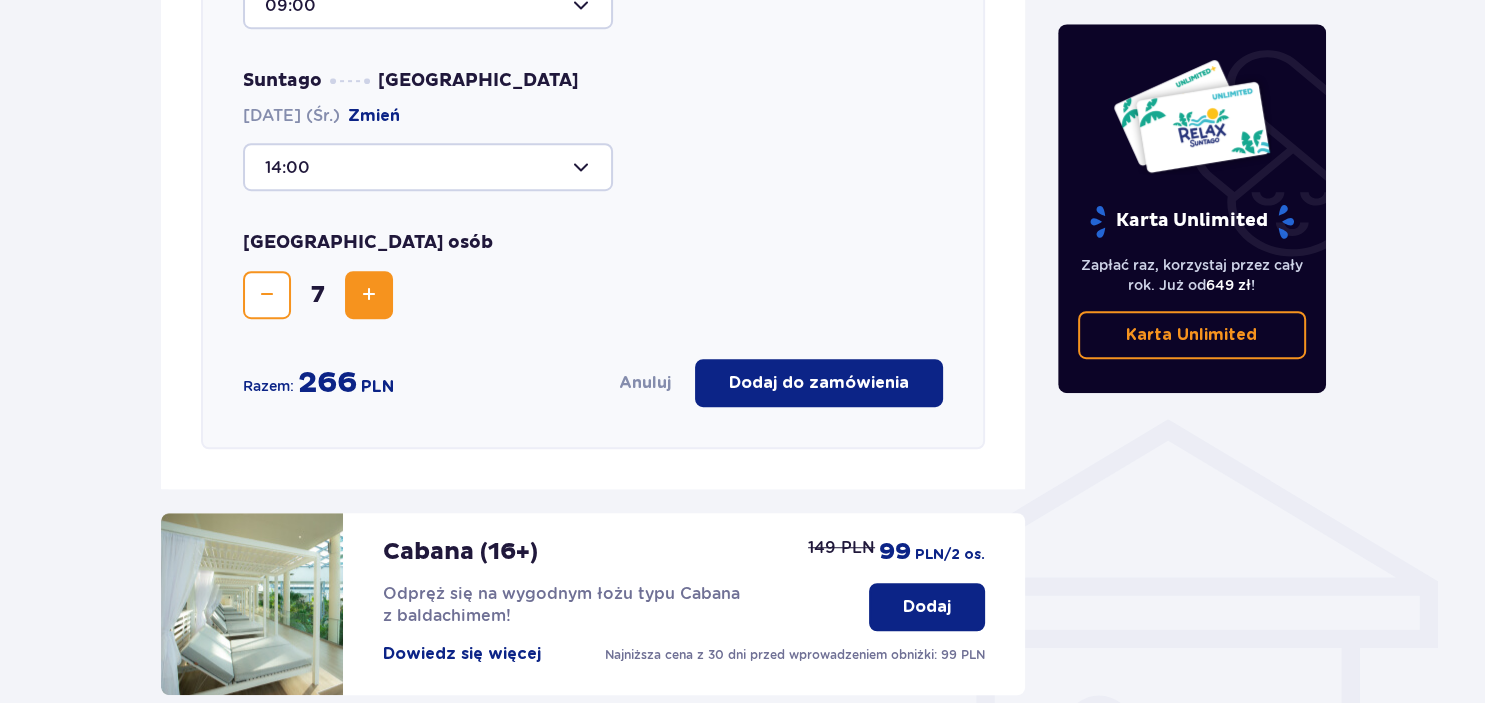 scroll, scrollTop: 1267, scrollLeft: 0, axis: vertical 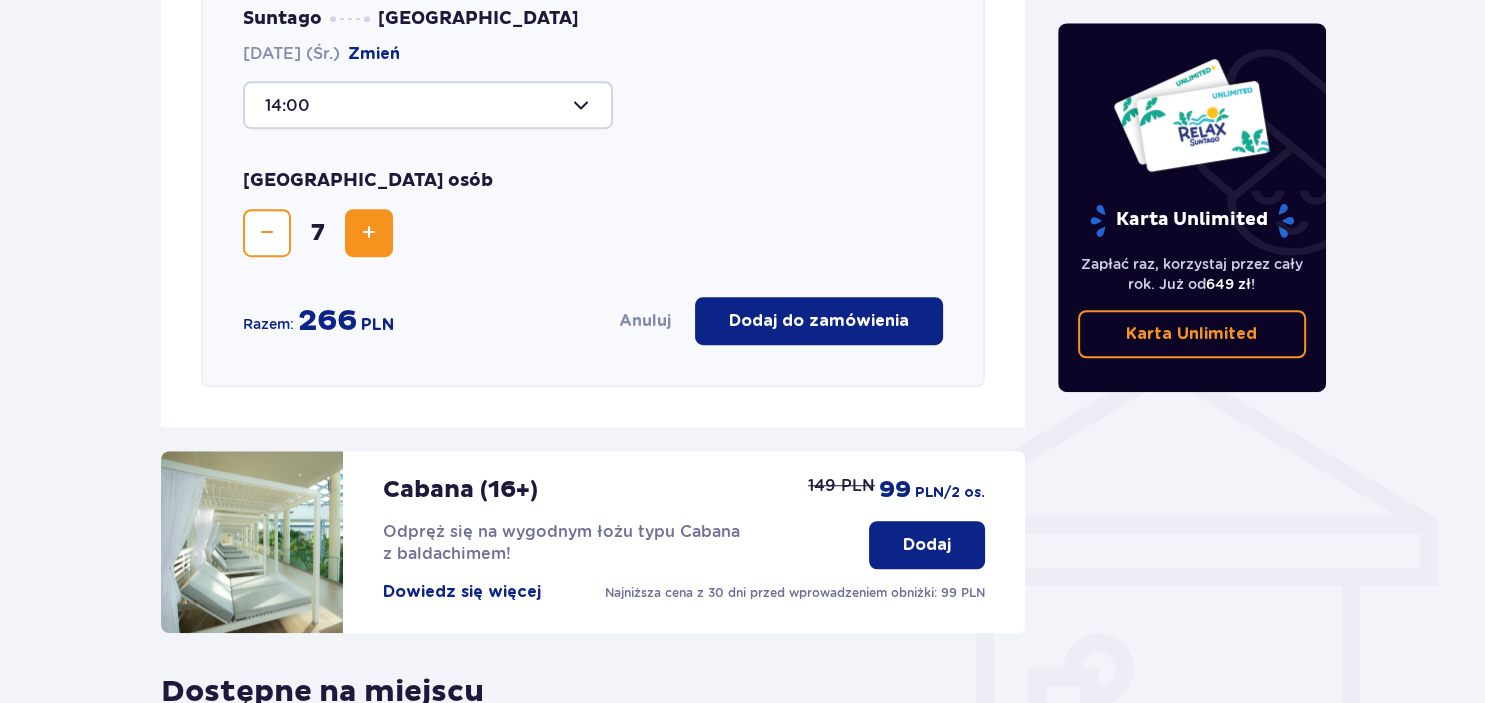 click on "Dodaj do zamówienia" at bounding box center (819, 321) 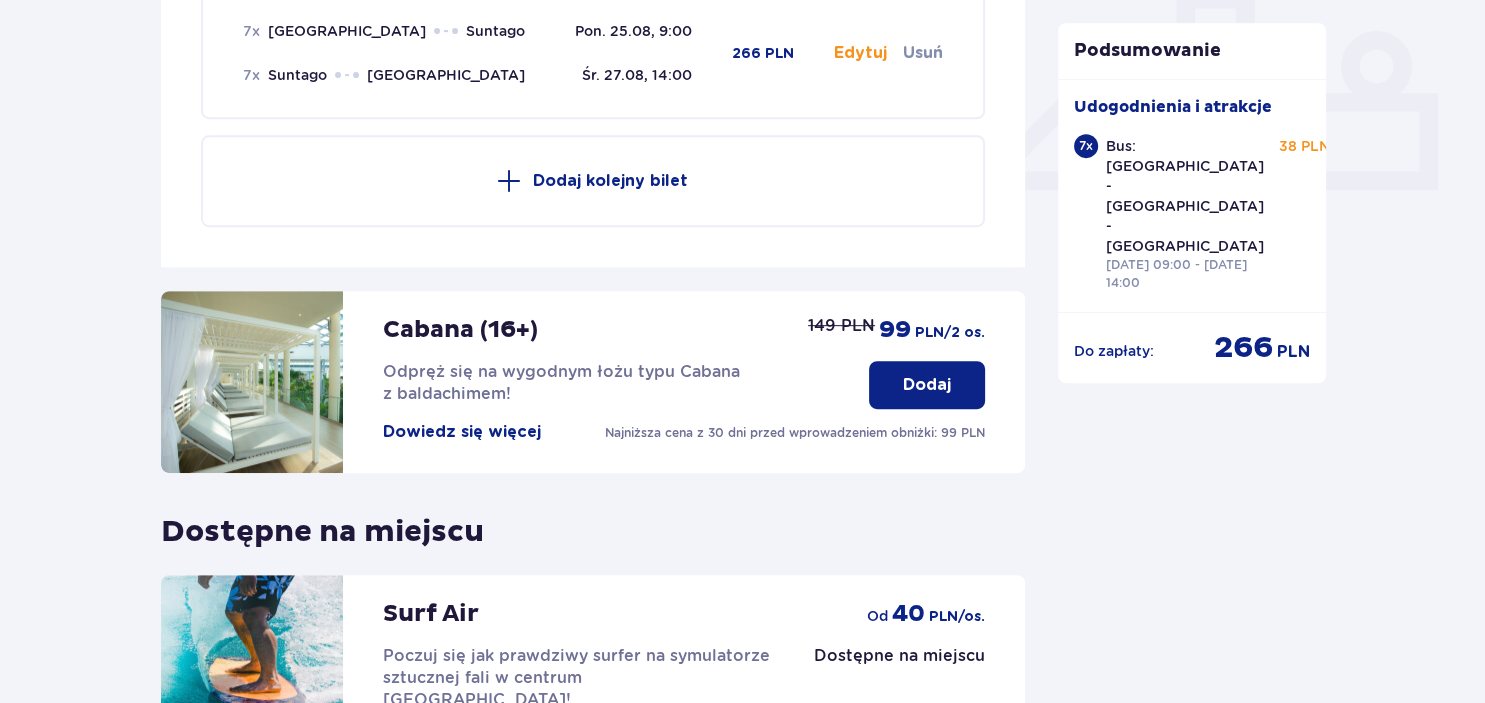scroll, scrollTop: 1067, scrollLeft: 0, axis: vertical 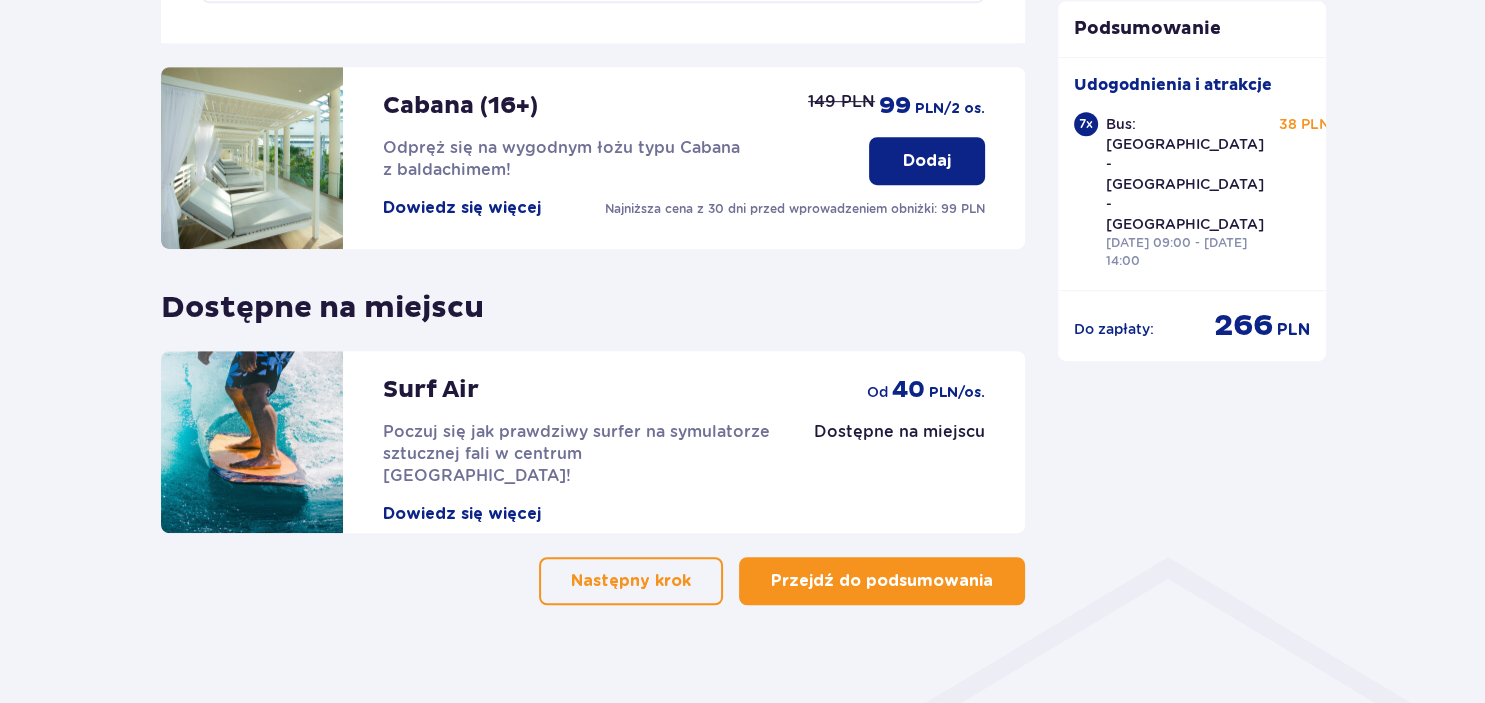 click at bounding box center [695, 581] 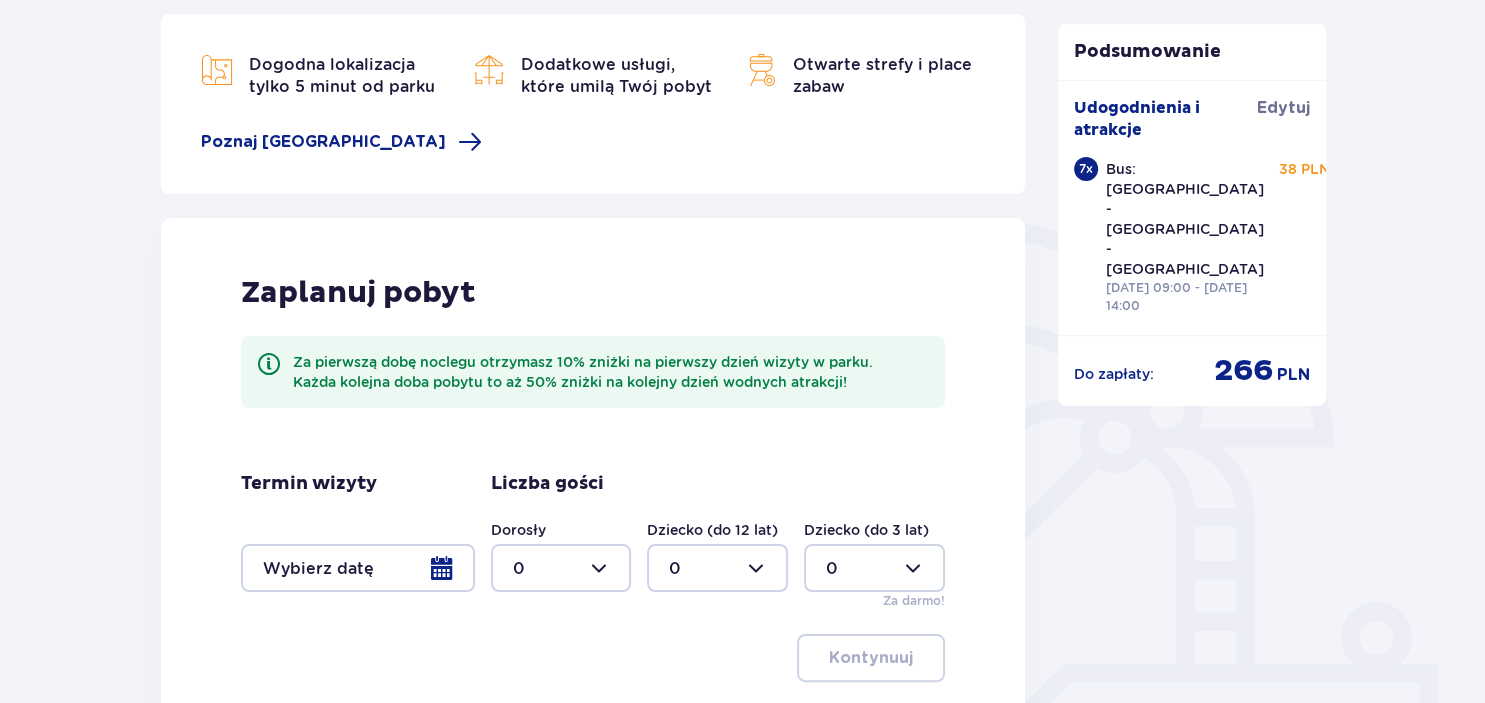 scroll, scrollTop: 274, scrollLeft: 0, axis: vertical 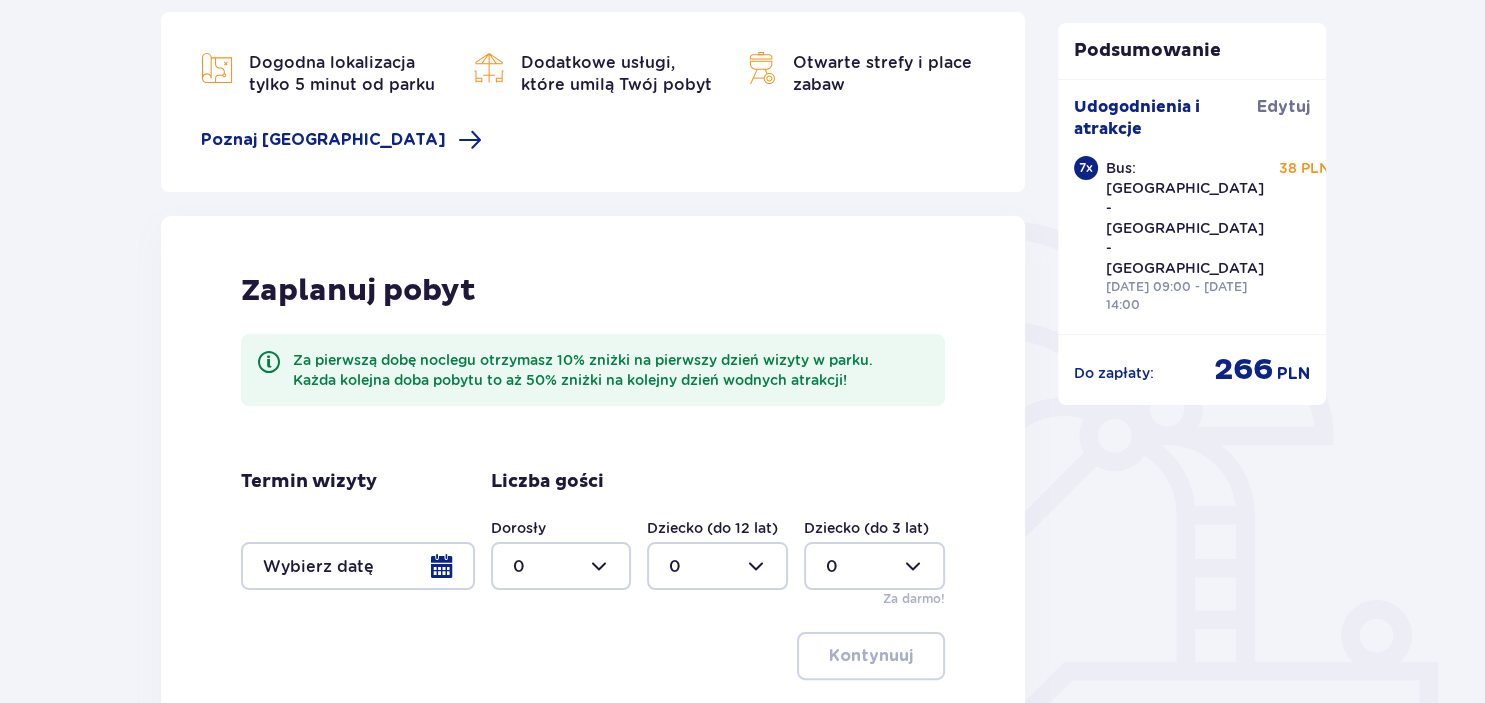 click at bounding box center [358, 566] 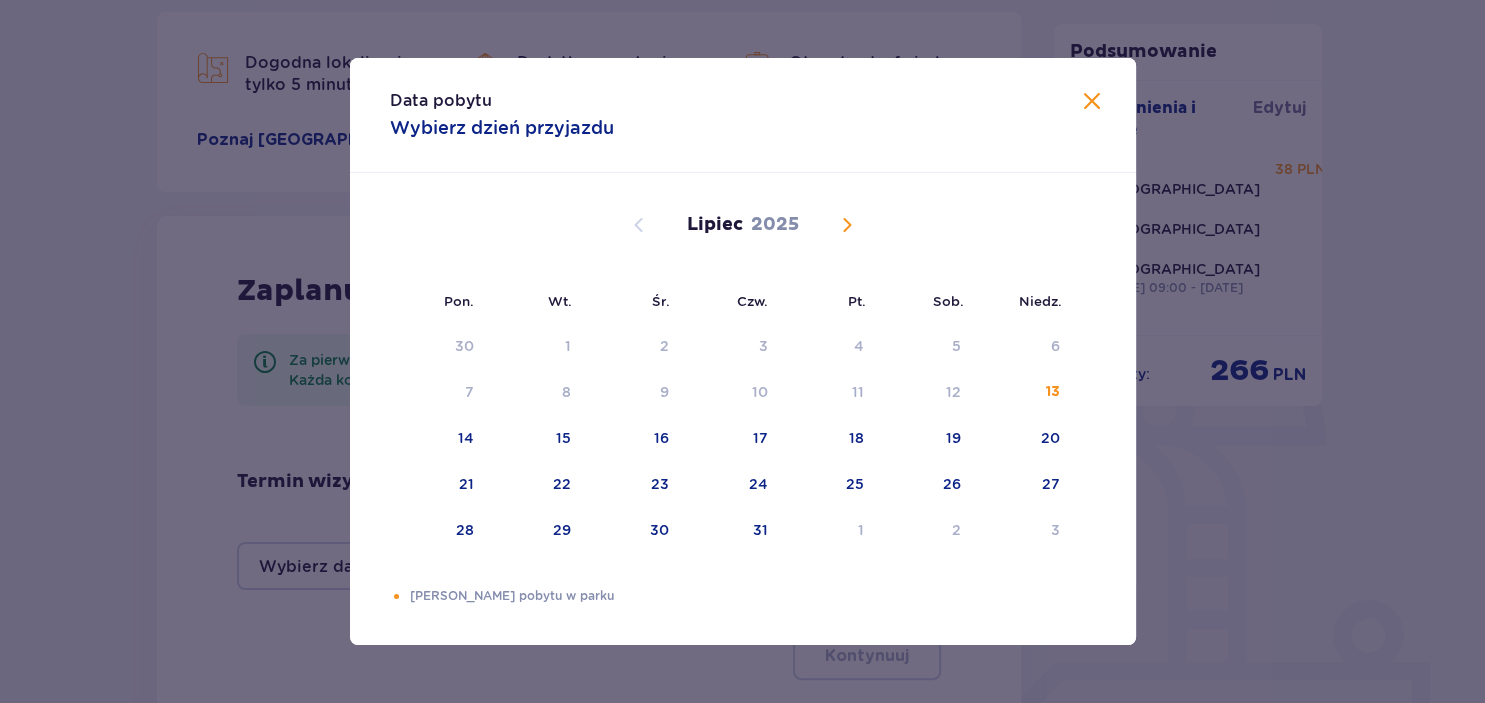 click at bounding box center (847, 225) 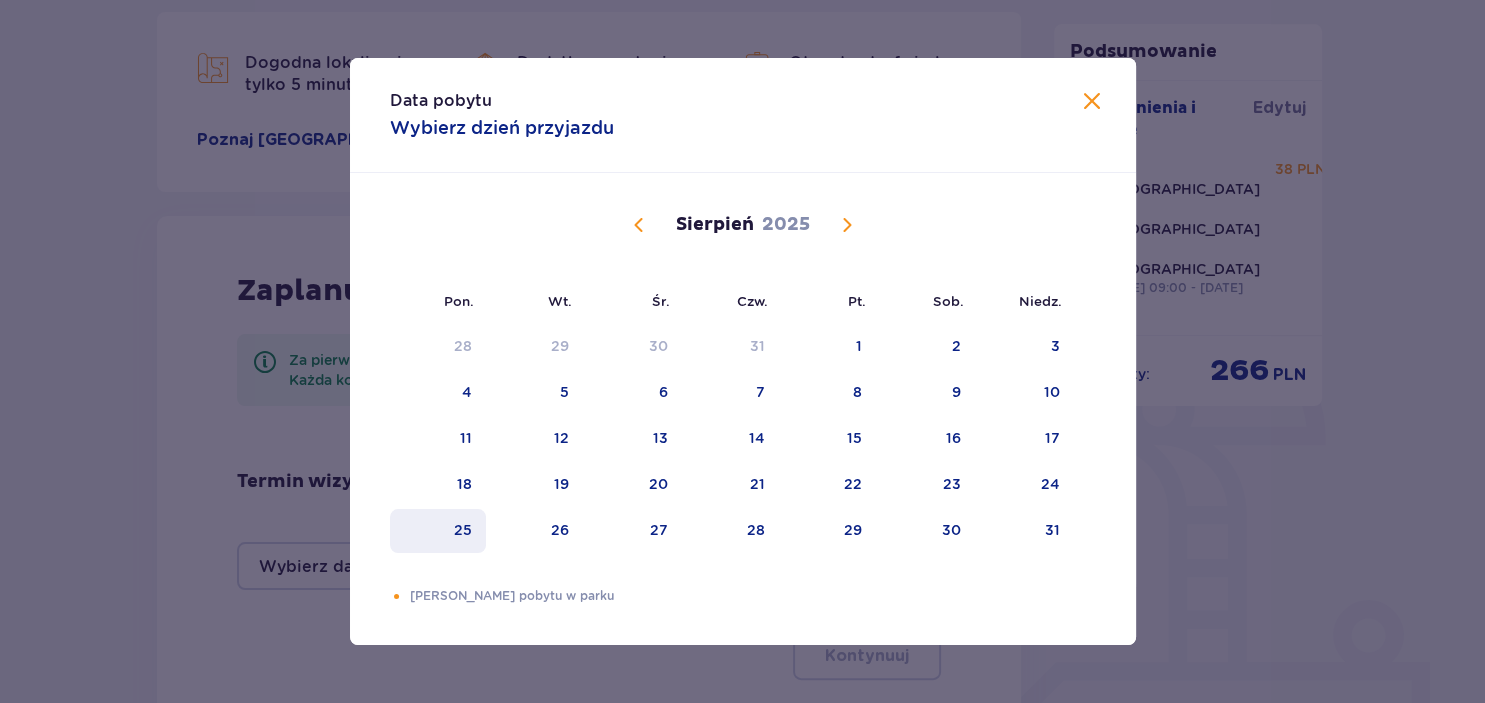 click on "25" at bounding box center (463, 530) 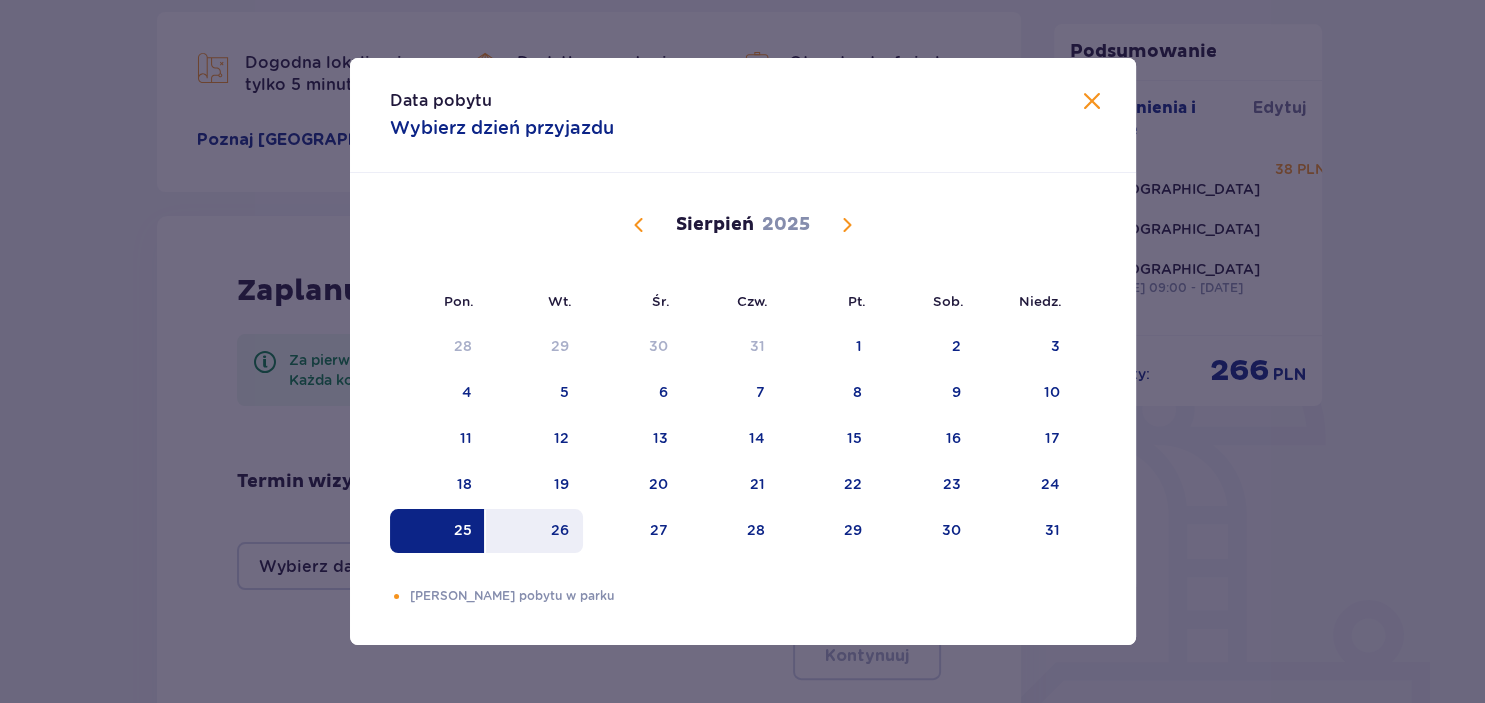 click on "26" at bounding box center (534, 531) 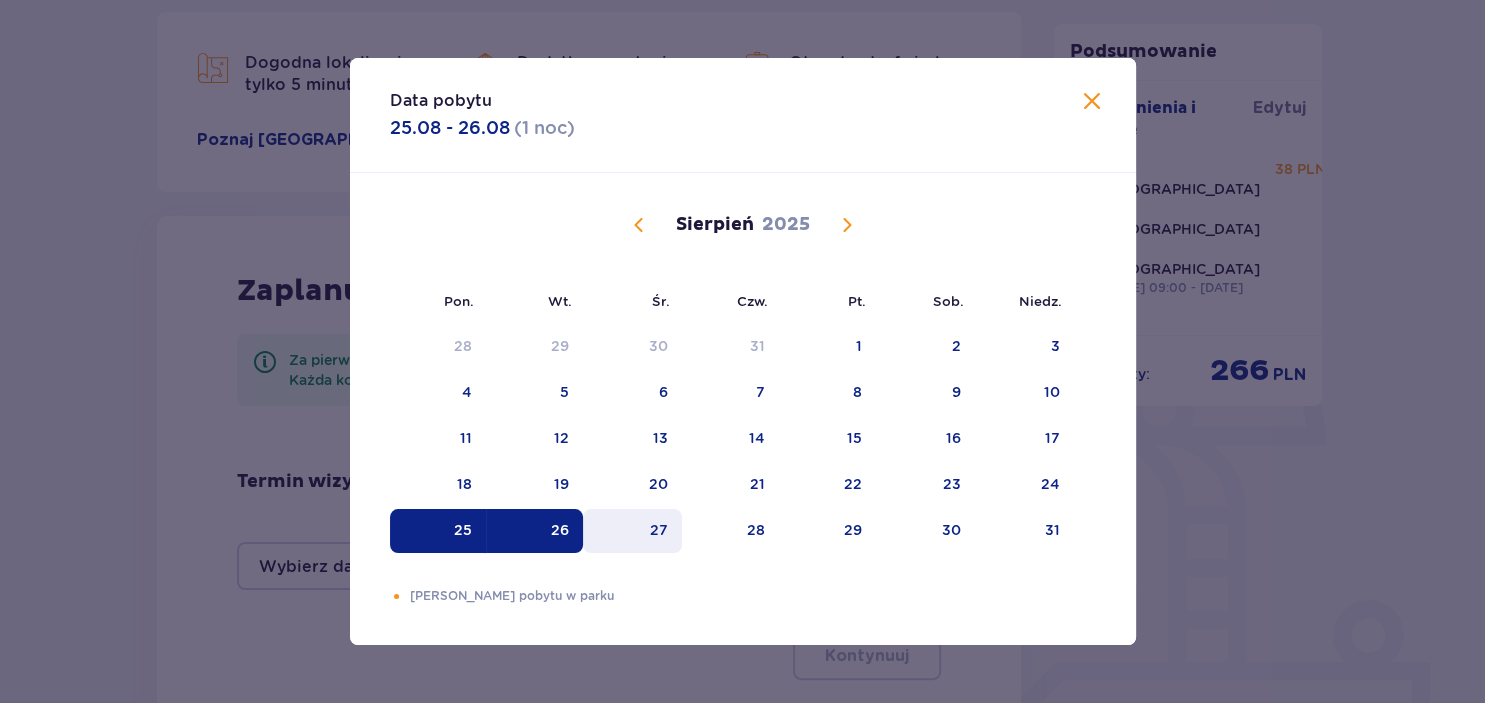 type on "25.08.25 - 26.08.25" 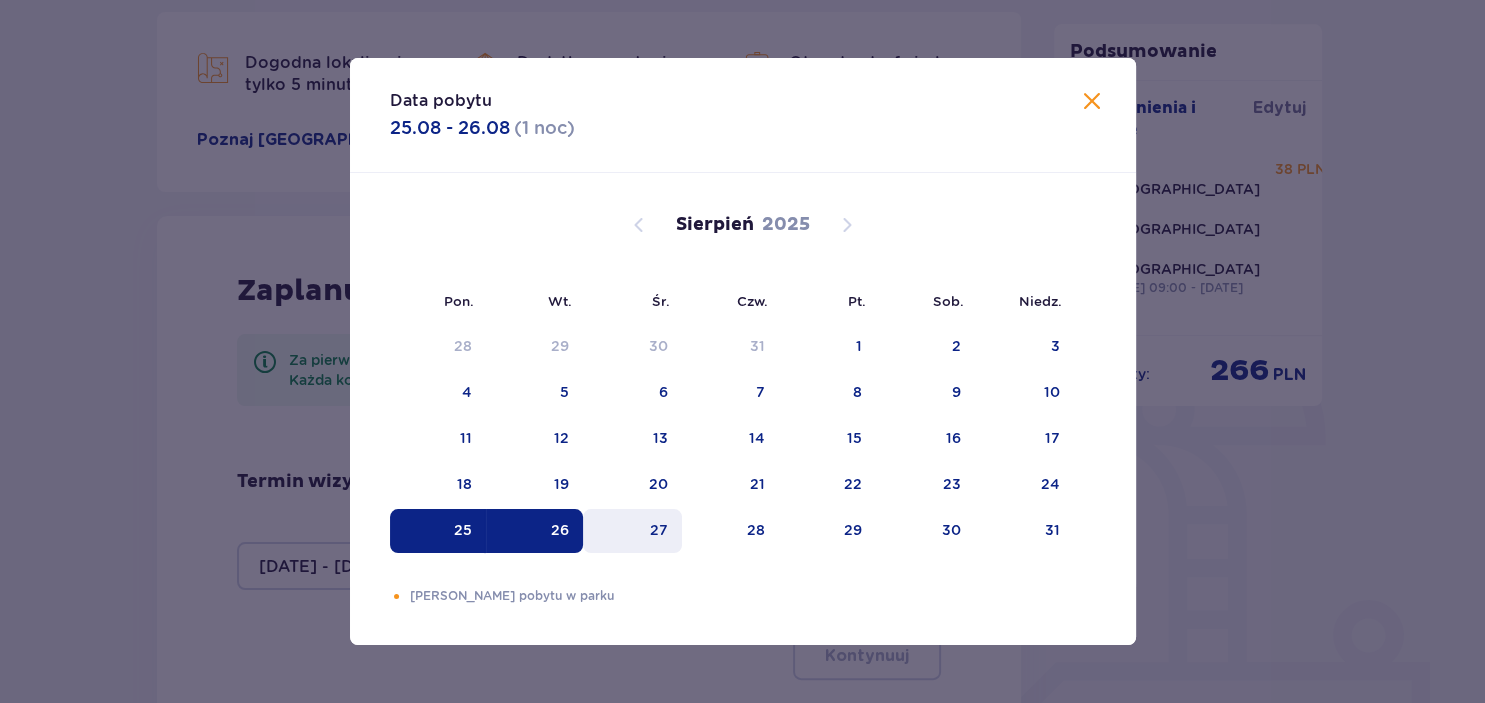 click on "Dorosły   0" at bounding box center (557, 554) 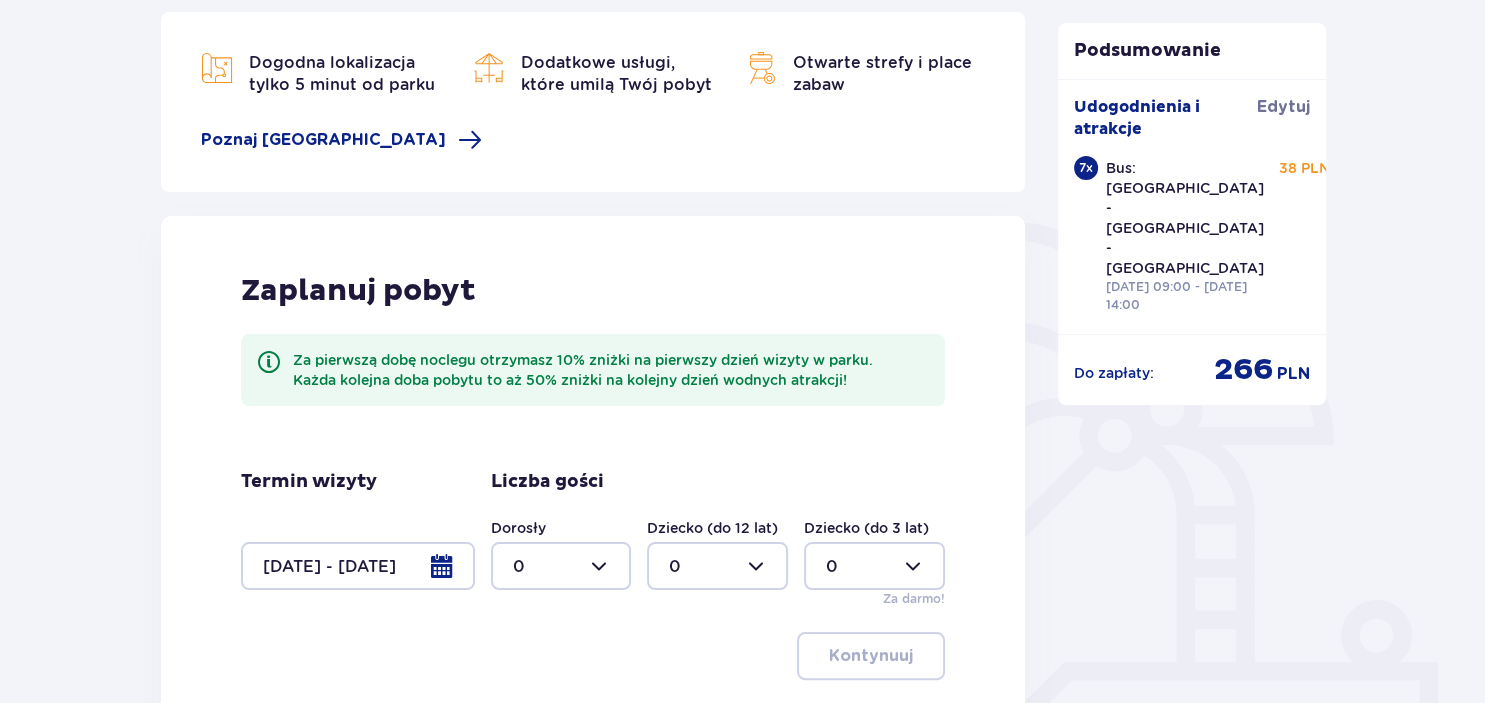 click at bounding box center [358, 566] 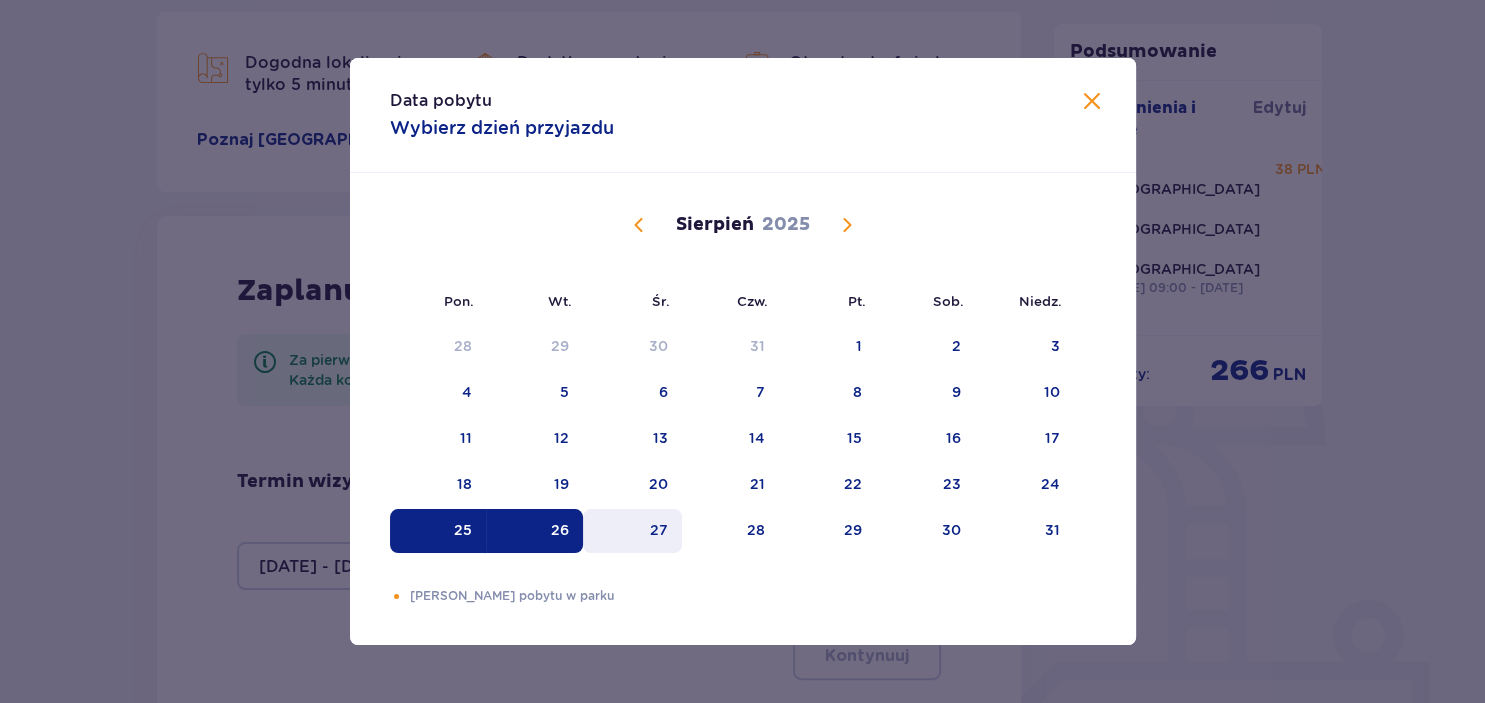 click on "27" at bounding box center [659, 530] 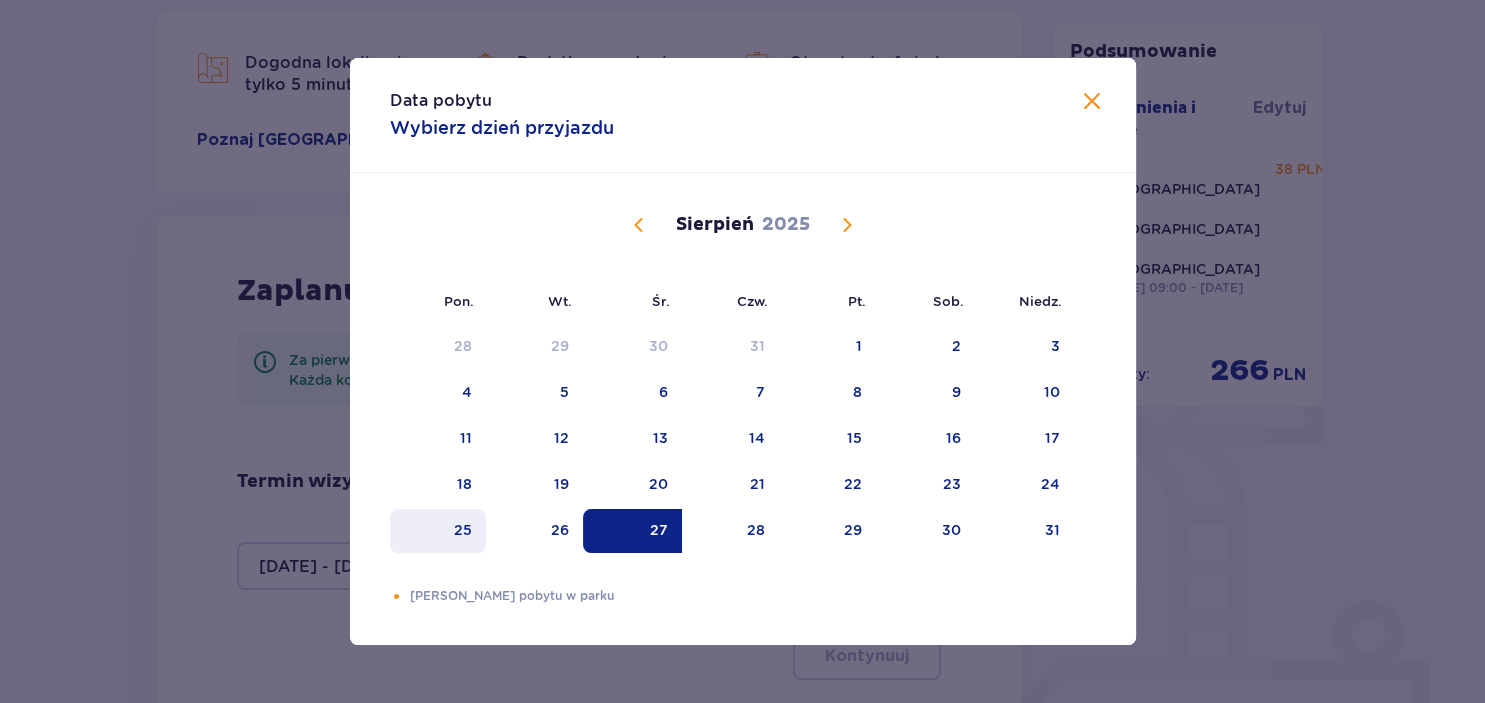 click on "25" at bounding box center (463, 530) 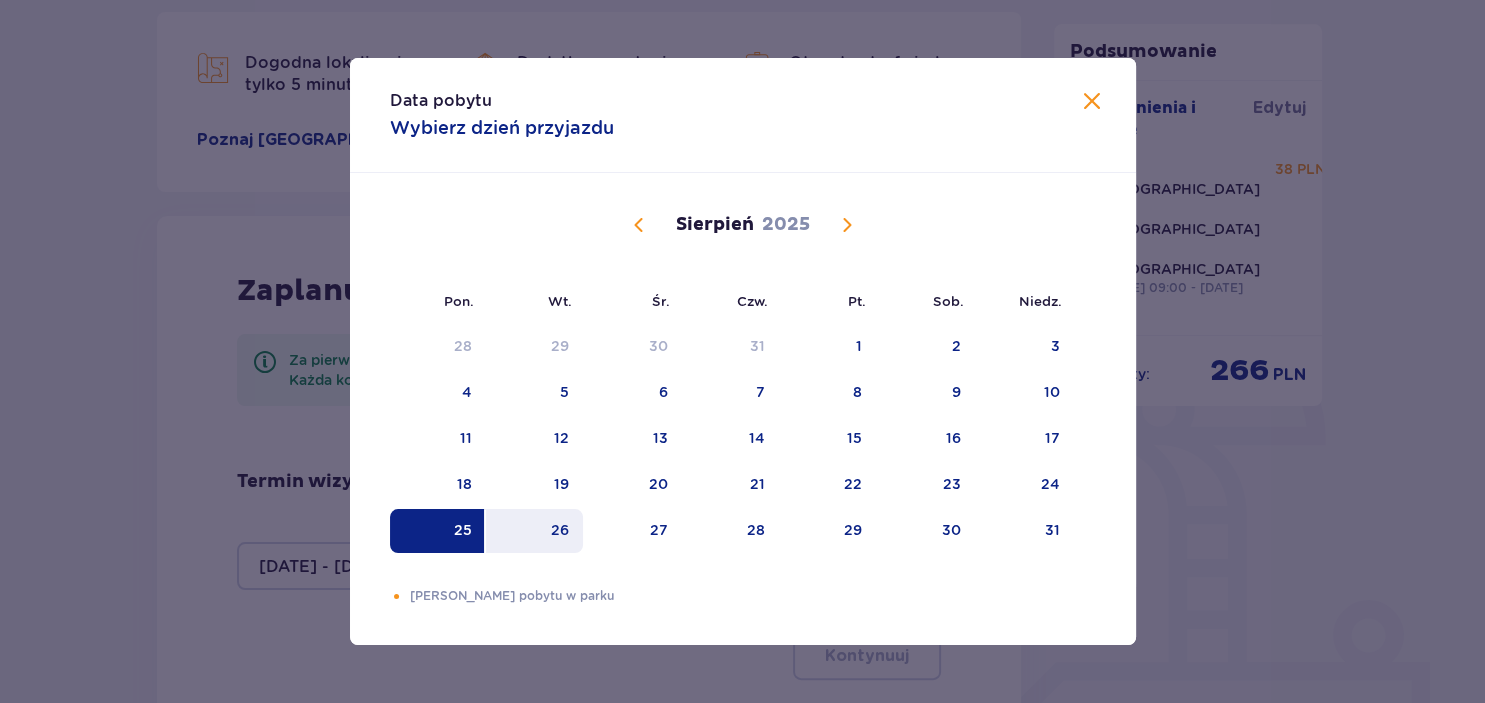 click on "26" at bounding box center (534, 531) 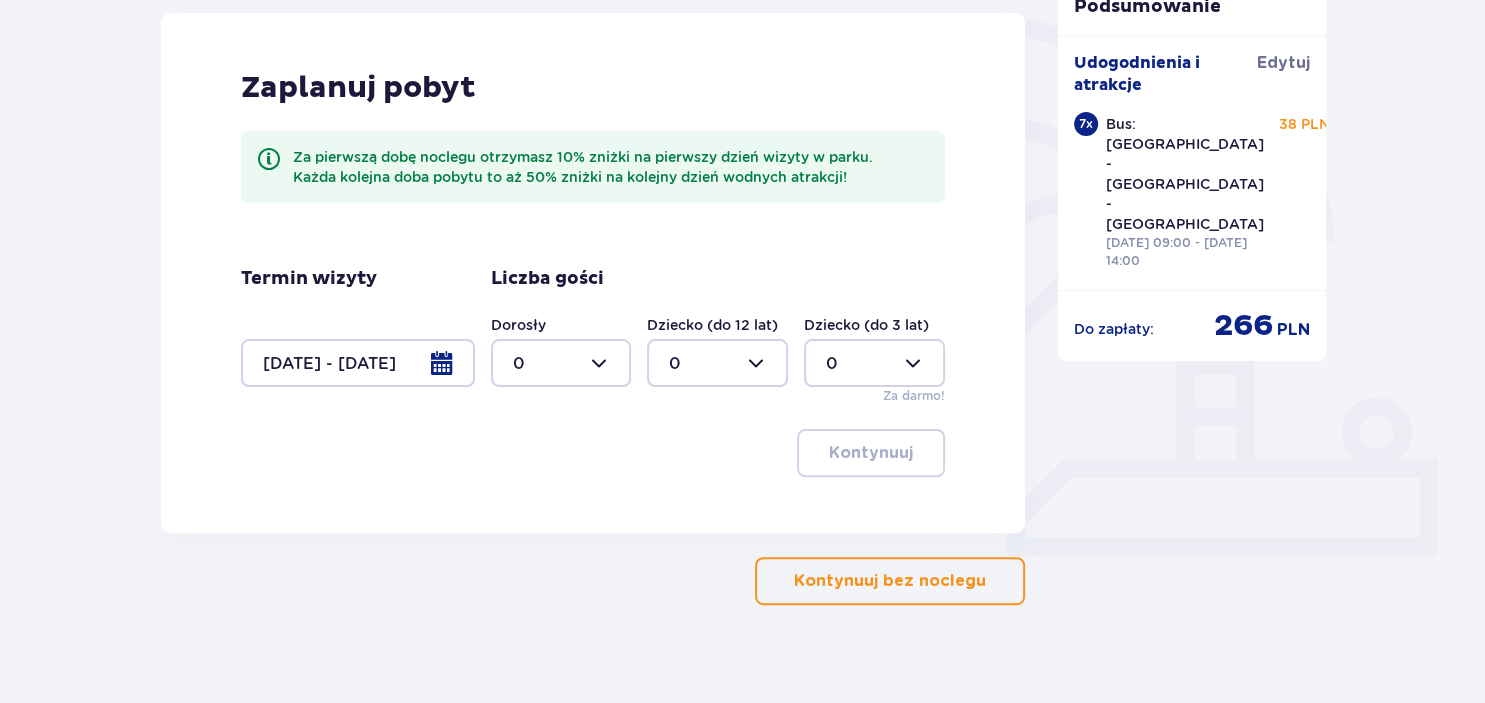 scroll, scrollTop: 499, scrollLeft: 0, axis: vertical 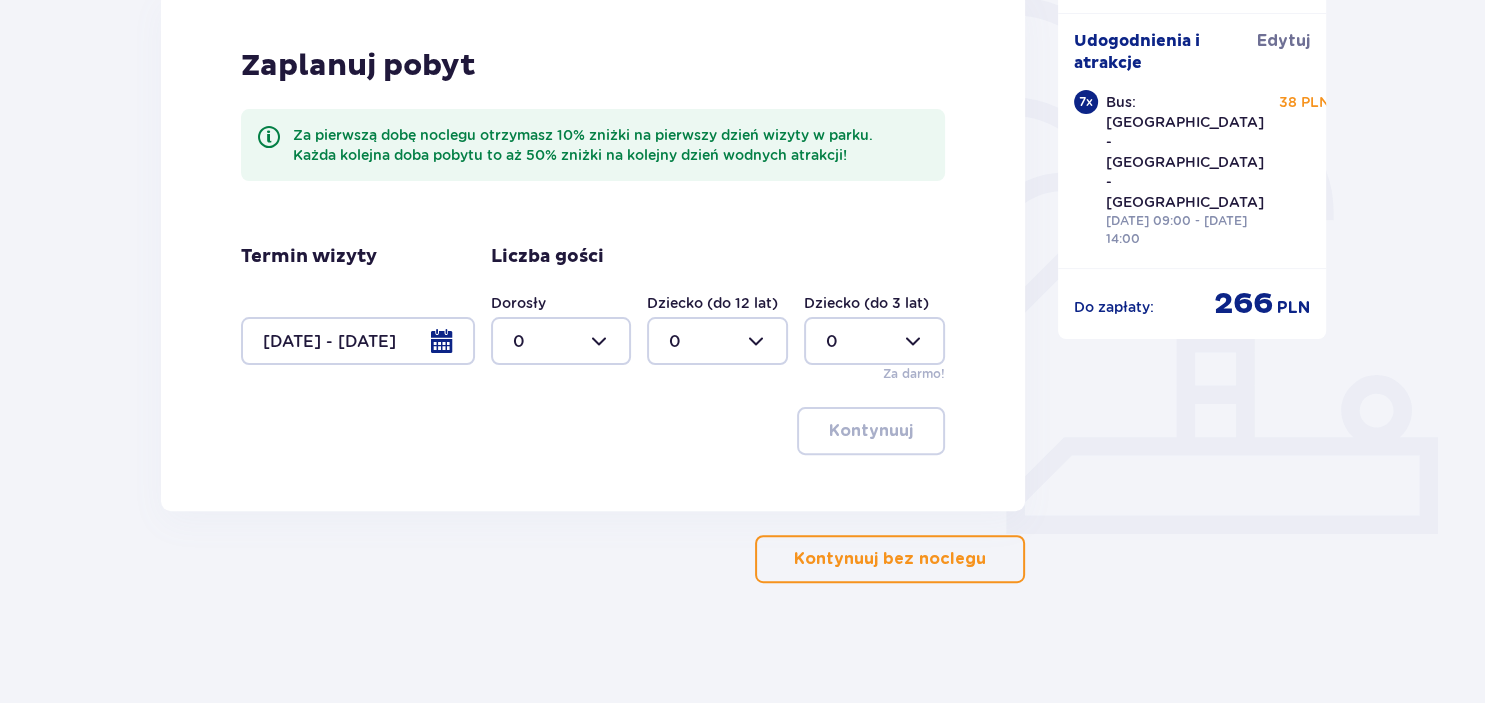 click at bounding box center [358, 341] 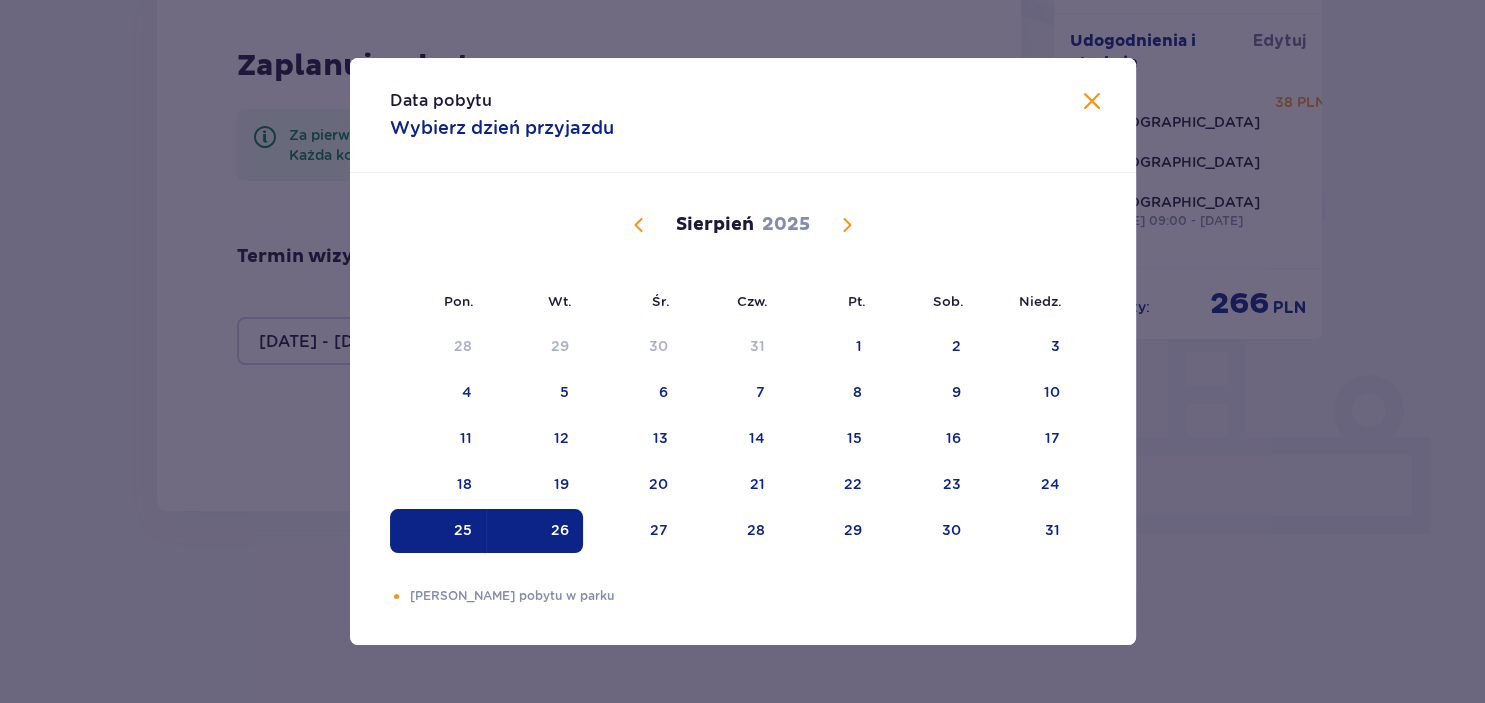 click on "26" at bounding box center (560, 530) 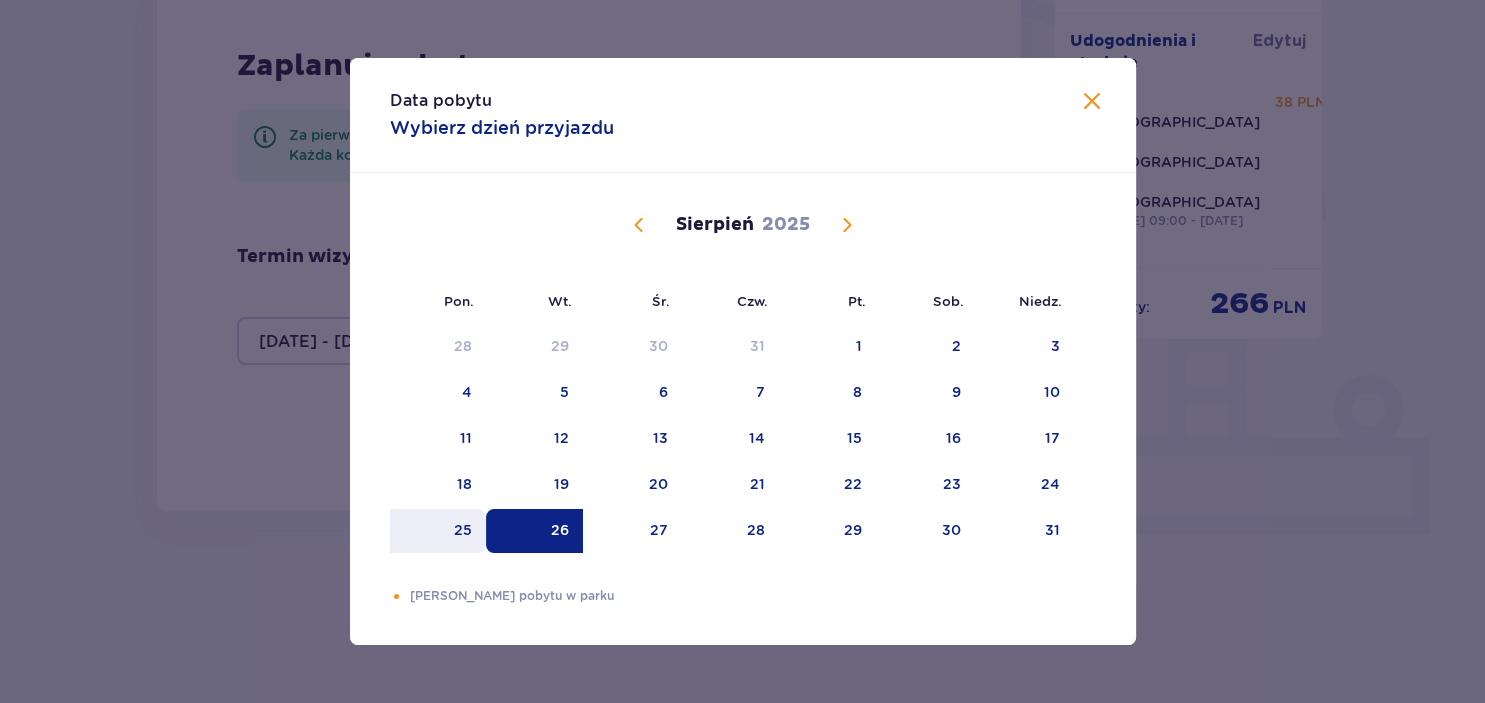 click on "25" at bounding box center (463, 530) 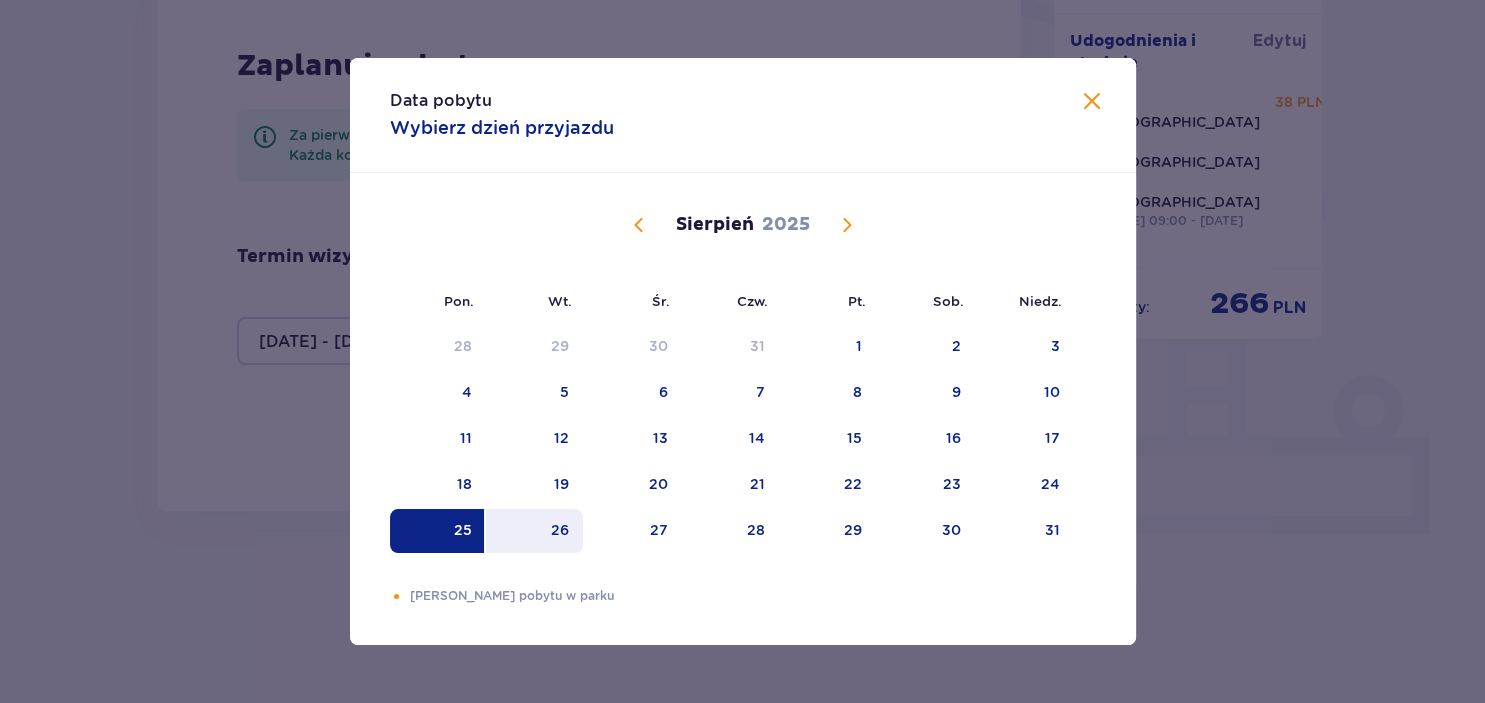 click on "26" at bounding box center [534, 531] 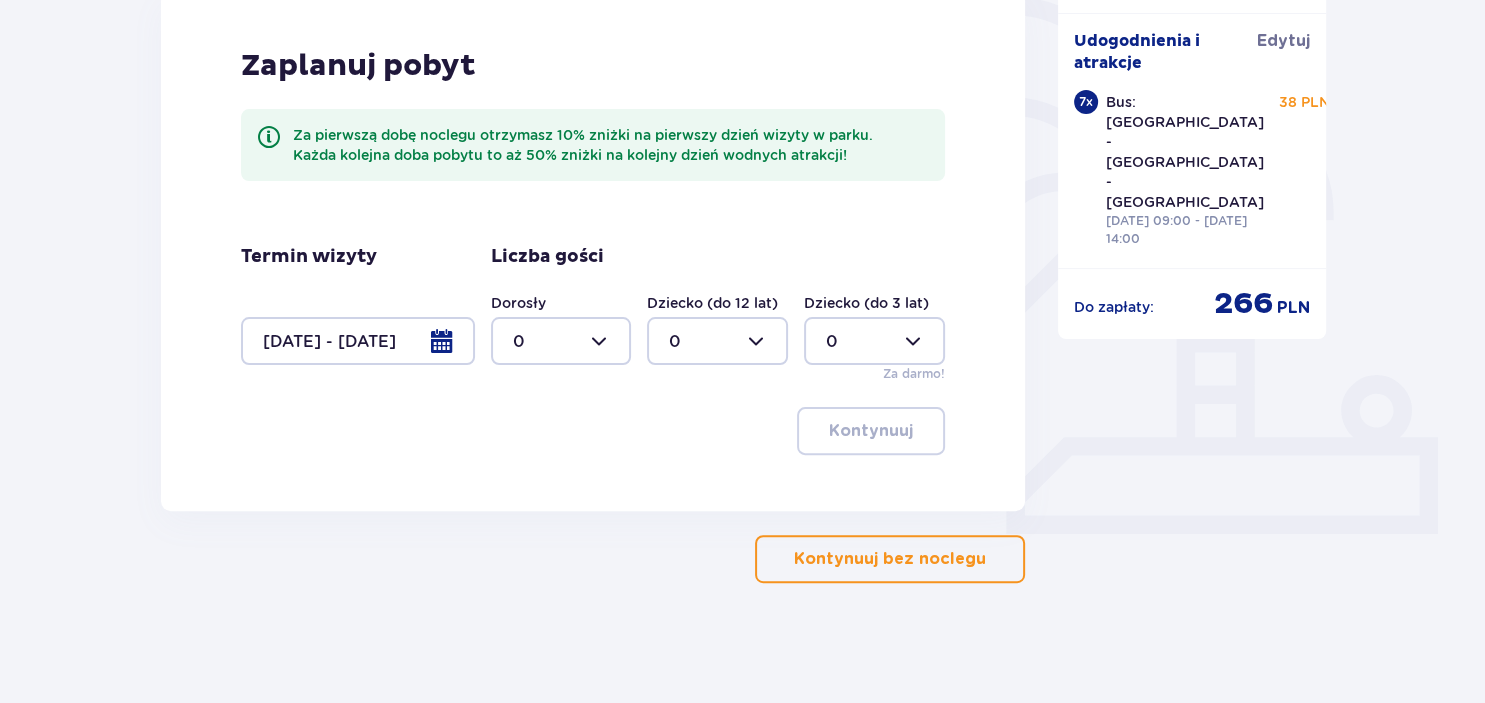 click at bounding box center [561, 341] 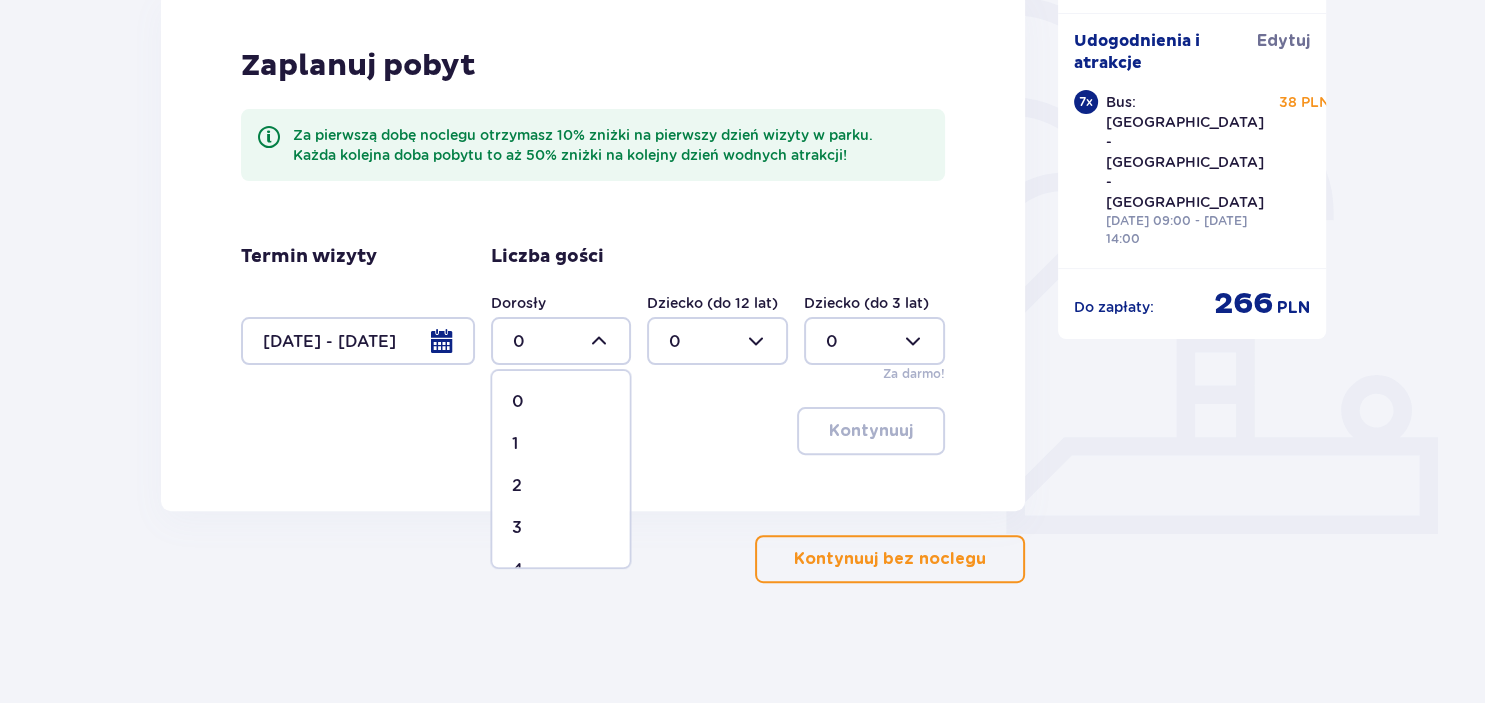 click on "2" at bounding box center [517, 486] 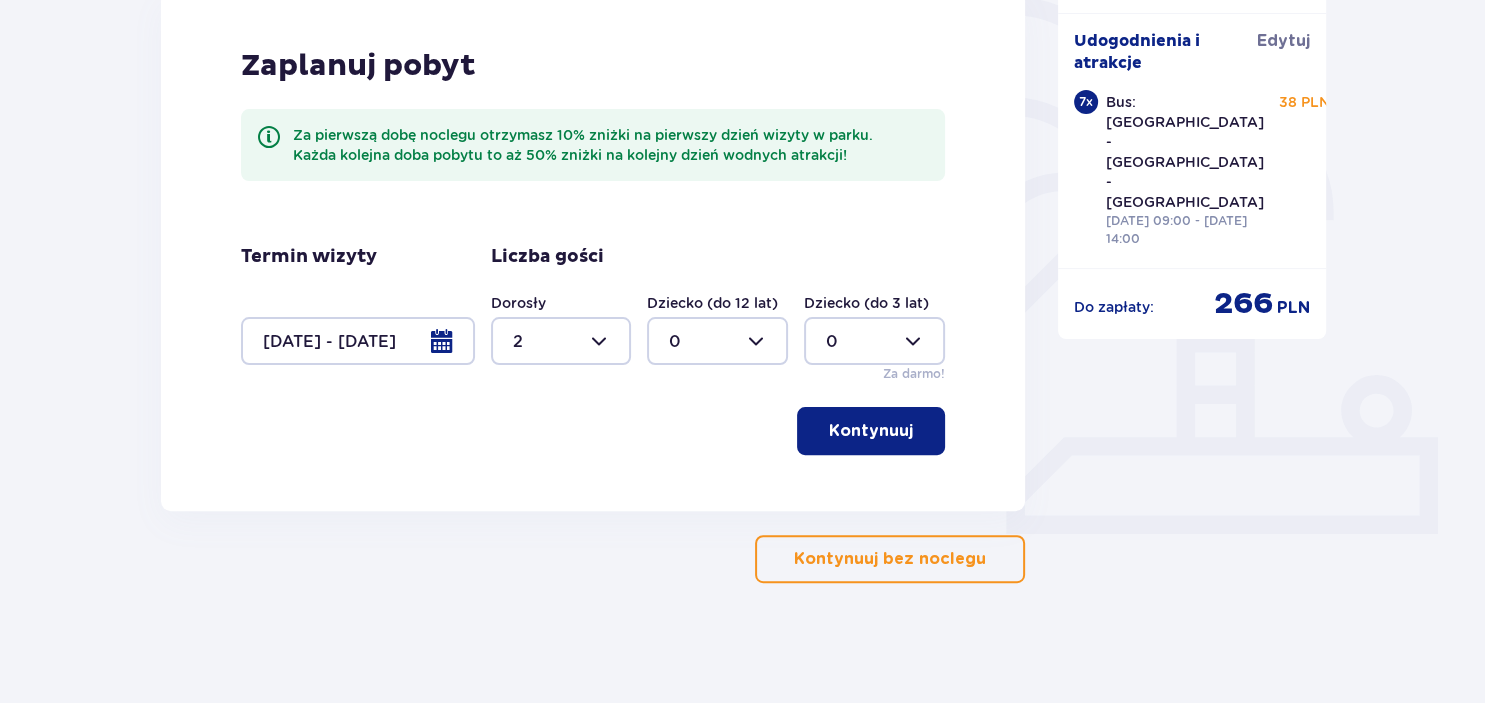 click at bounding box center [717, 341] 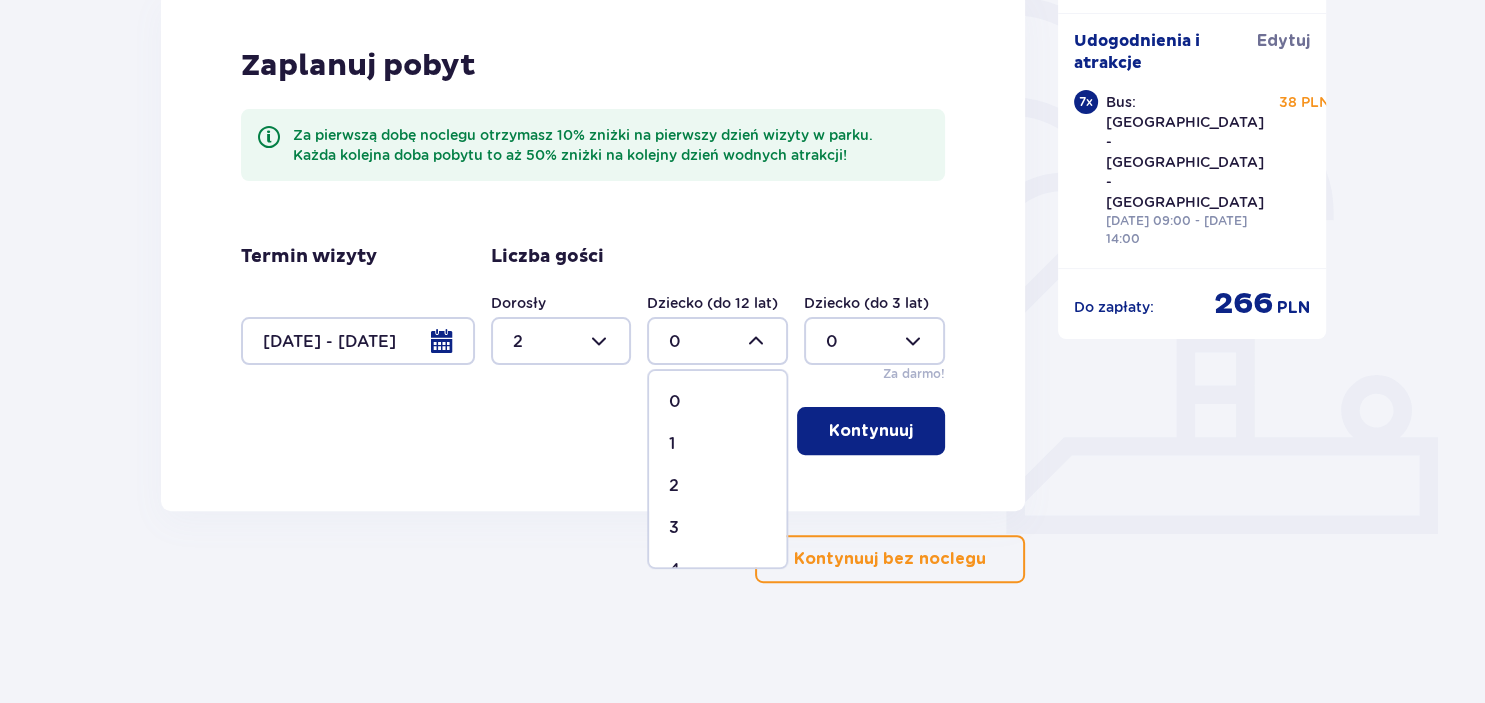 click on "2" at bounding box center [674, 486] 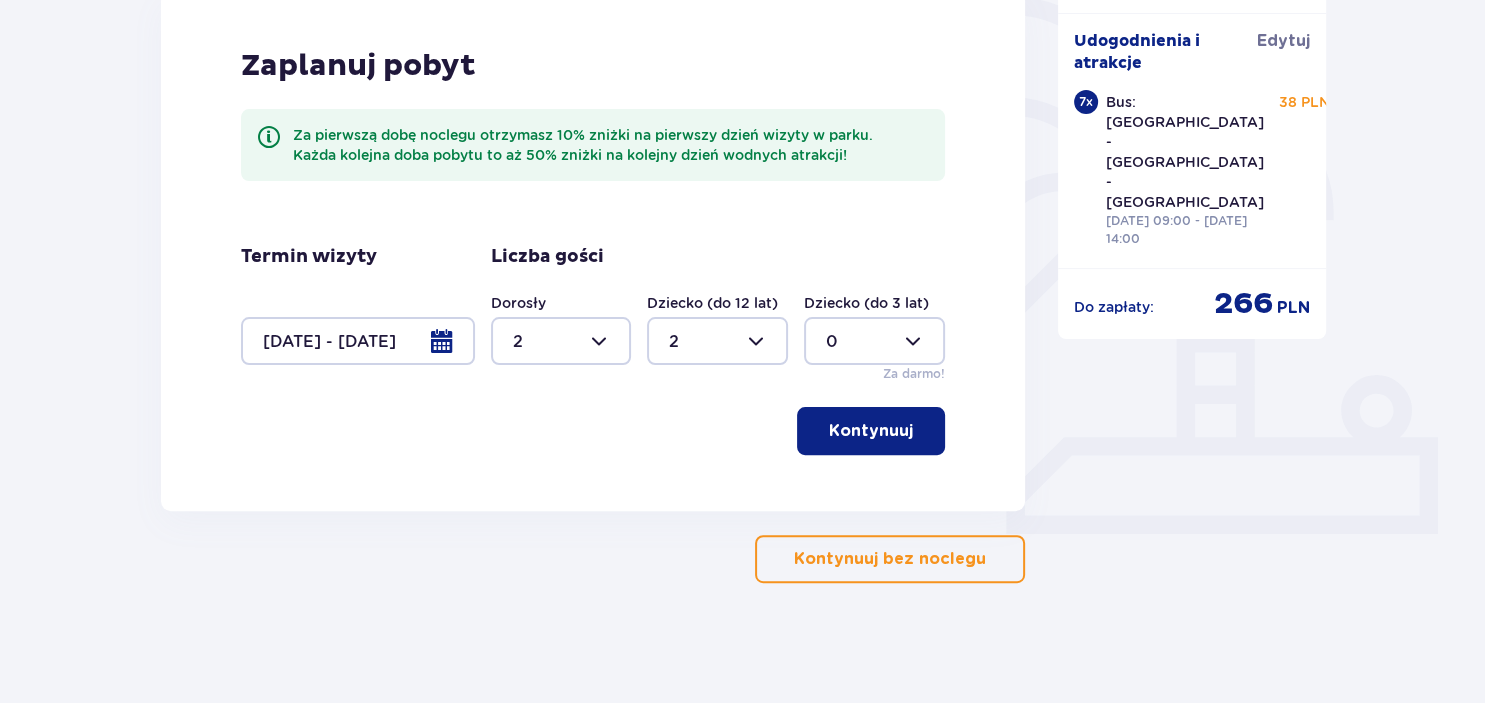 click at bounding box center [717, 341] 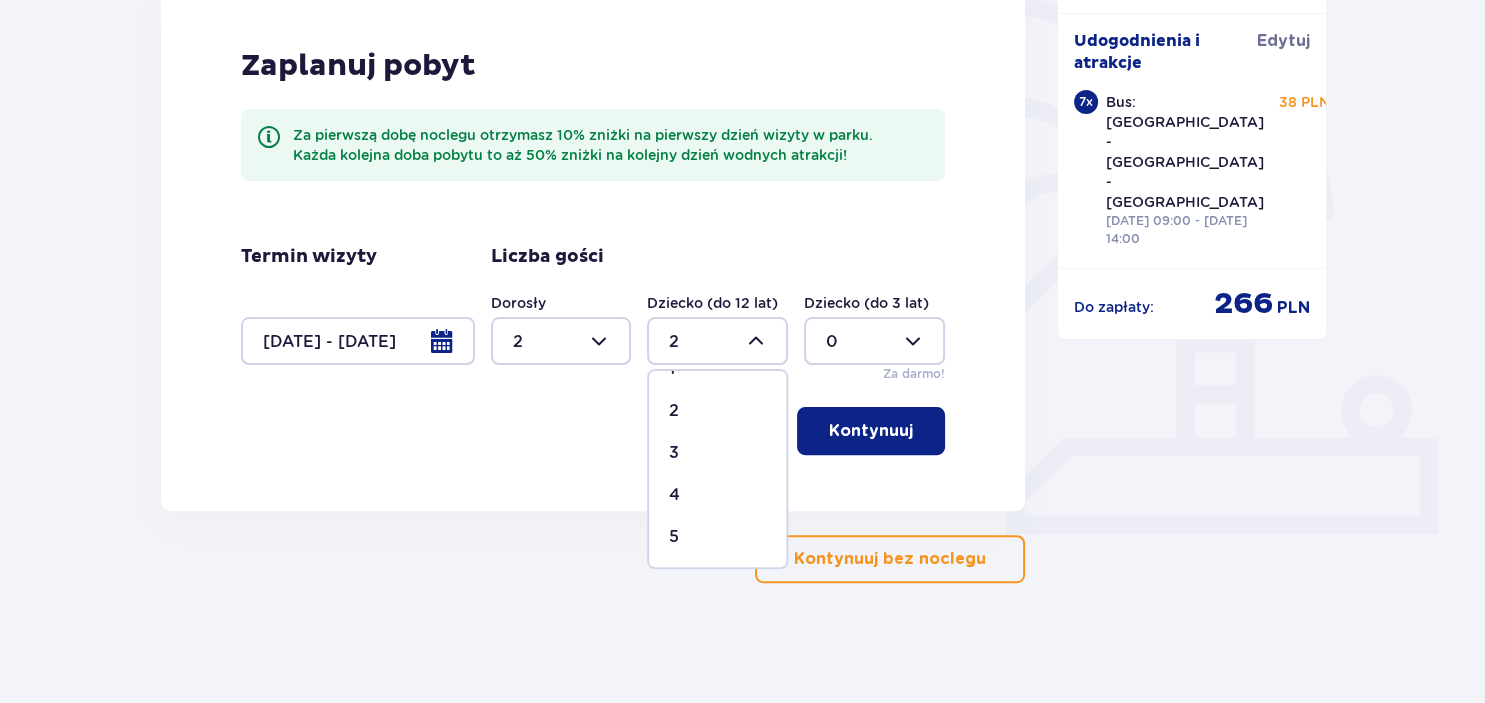scroll, scrollTop: 77, scrollLeft: 0, axis: vertical 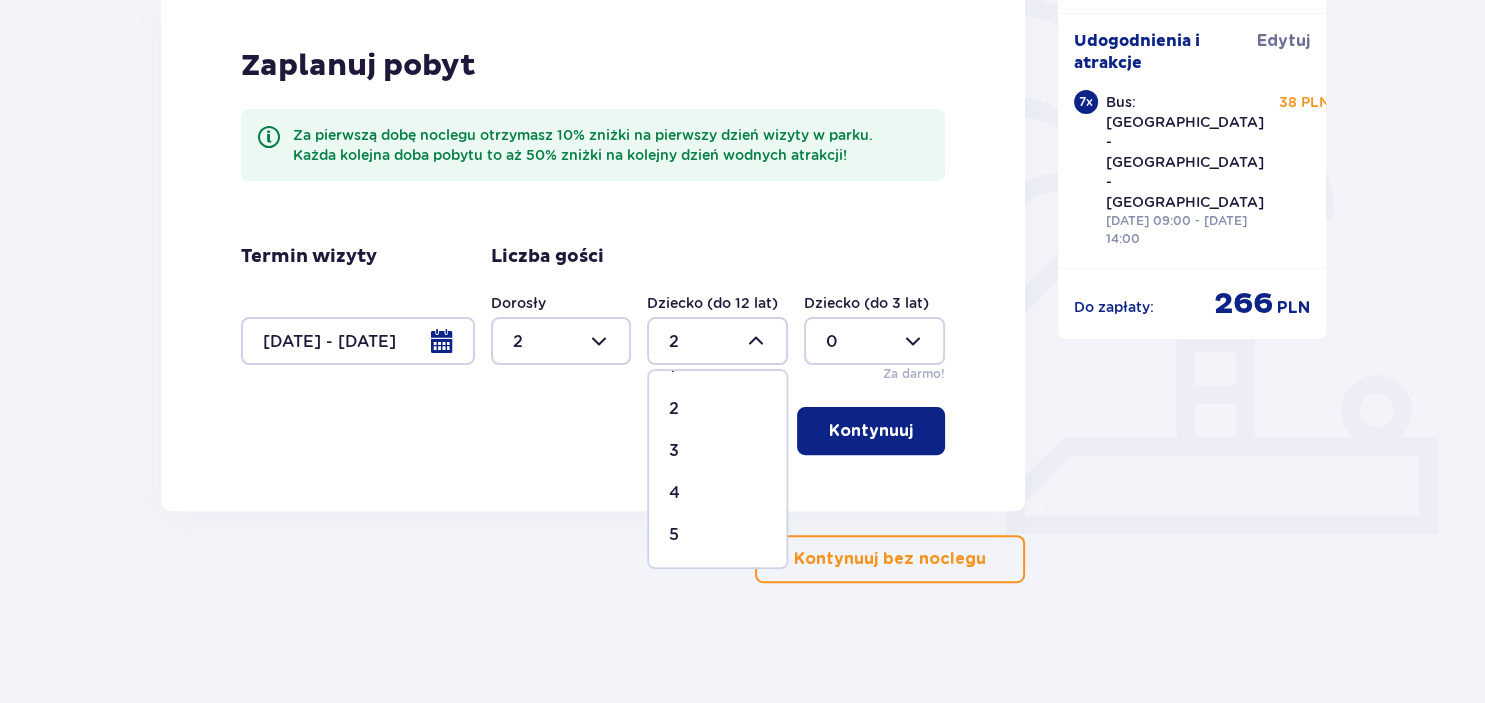 click on "4" at bounding box center [674, 493] 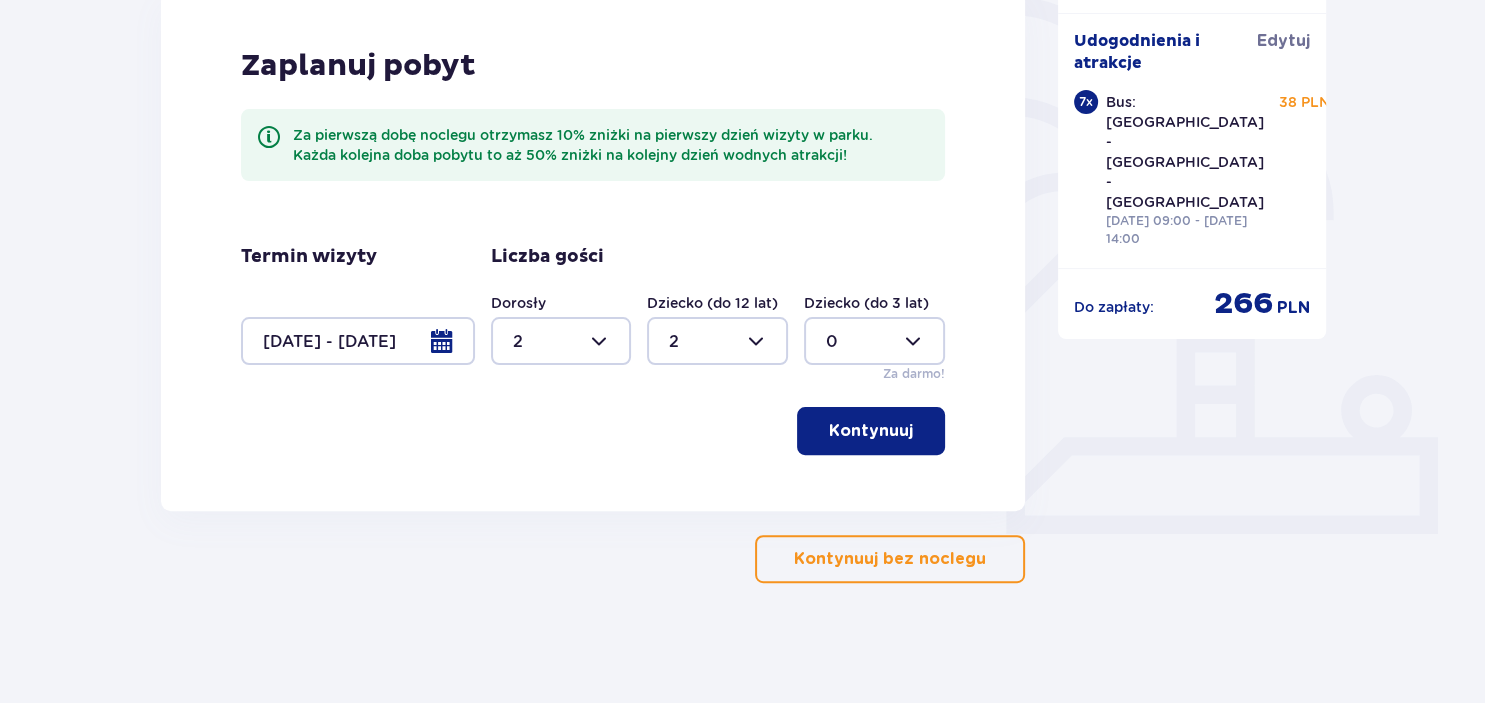 type on "4" 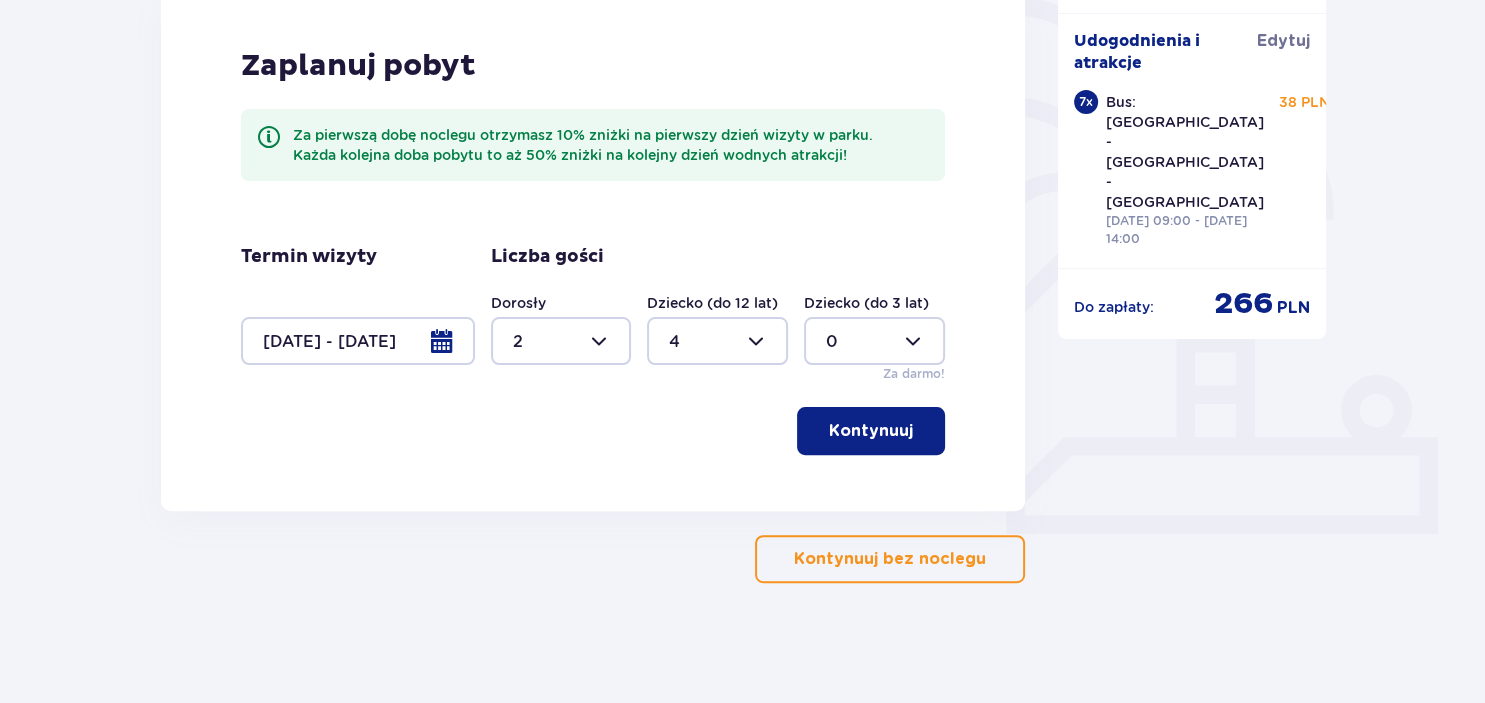 click at bounding box center [358, 341] 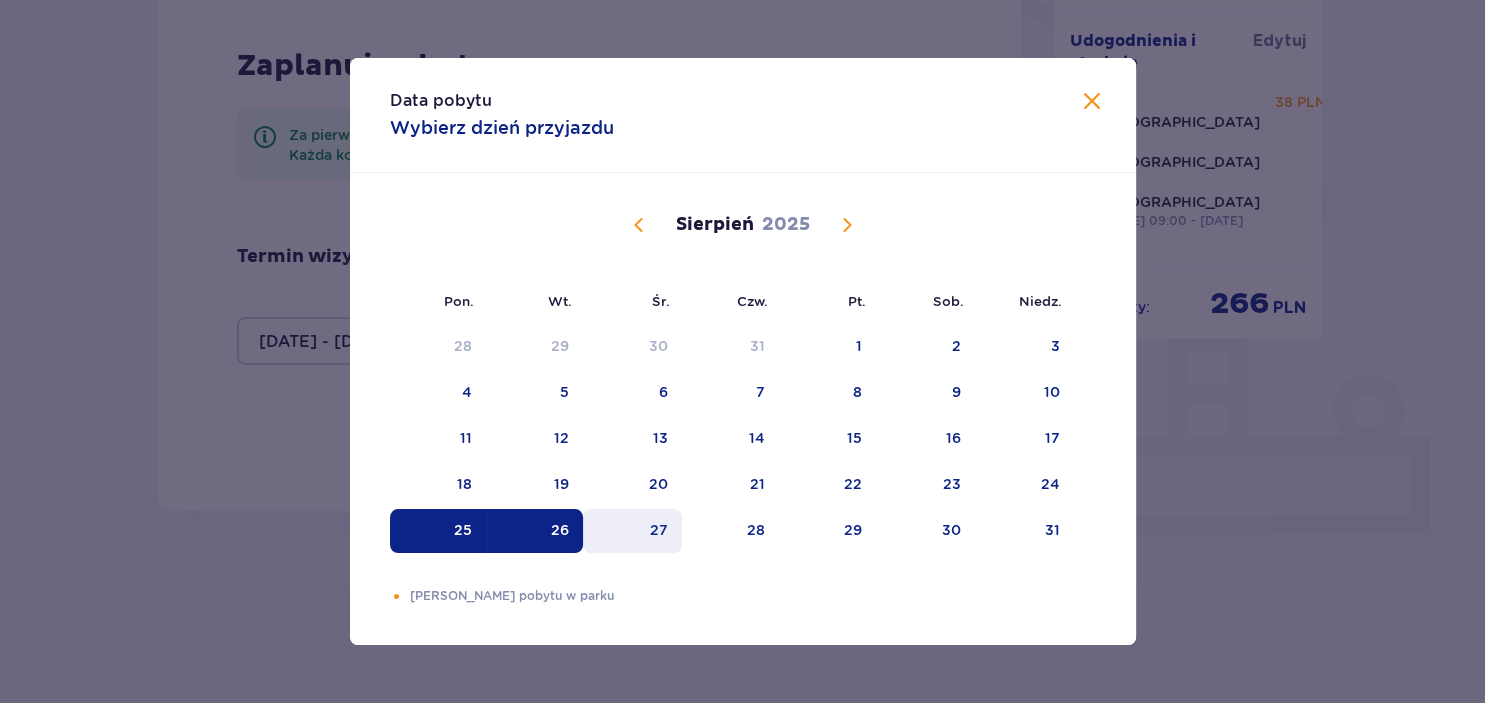click on "27" at bounding box center (632, 531) 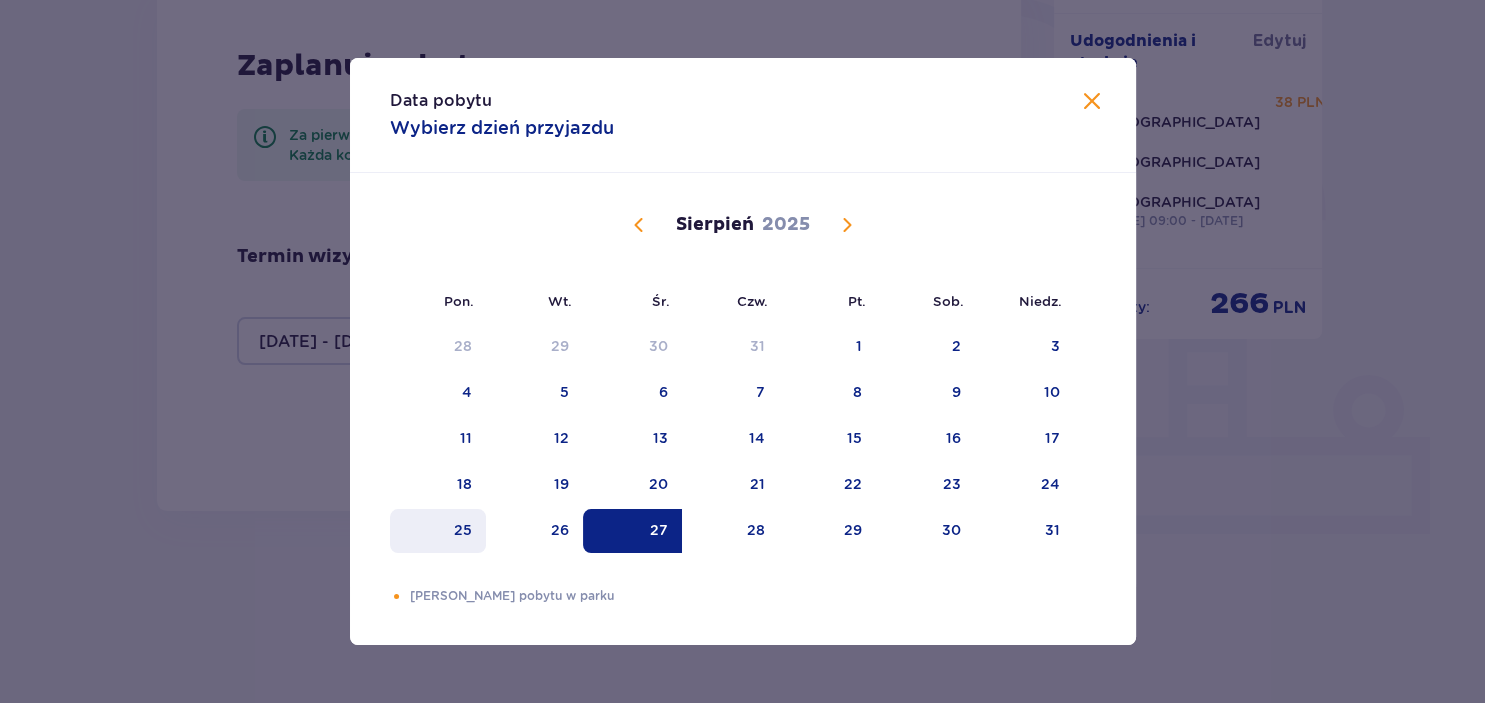 click on "25" at bounding box center [463, 530] 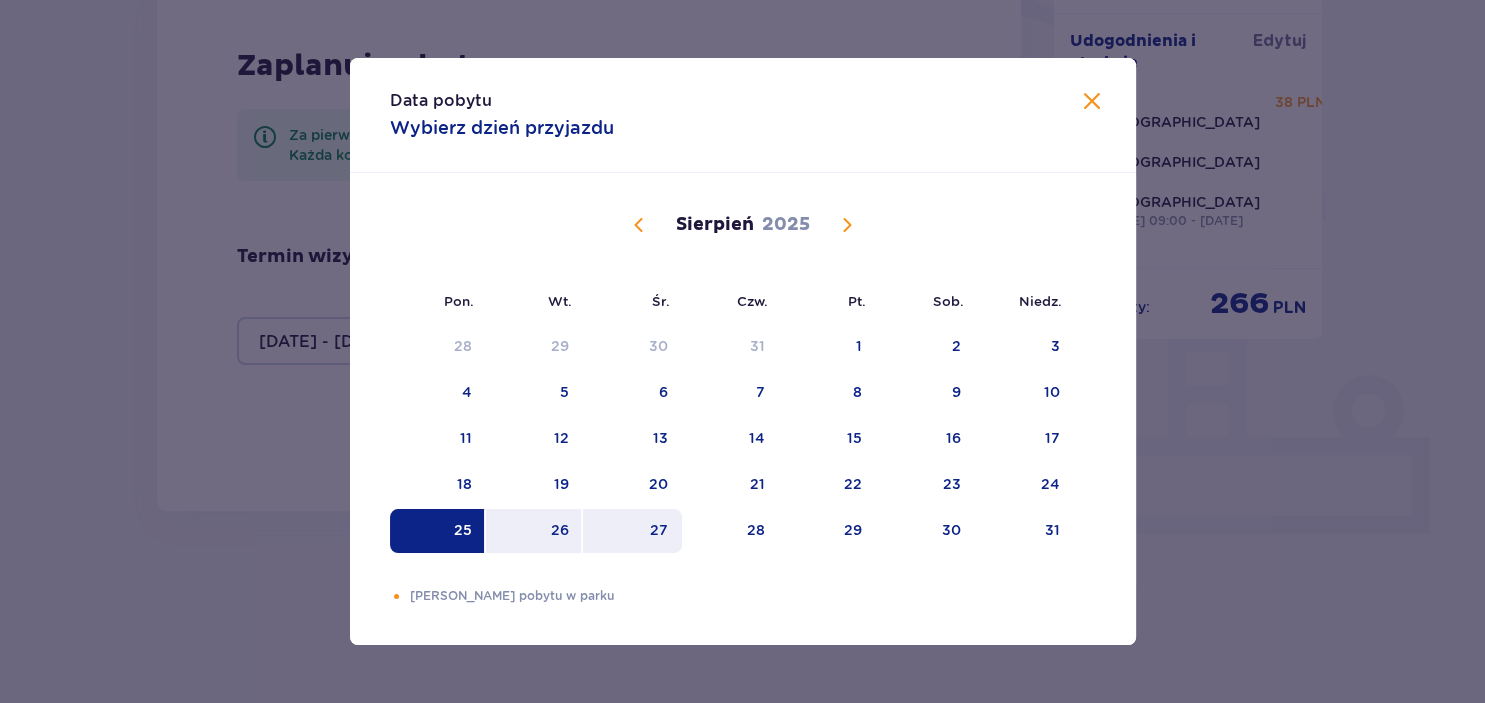 click on "27" at bounding box center (659, 530) 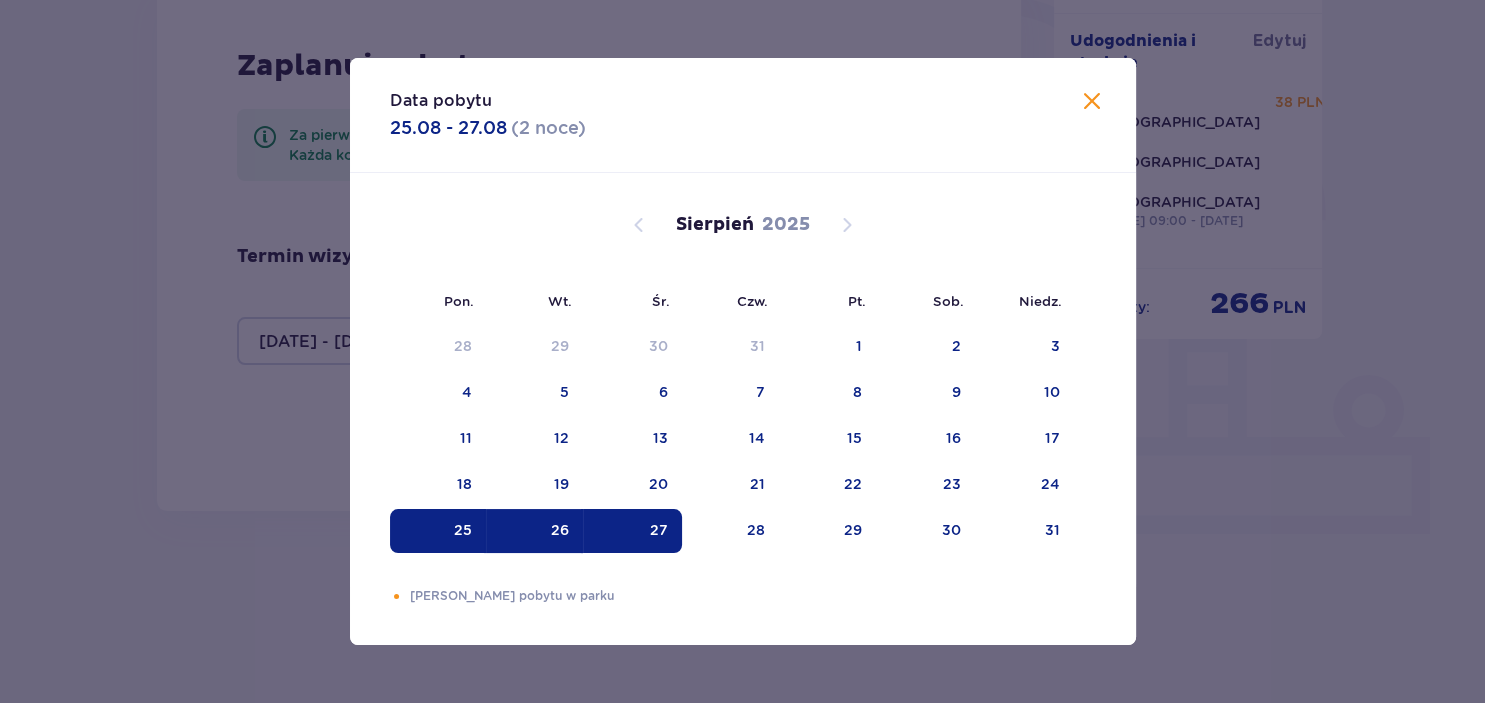 type on "25.08.25 - 27.08.25" 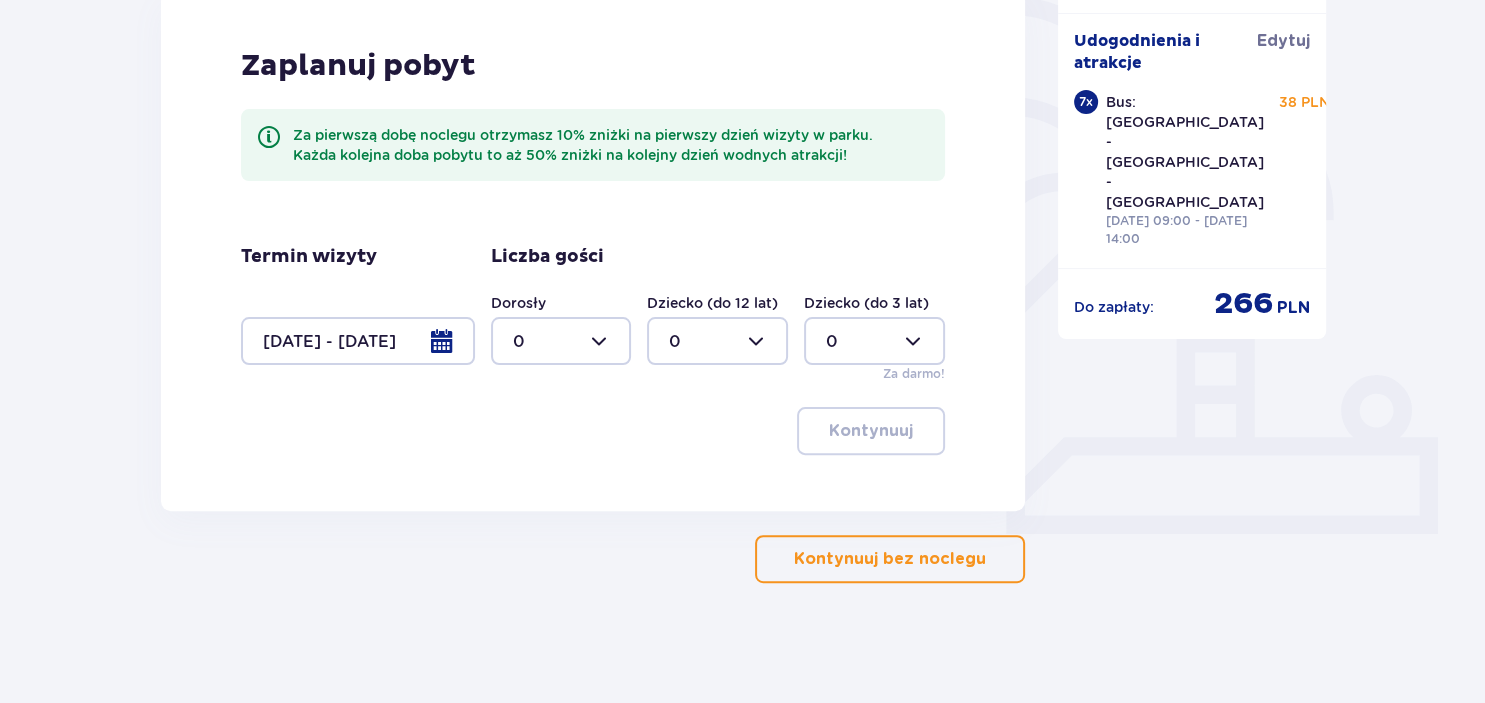 click at bounding box center [561, 341] 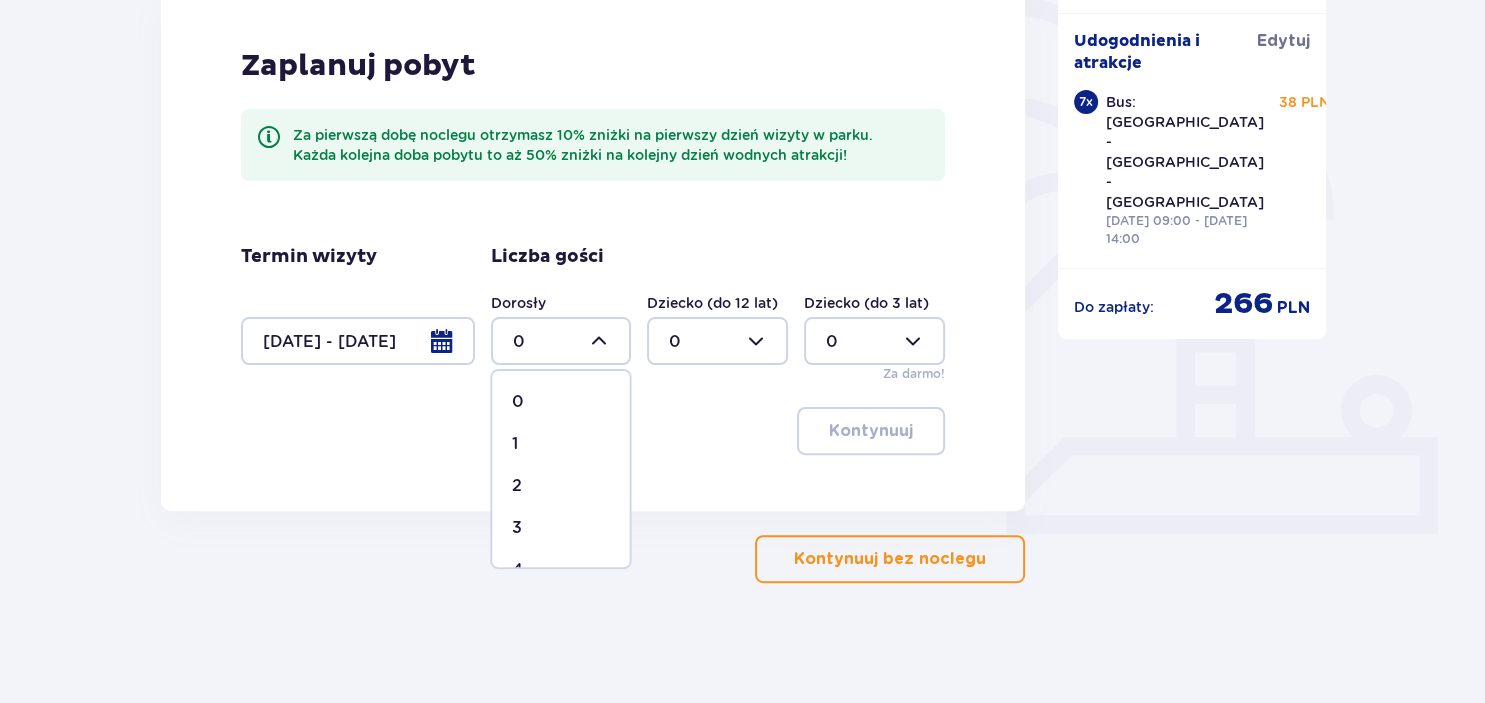click on "2" at bounding box center (560, 486) 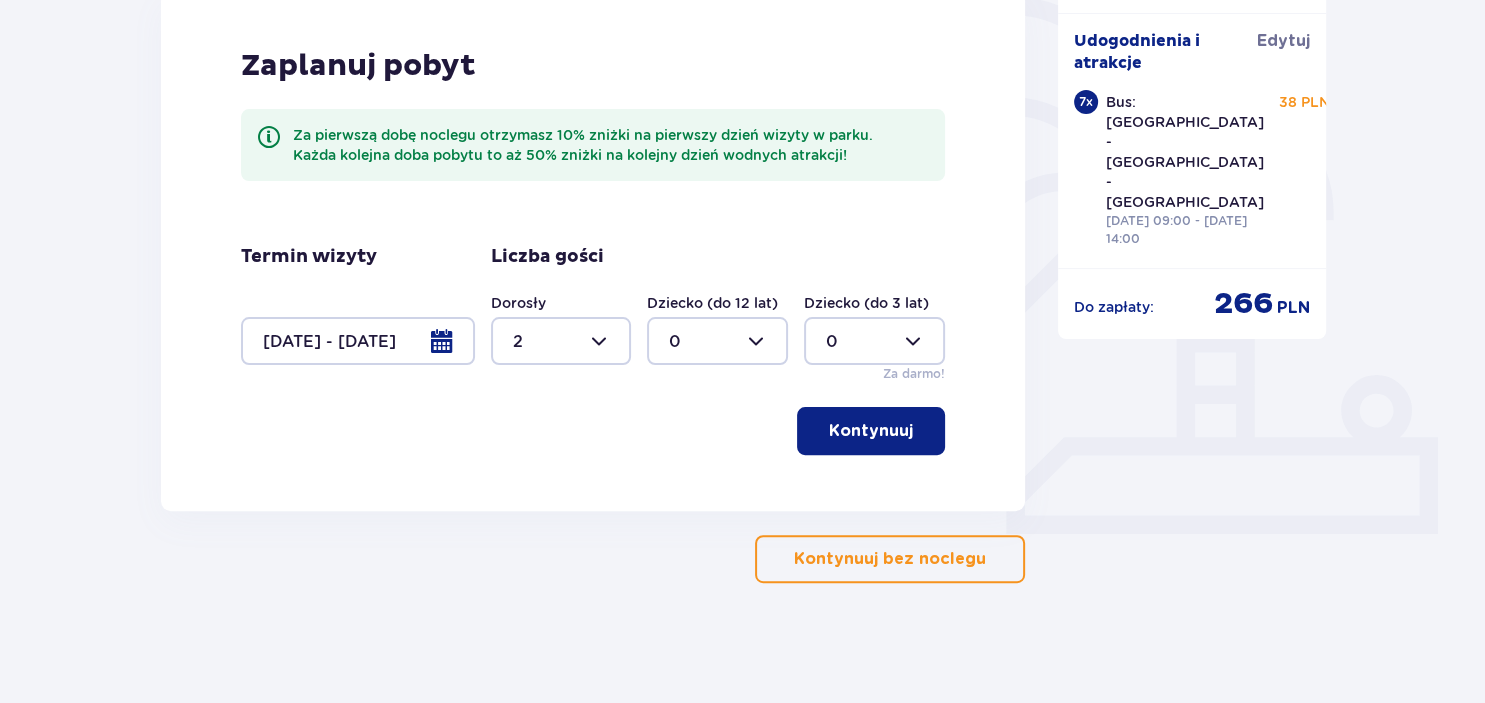 click at bounding box center [717, 341] 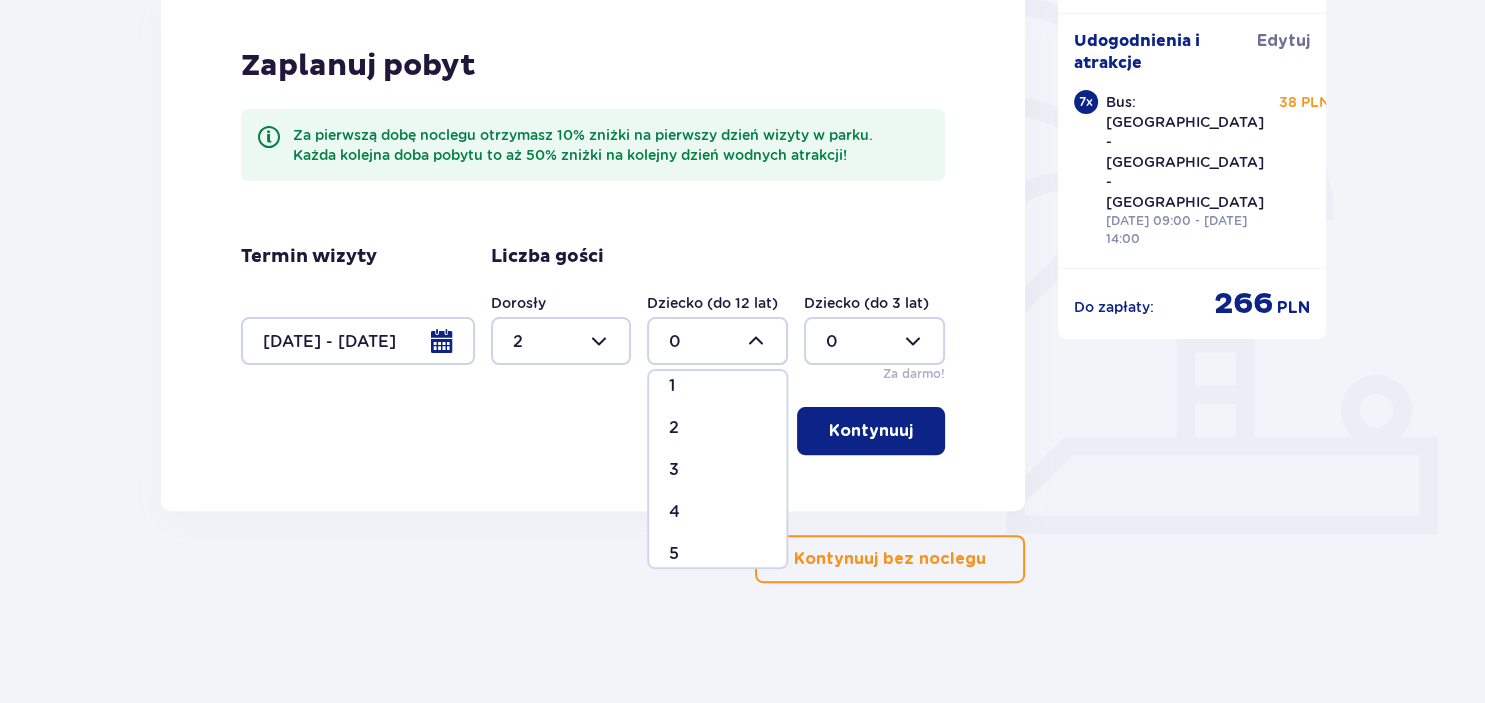 scroll, scrollTop: 65, scrollLeft: 0, axis: vertical 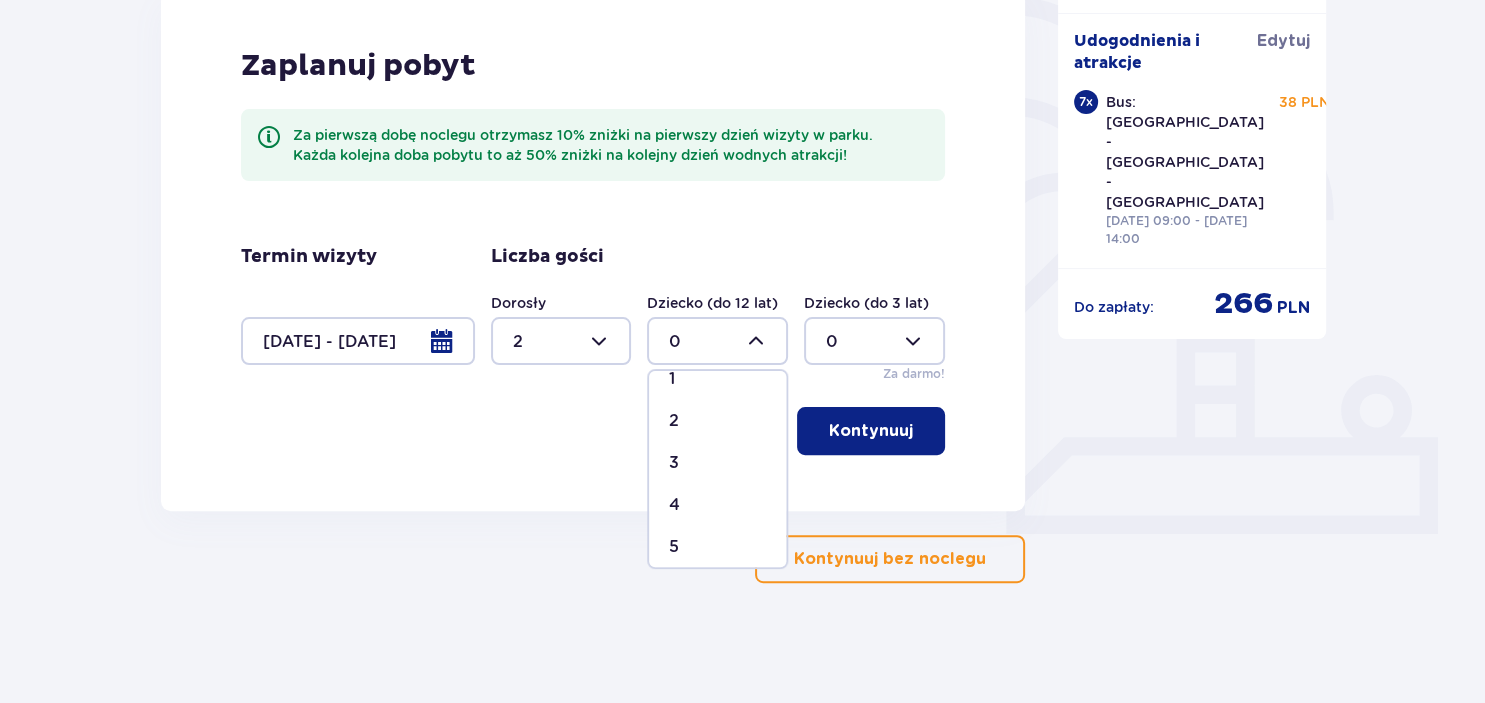 click on "4" at bounding box center [717, 505] 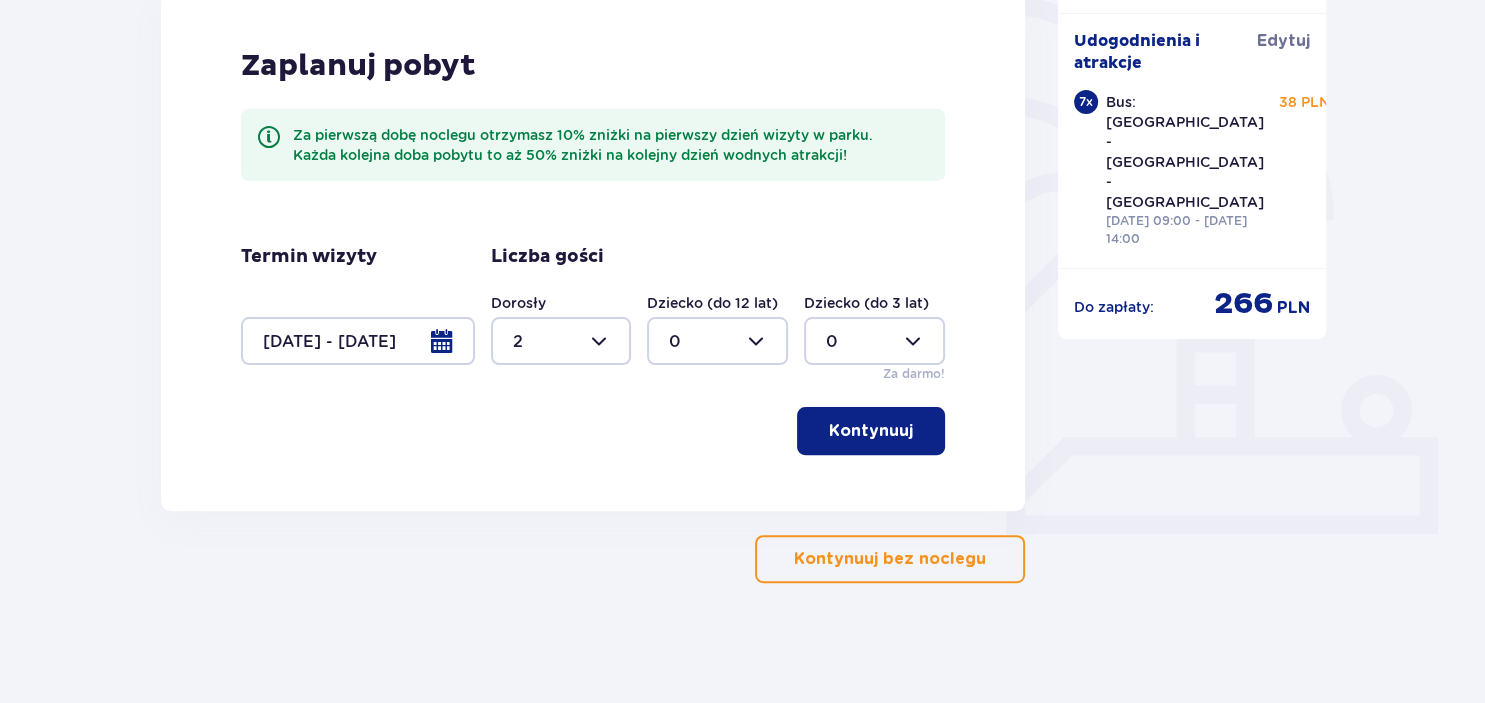 type on "4" 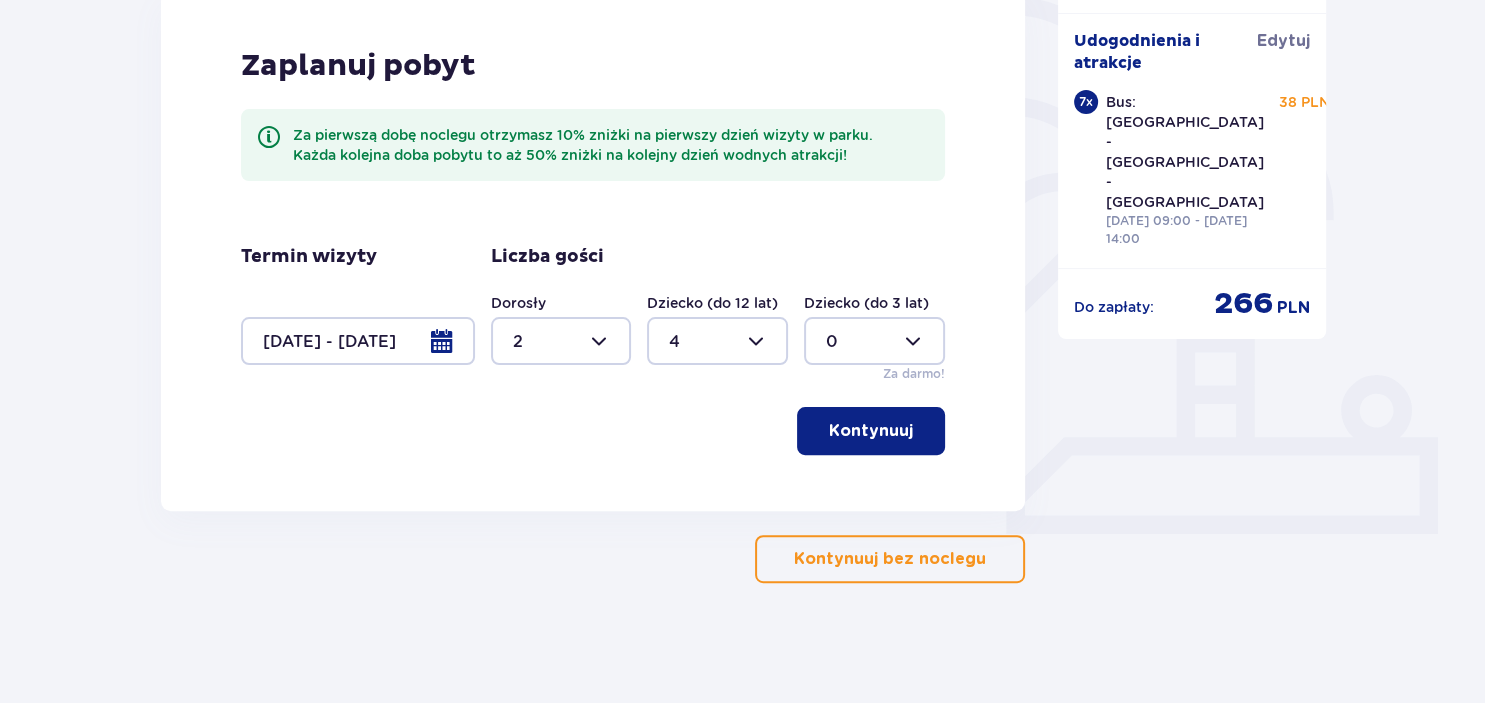 click on "Zaplanuj pobyt Za pierwszą dobę noclegu otrzymasz 10% zniżki na pierwszy dzień wizyty w parku. Każda kolejna doba pobytu to aż 50% zniżki na kolejny dzień wodnych atrakcji! Termin wizyty 25.08.25 - 27.08.25 Liczba gości Dorosły   2 Dziecko (do 12 lat)   4 Dziecko (do 3 lat)   0 Za darmo! Kontynuuj" at bounding box center (593, 251) 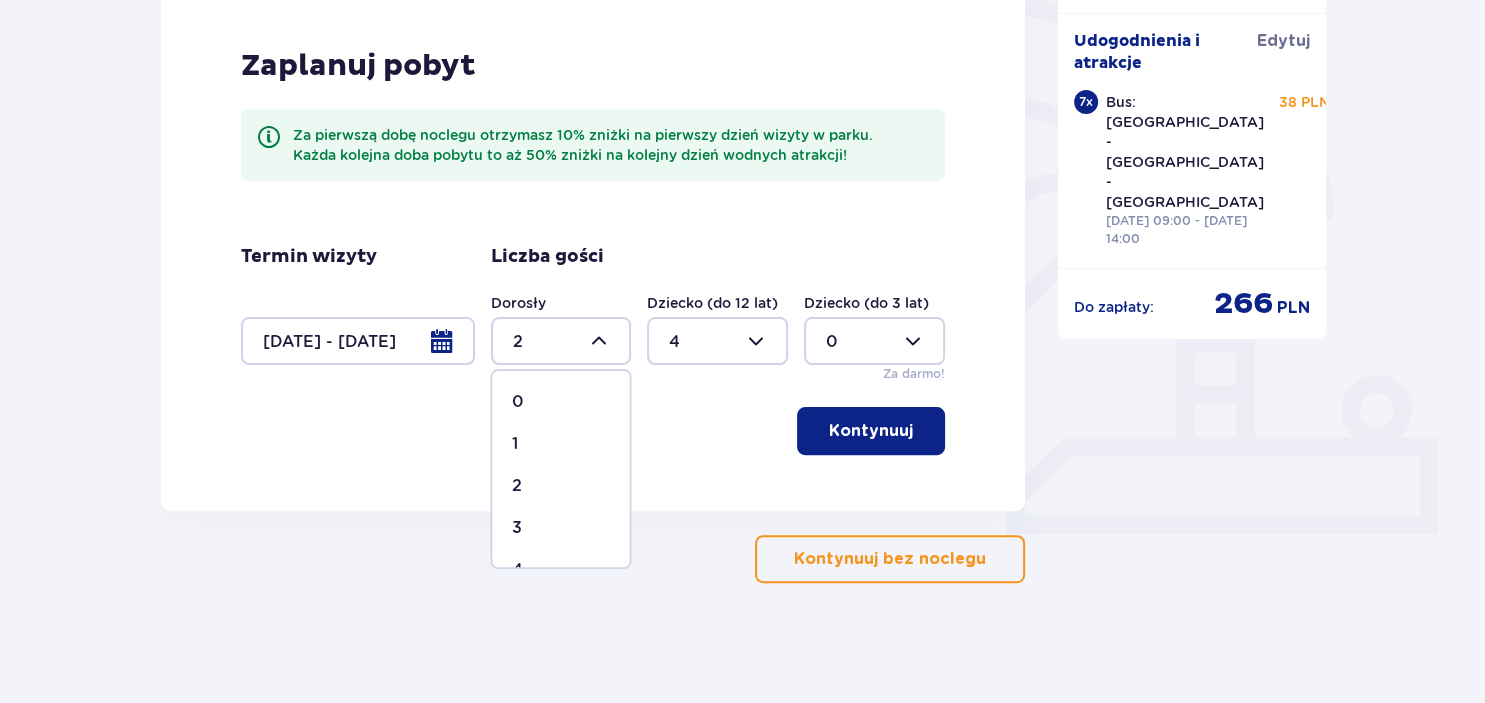 click at bounding box center [561, 341] 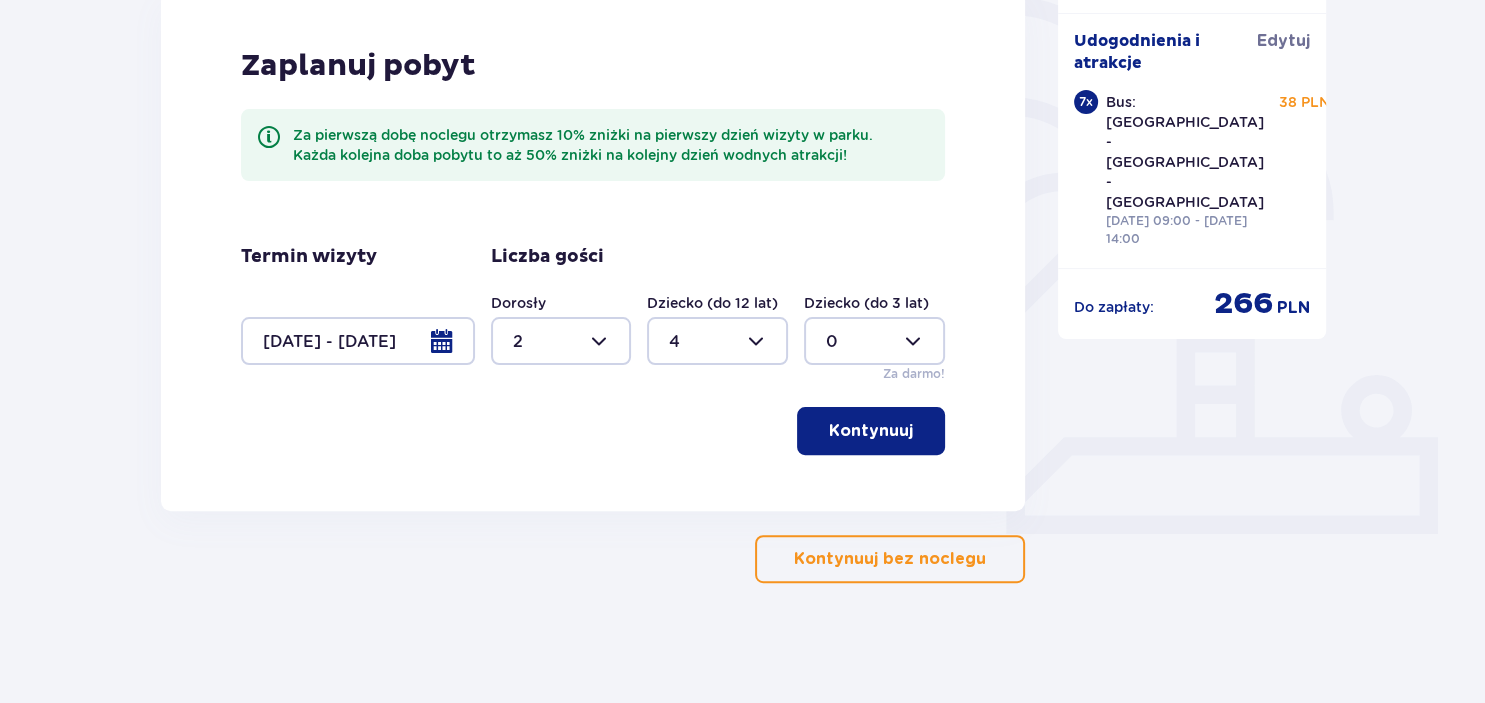 click on "Kontynuuj" at bounding box center (871, 431) 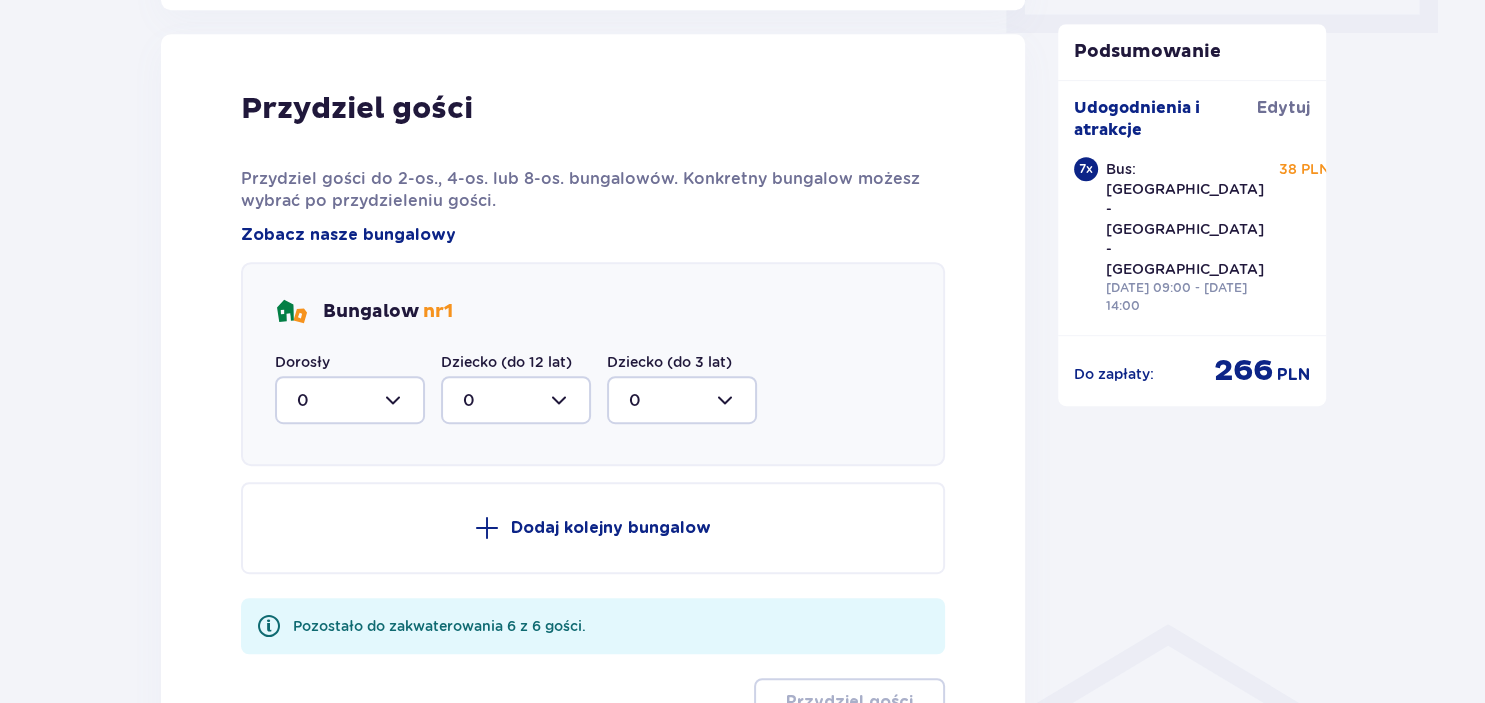scroll, scrollTop: 1010, scrollLeft: 0, axis: vertical 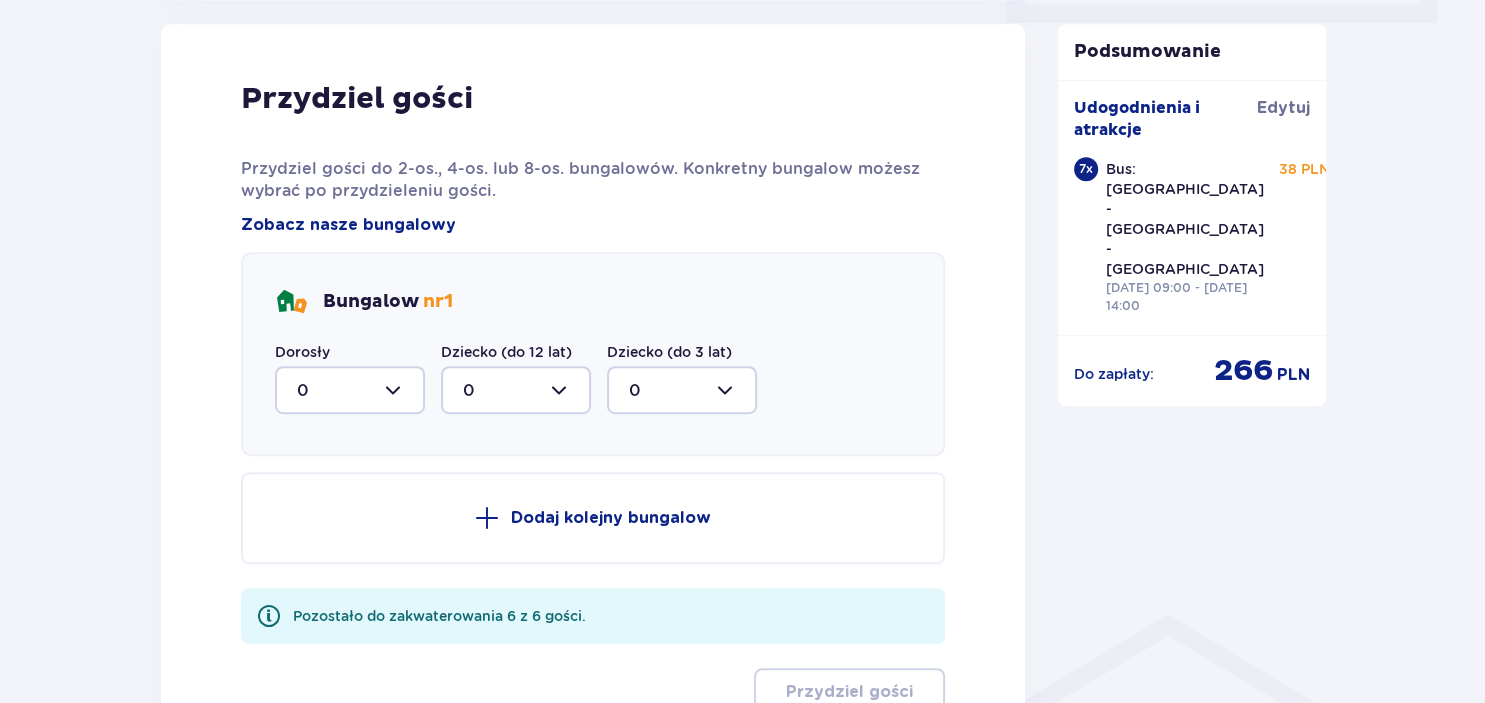 click at bounding box center (350, 390) 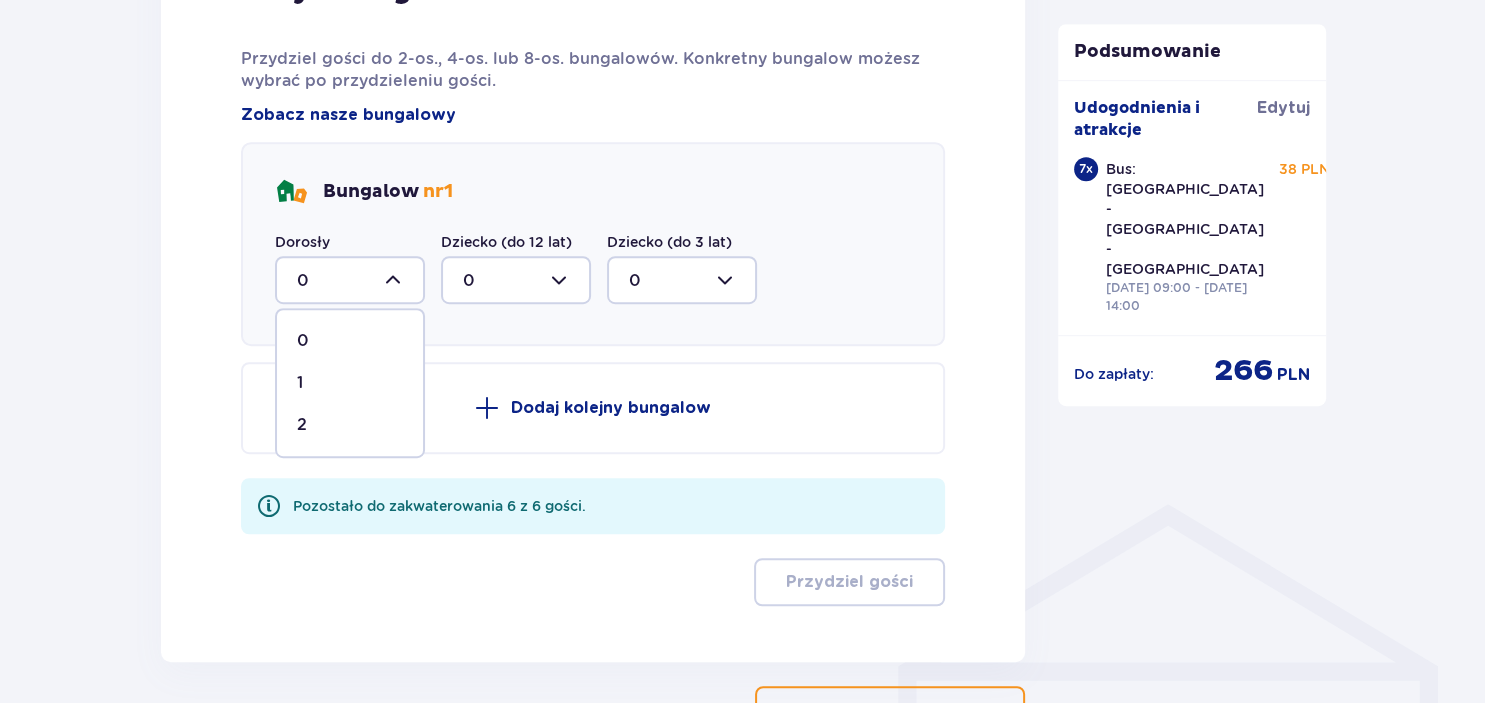 scroll, scrollTop: 1121, scrollLeft: 0, axis: vertical 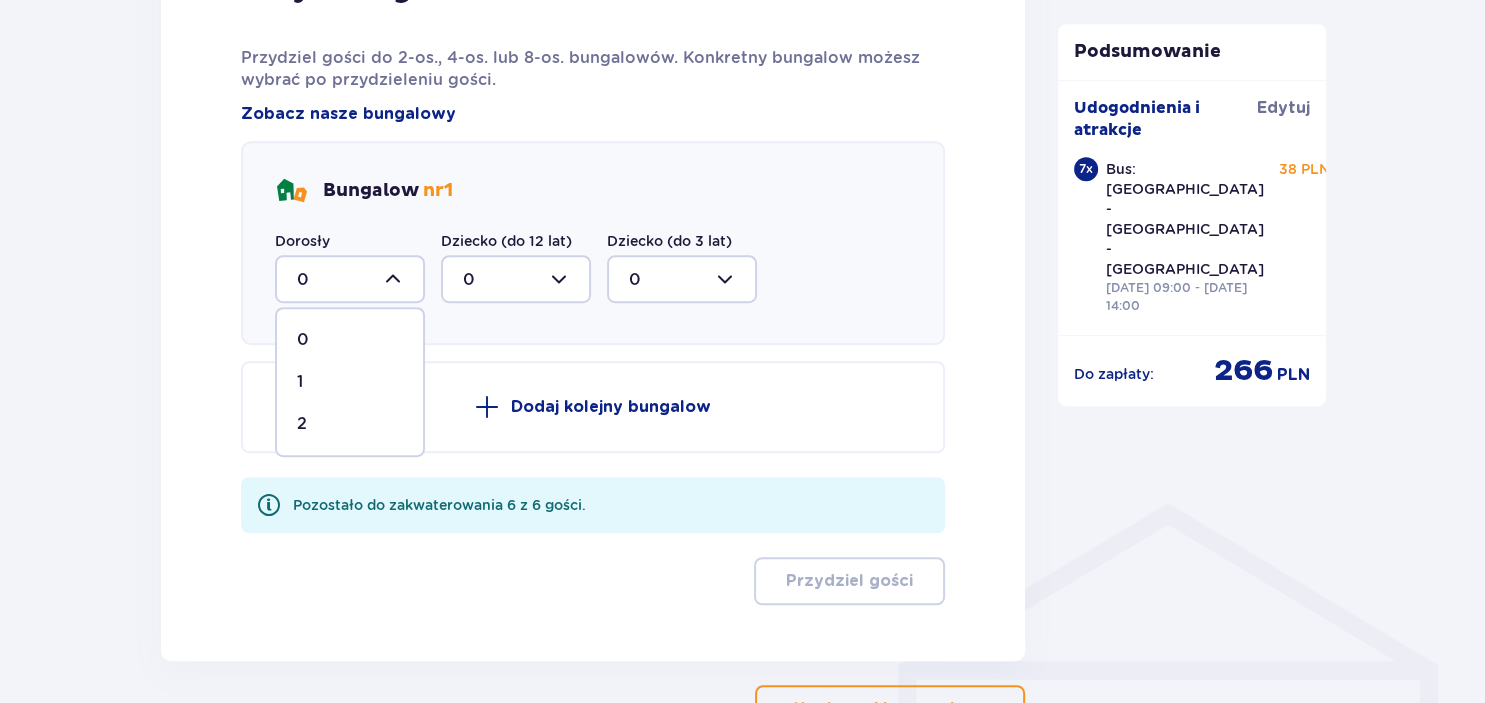 click on "2" at bounding box center (302, 424) 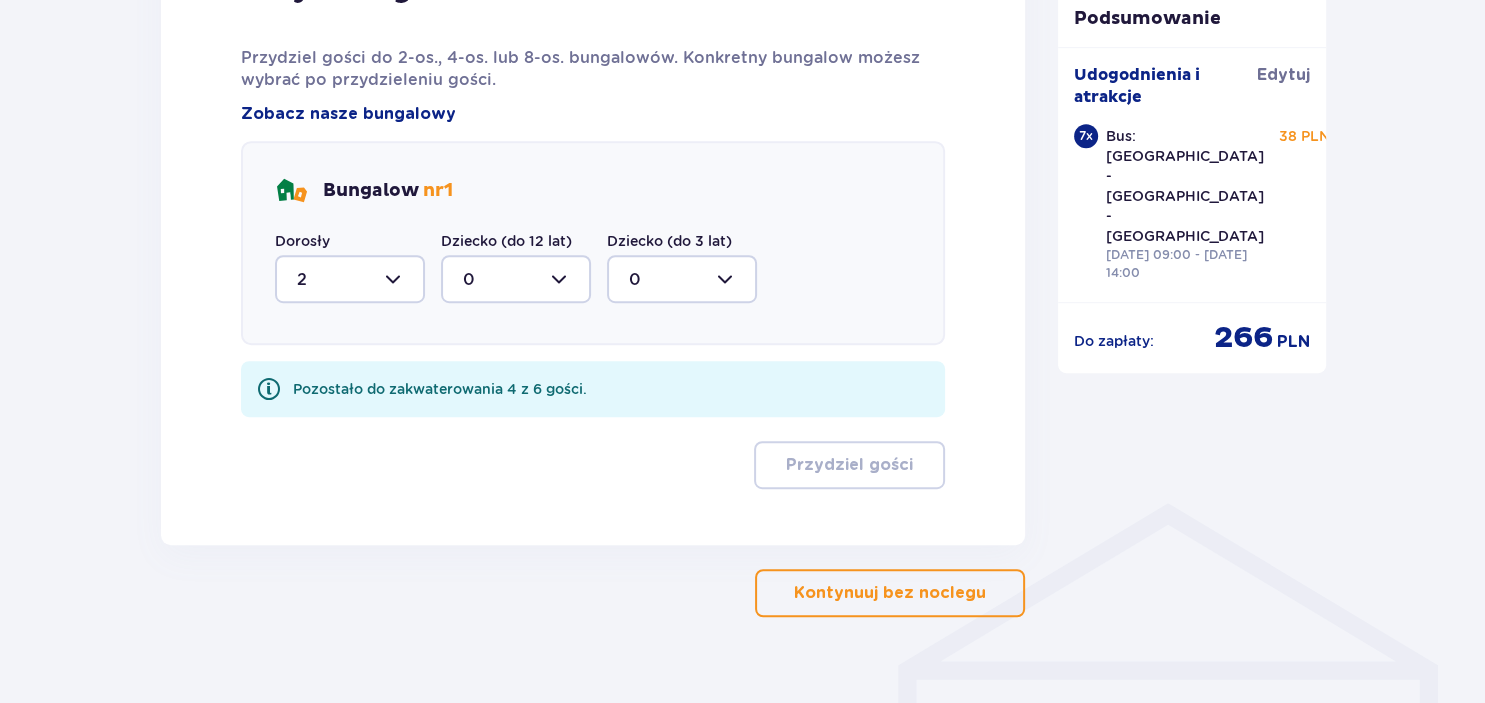 type on "2" 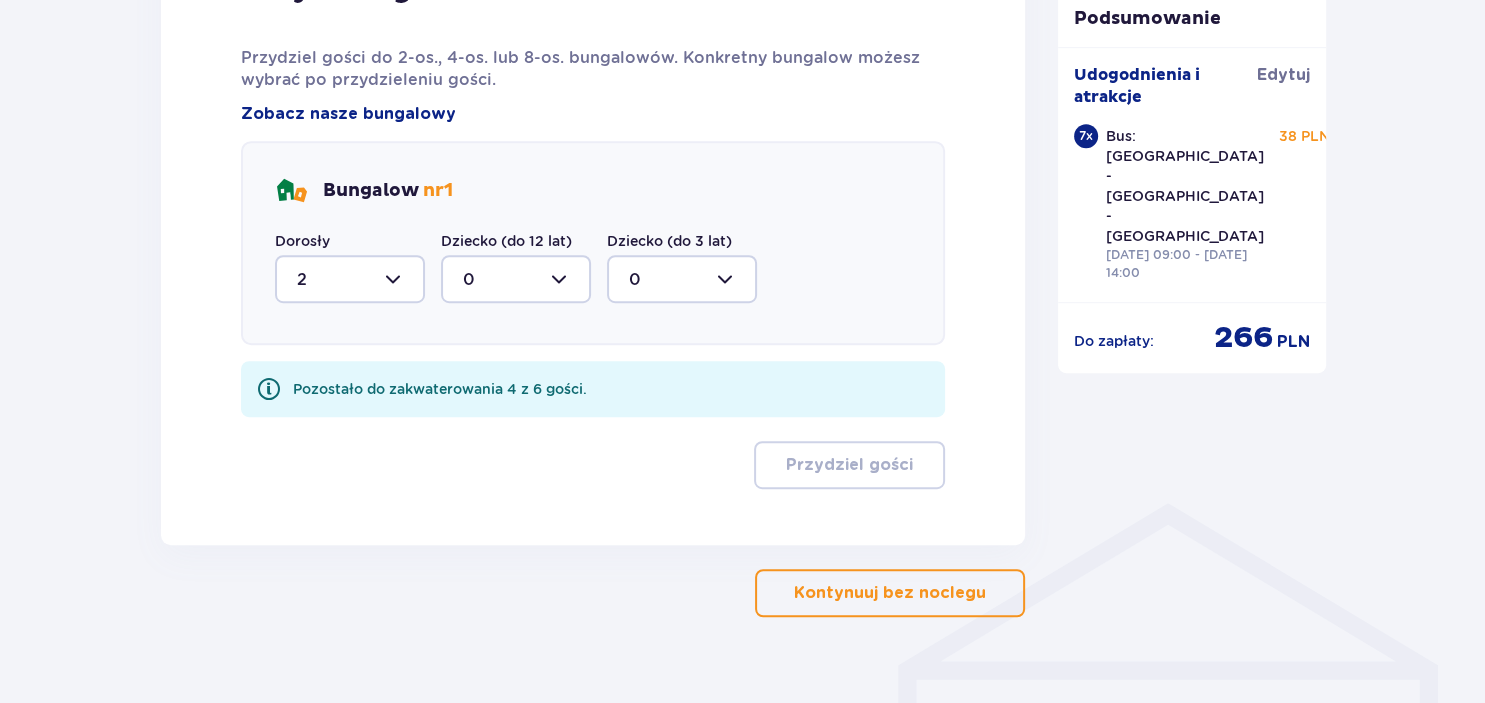 click at bounding box center [516, 279] 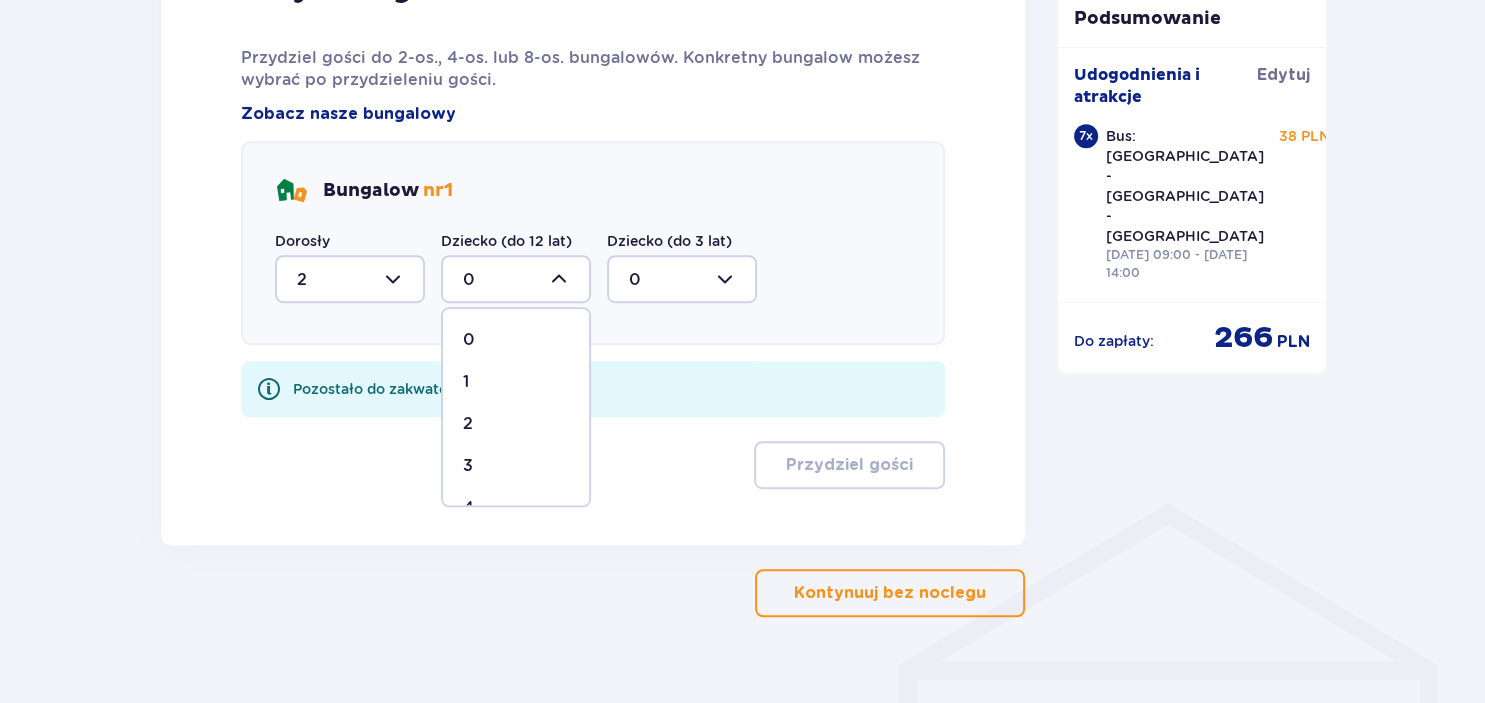 click on "4" at bounding box center [468, 508] 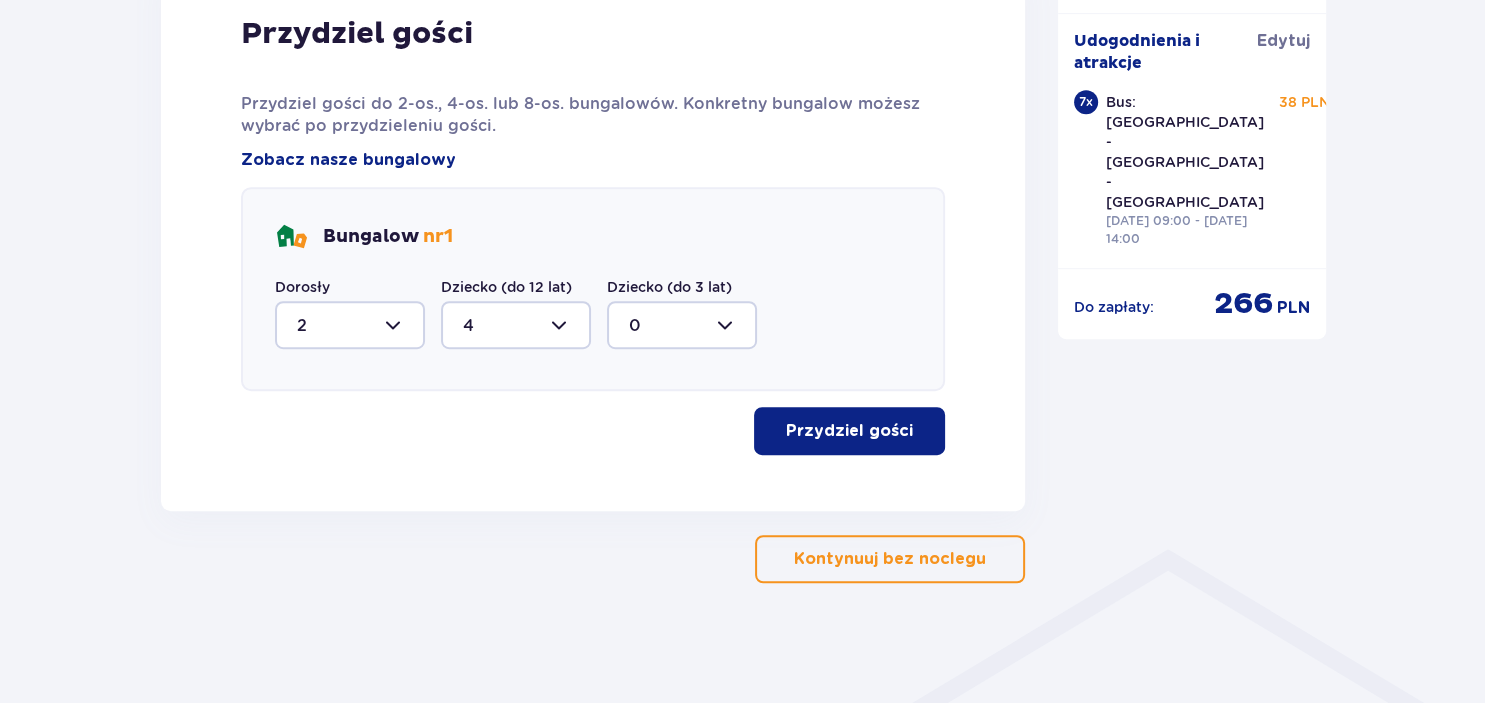 scroll, scrollTop: 1074, scrollLeft: 0, axis: vertical 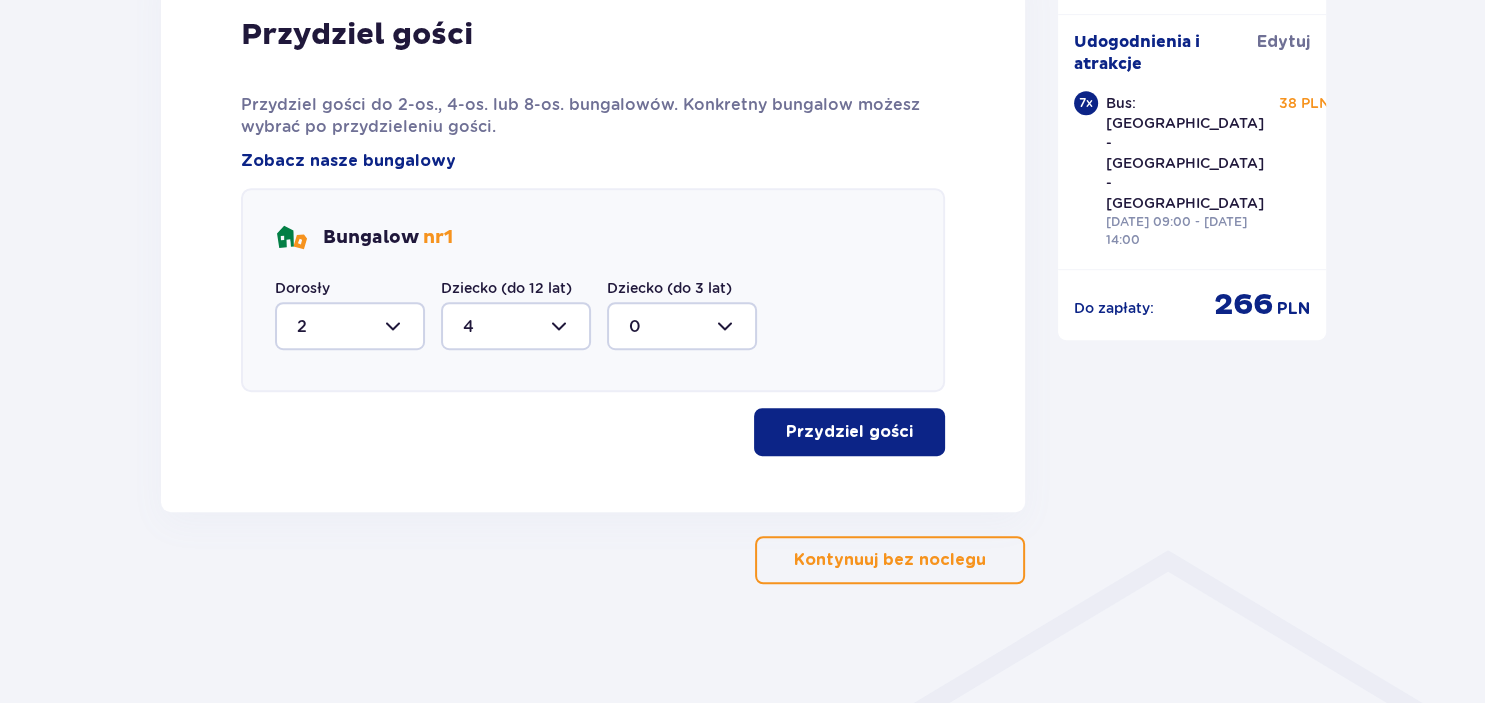click on "Przydziel gości" at bounding box center [849, 432] 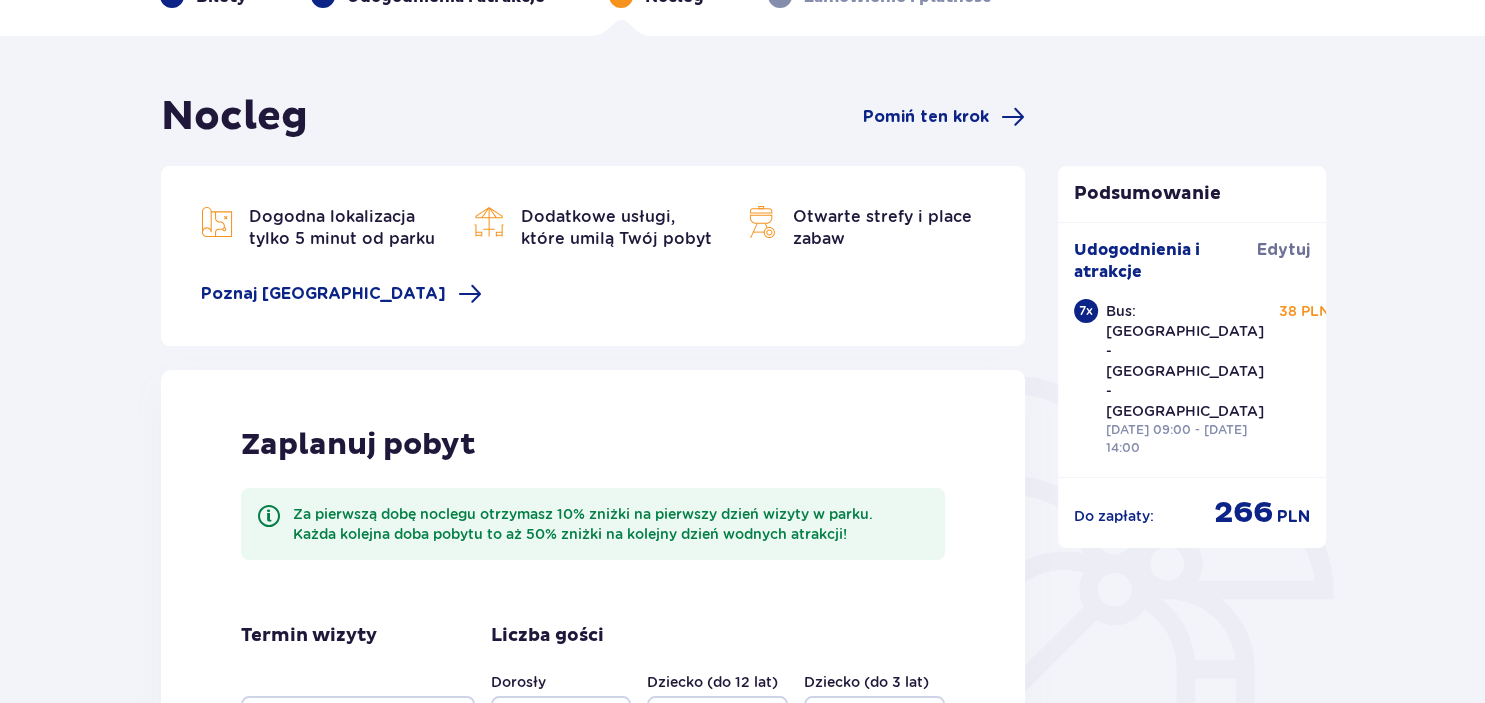 scroll, scrollTop: 0, scrollLeft: 0, axis: both 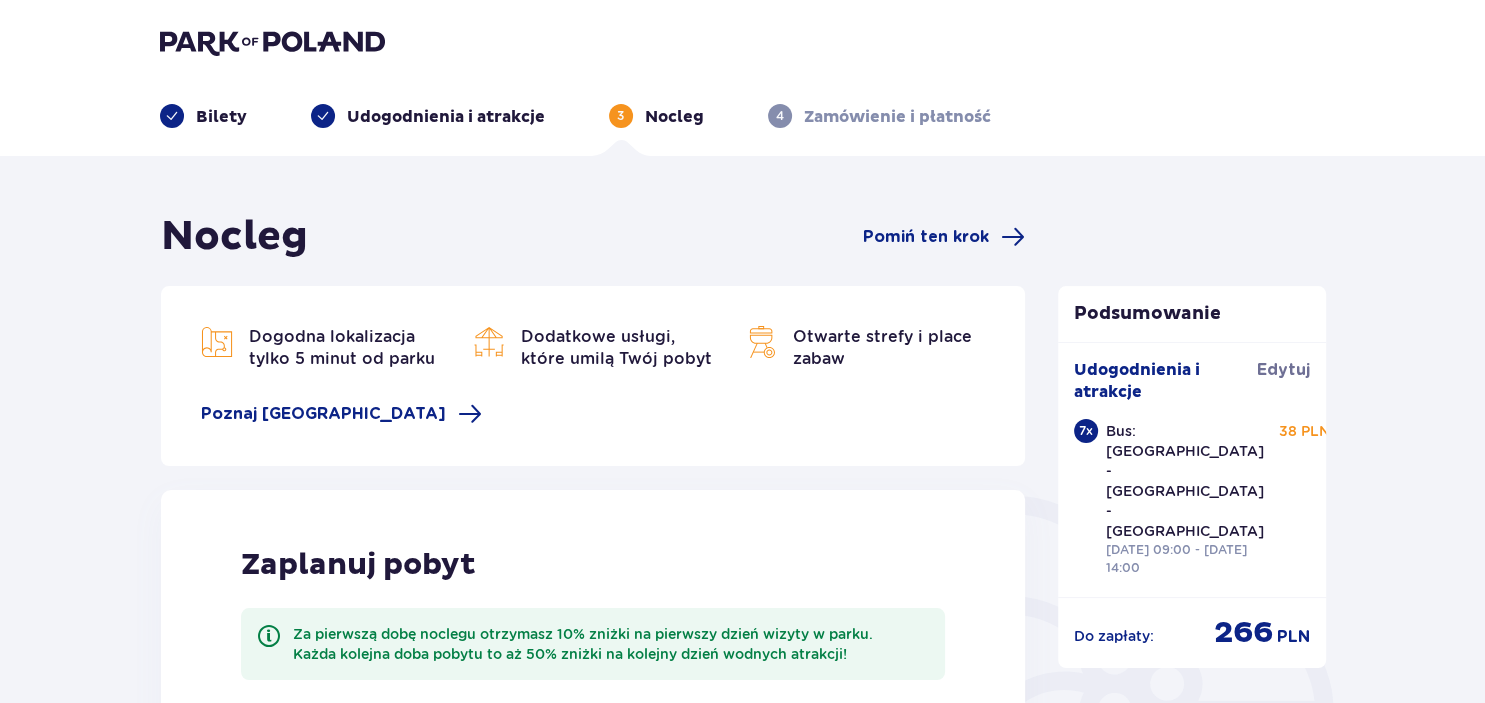 click on "Zamówienie i płatność" at bounding box center [897, 117] 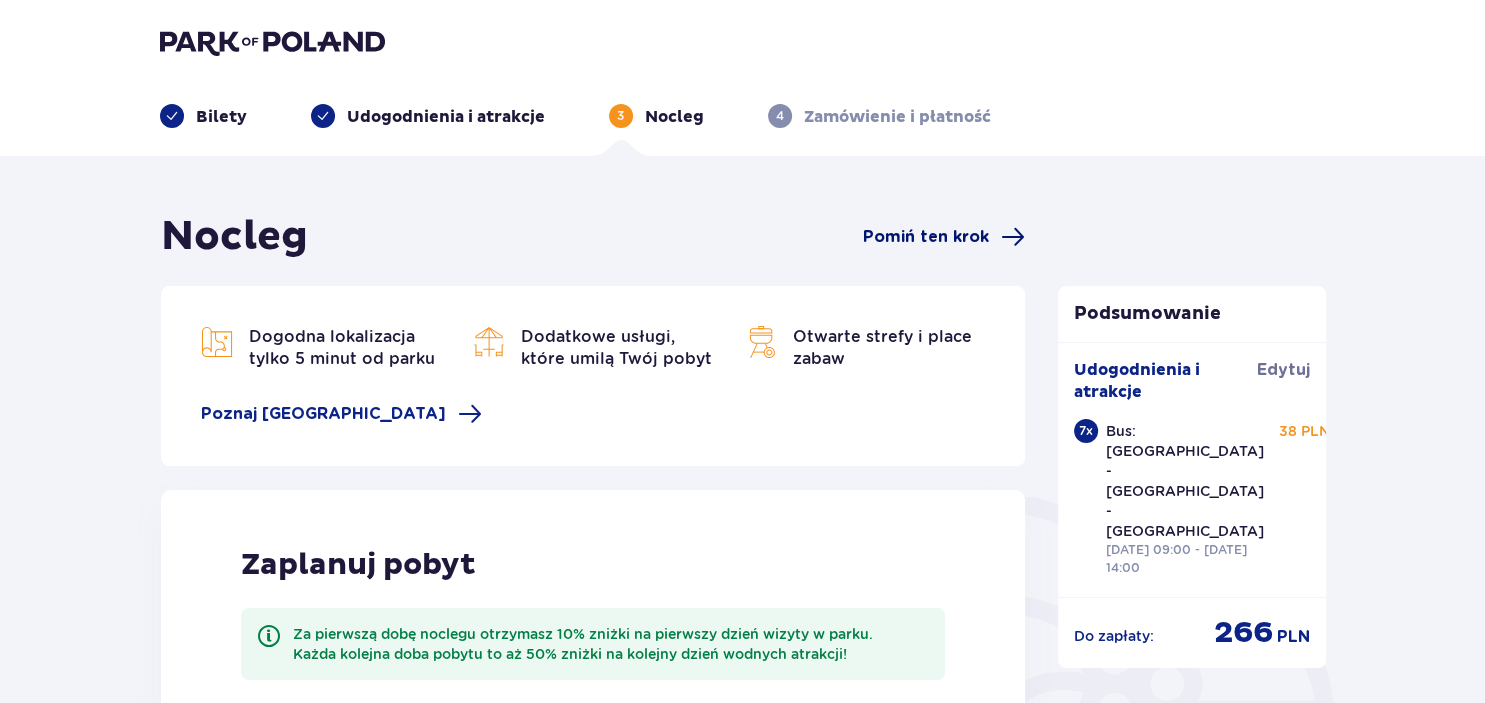 click on "Pomiń ten krok" at bounding box center (926, 237) 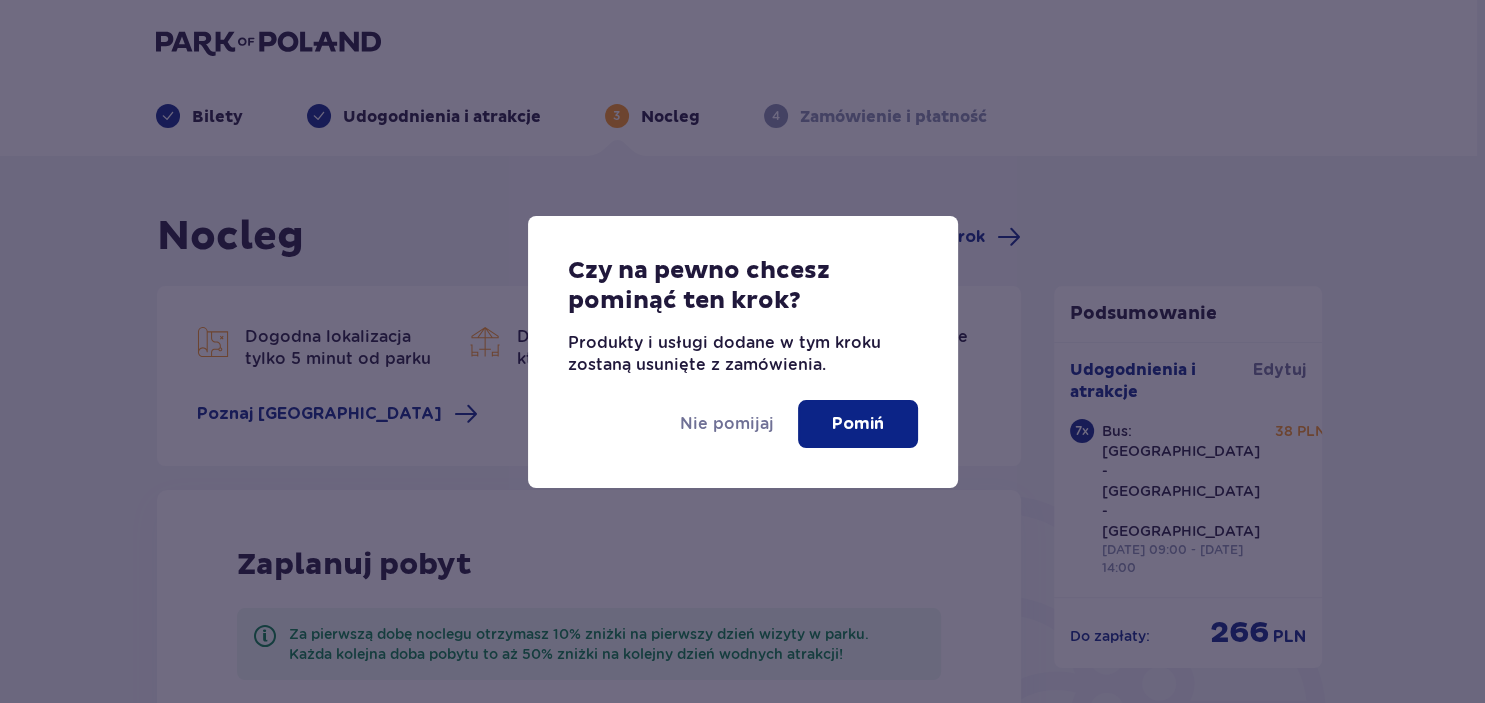 click on "Pomiń" at bounding box center (858, 424) 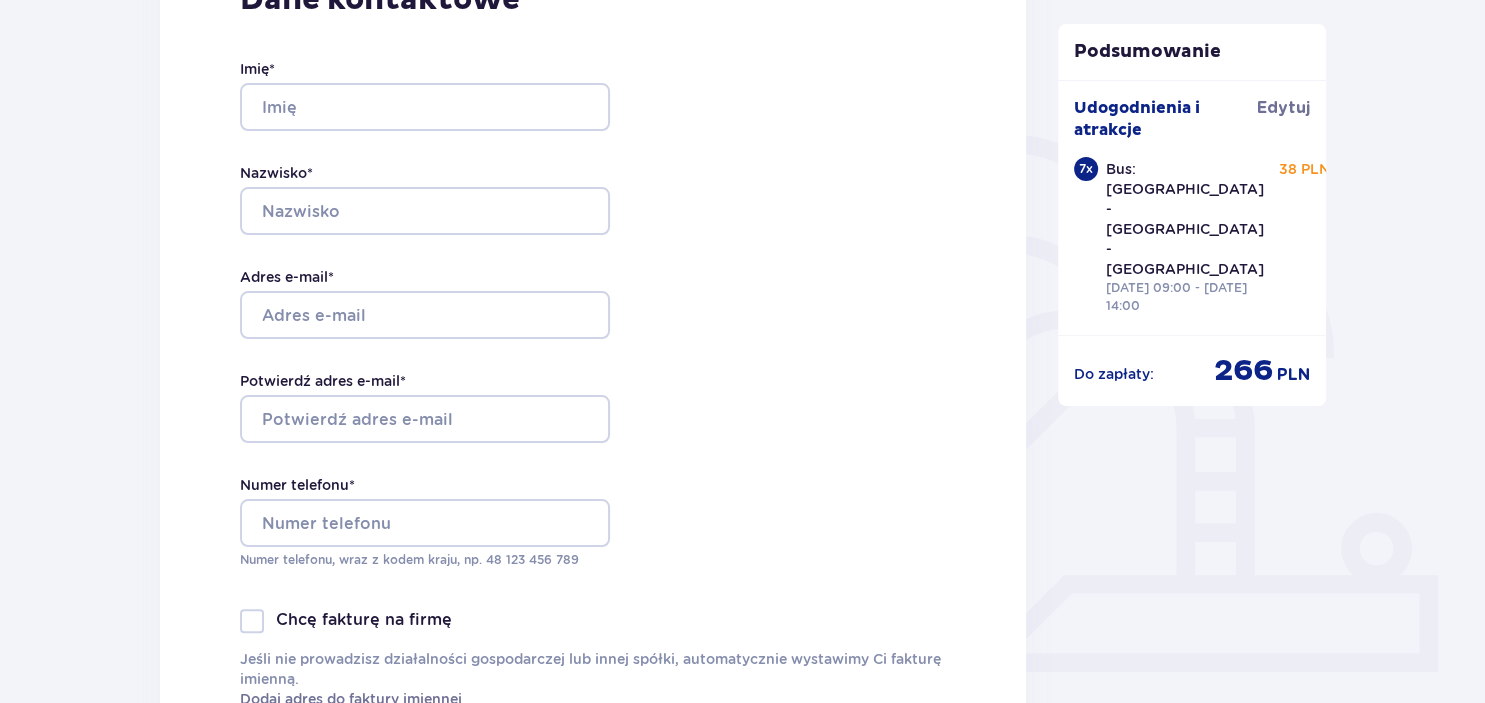 scroll, scrollTop: 0, scrollLeft: 0, axis: both 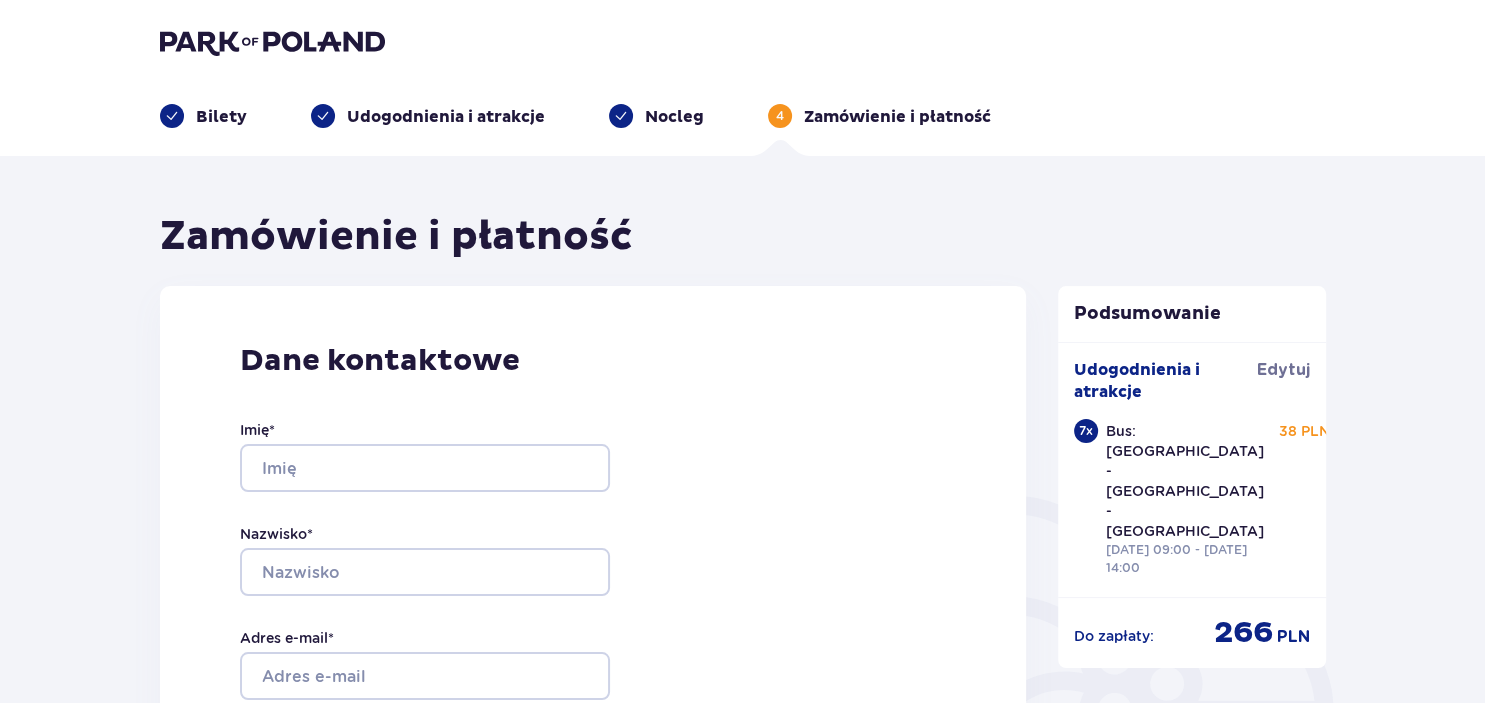 click on "Bilety" at bounding box center [221, 117] 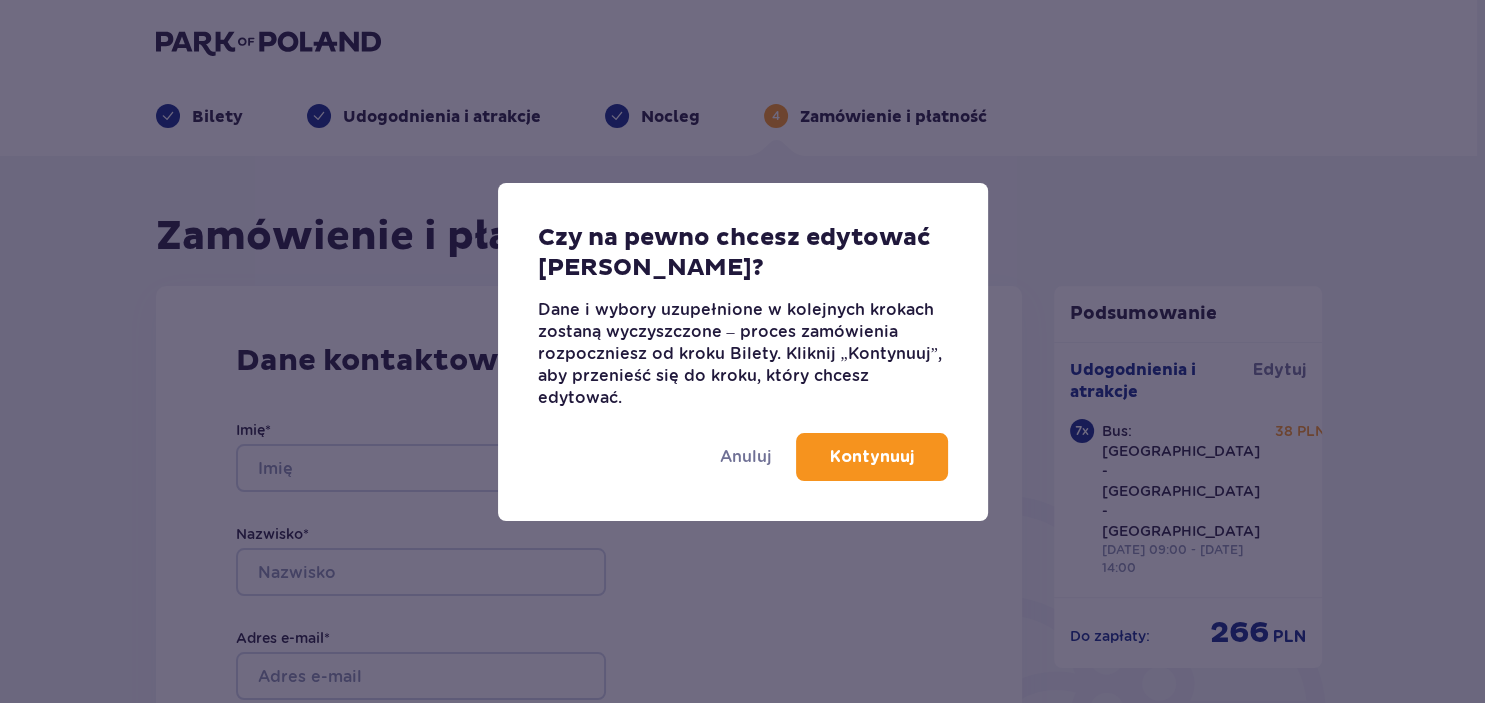 click on "Kontynuuj" at bounding box center [872, 457] 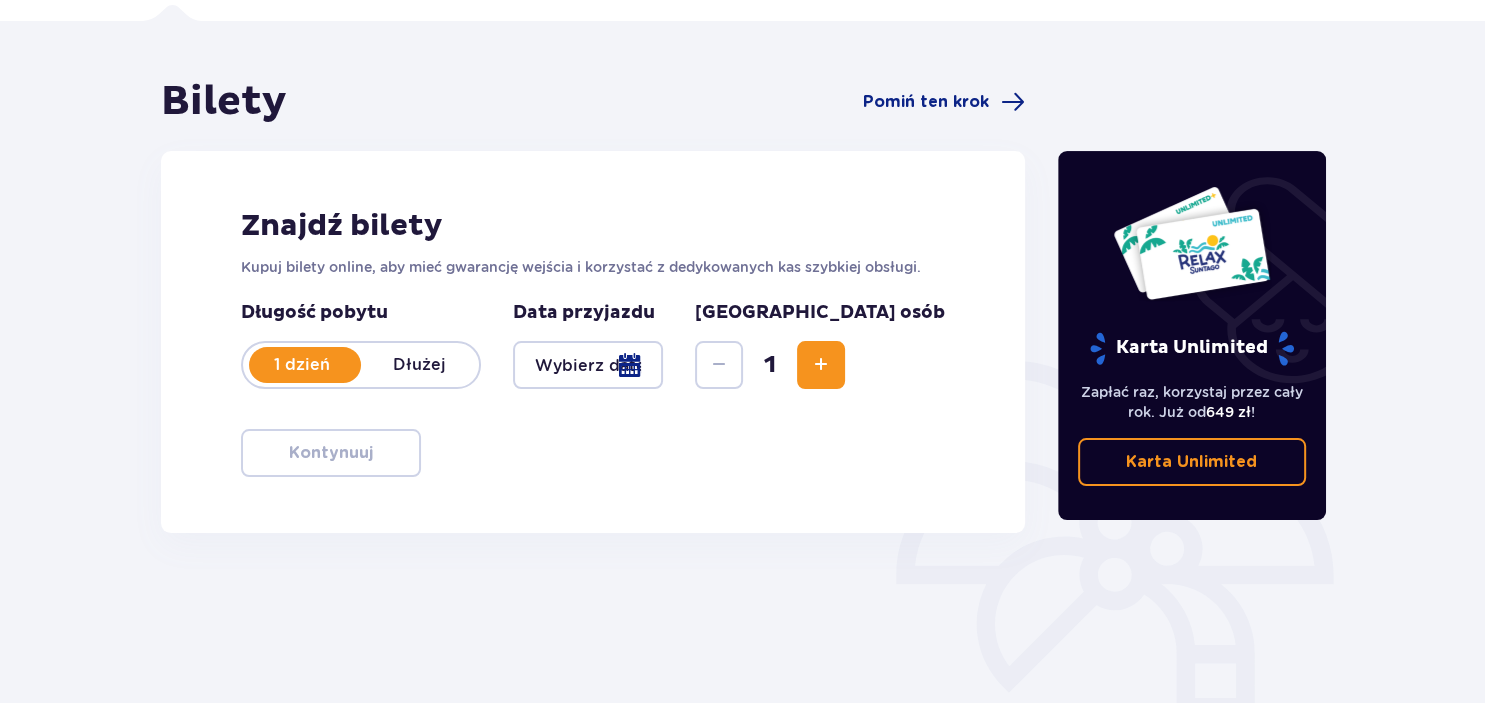 scroll, scrollTop: 134, scrollLeft: 0, axis: vertical 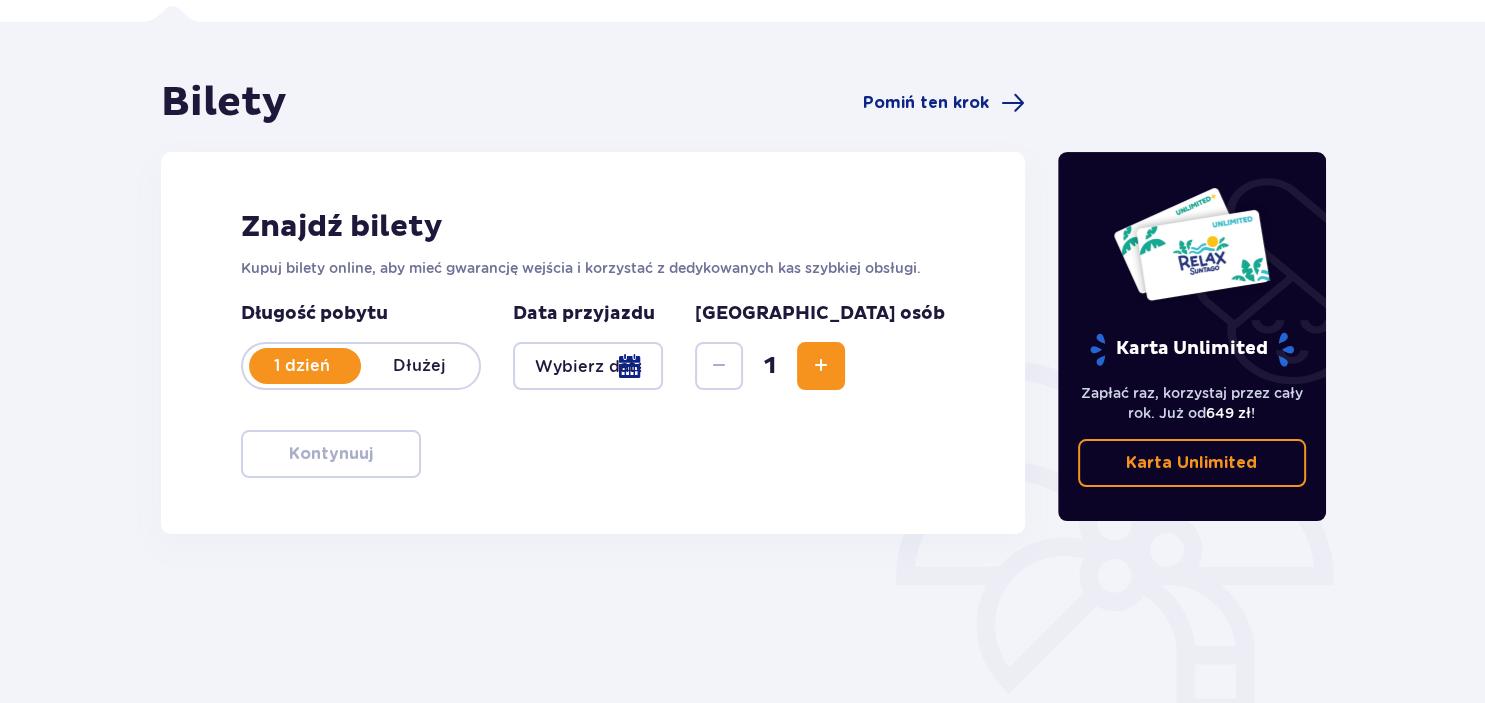 click on "Dłużej" at bounding box center [420, 366] 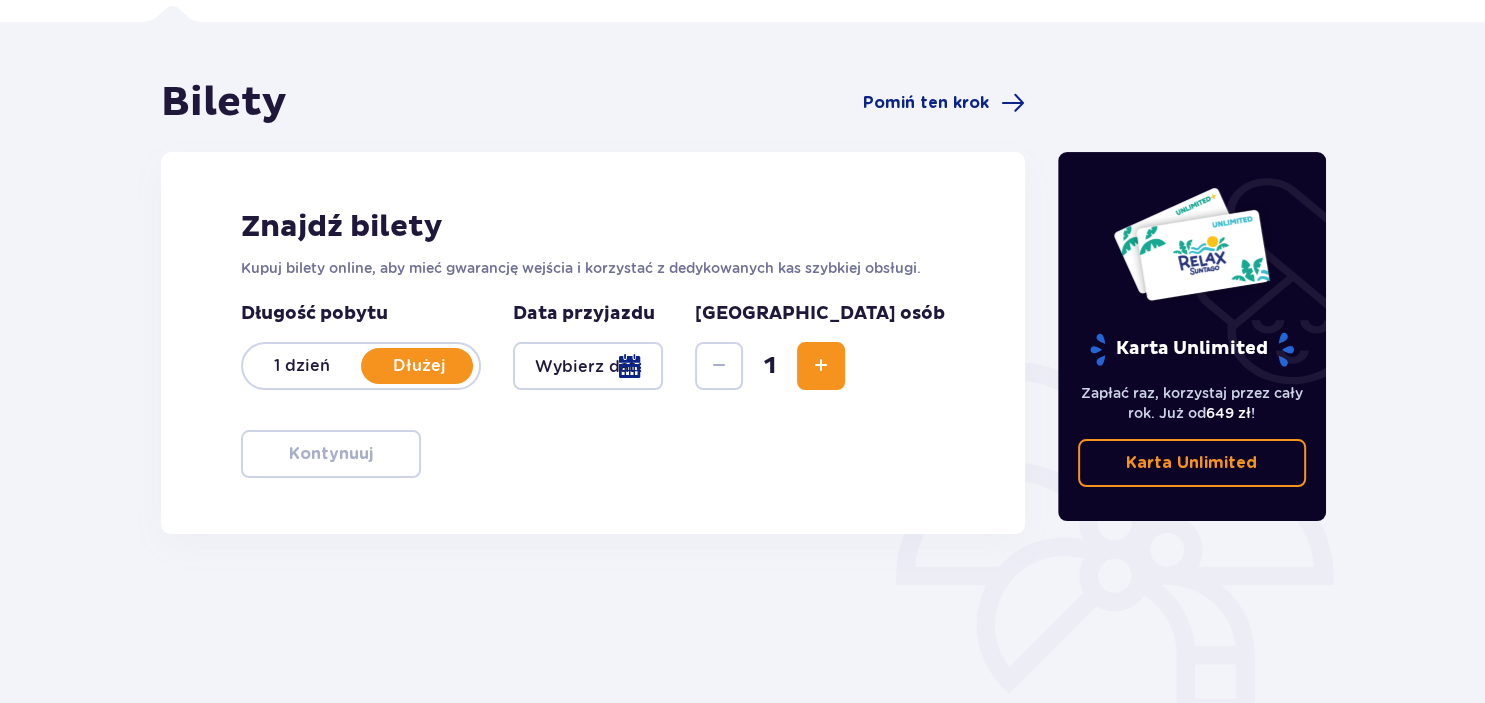 click at bounding box center (588, 366) 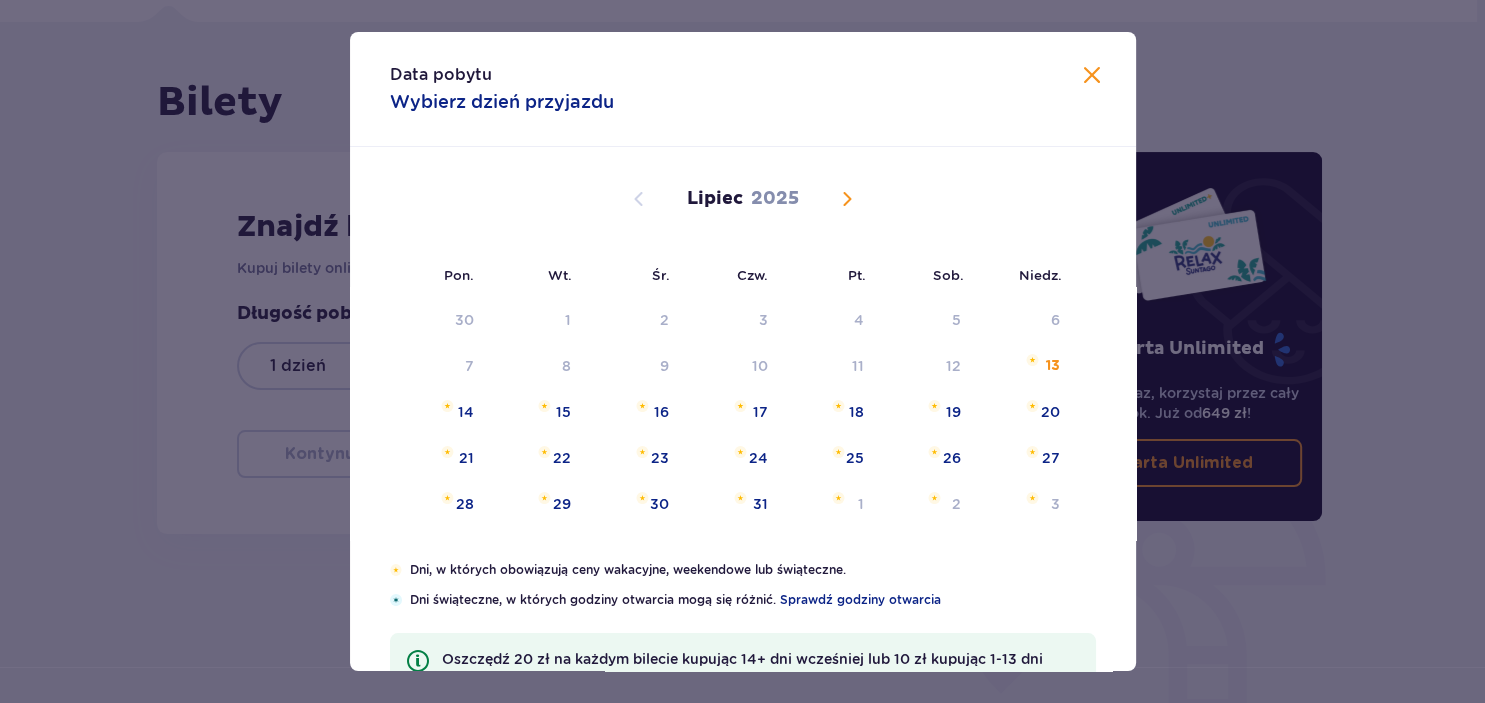 click at bounding box center (847, 199) 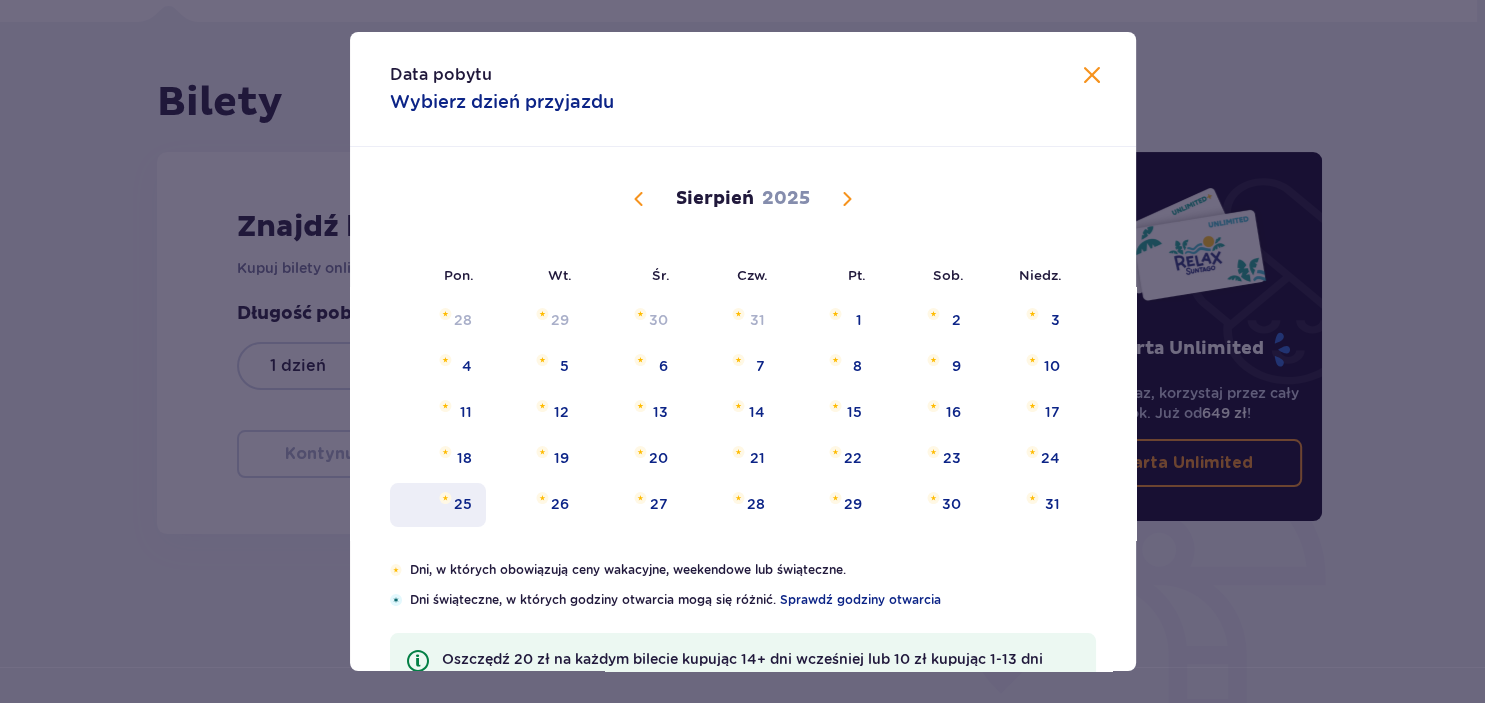 click on "25" at bounding box center [463, 504] 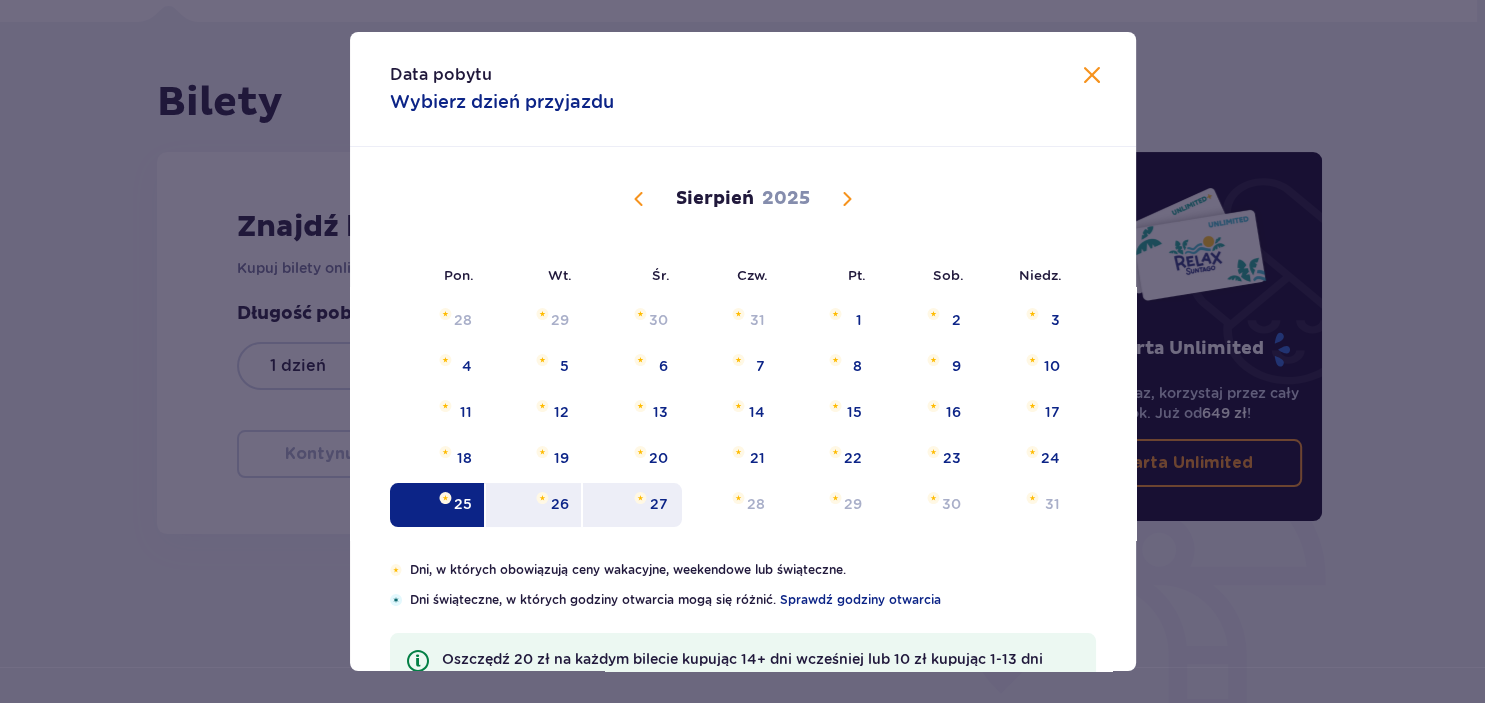 click on "27" at bounding box center (659, 504) 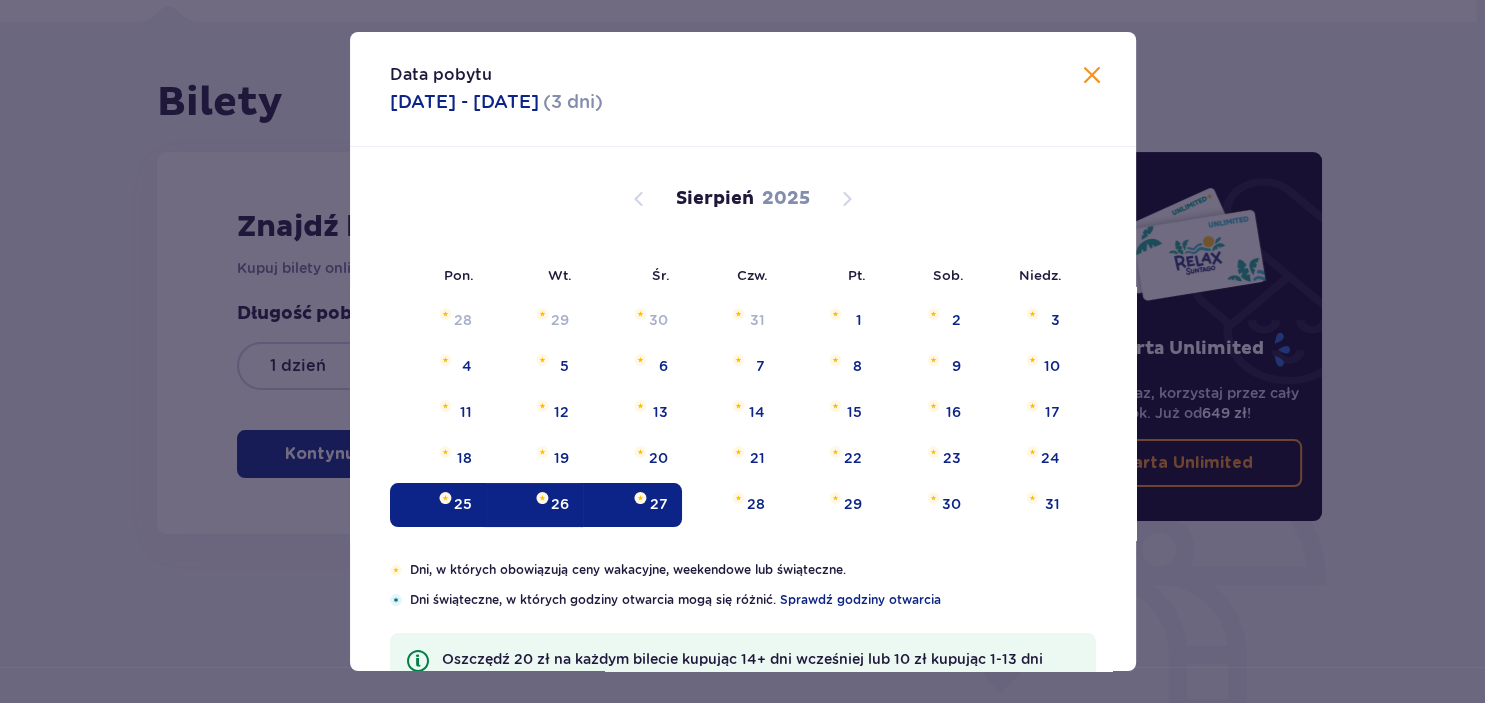 type on "25.08.25 - 27.08.25" 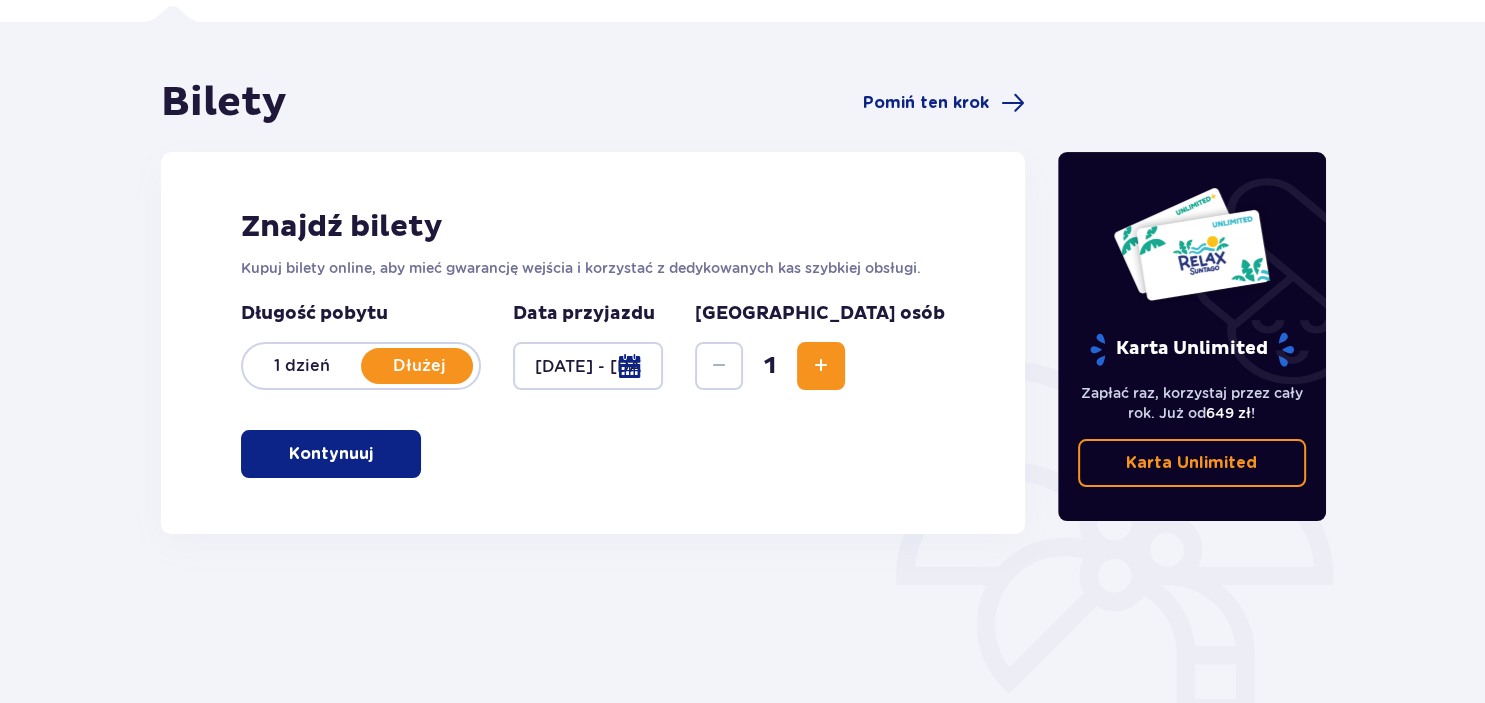 click at bounding box center (821, 366) 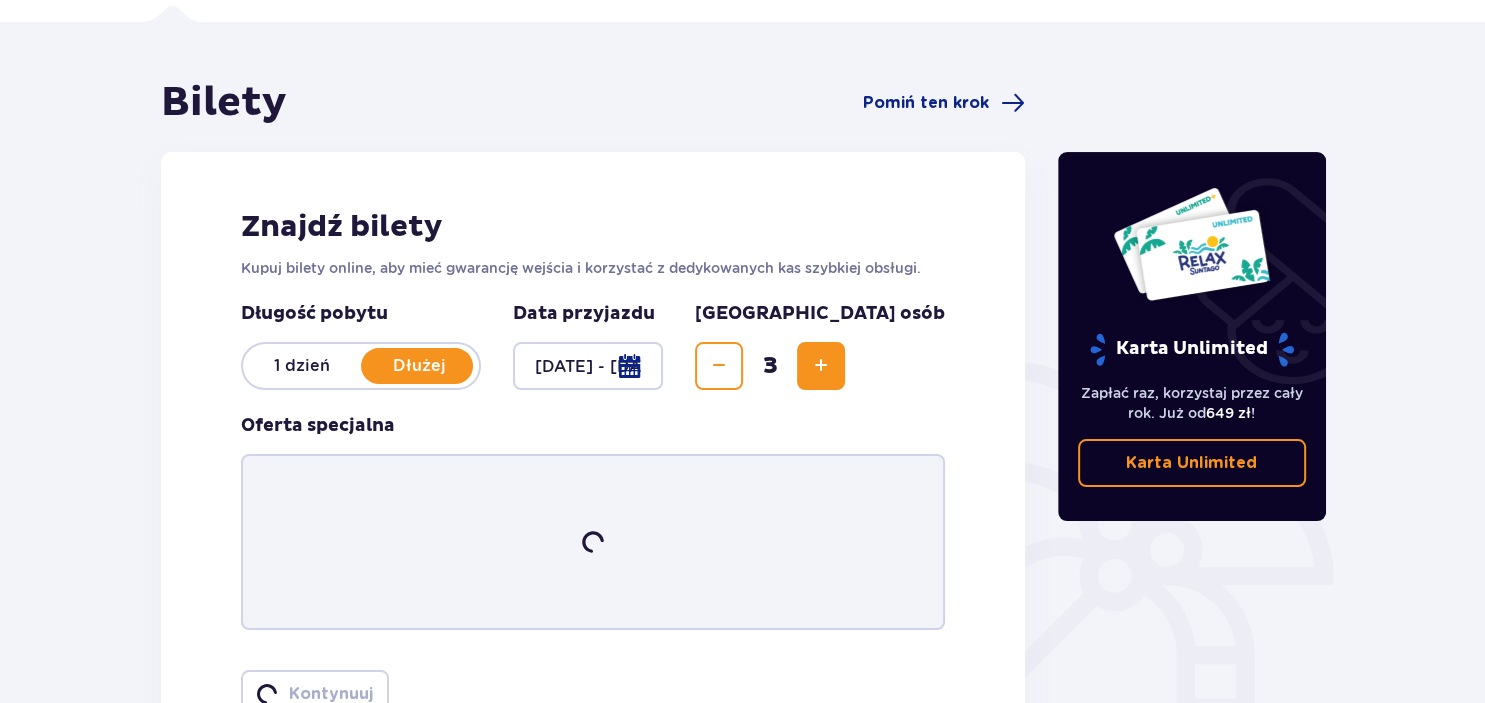 click at bounding box center [821, 366] 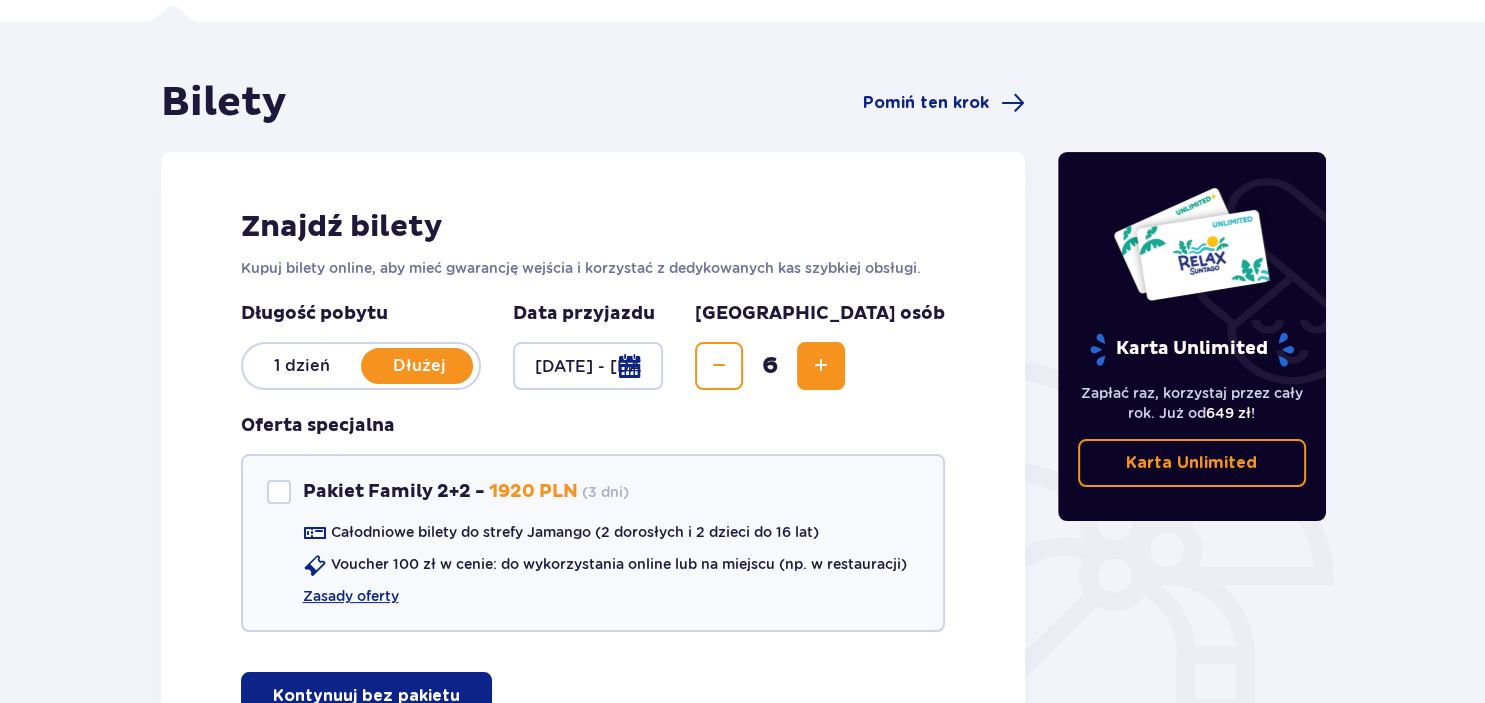 click at bounding box center (821, 366) 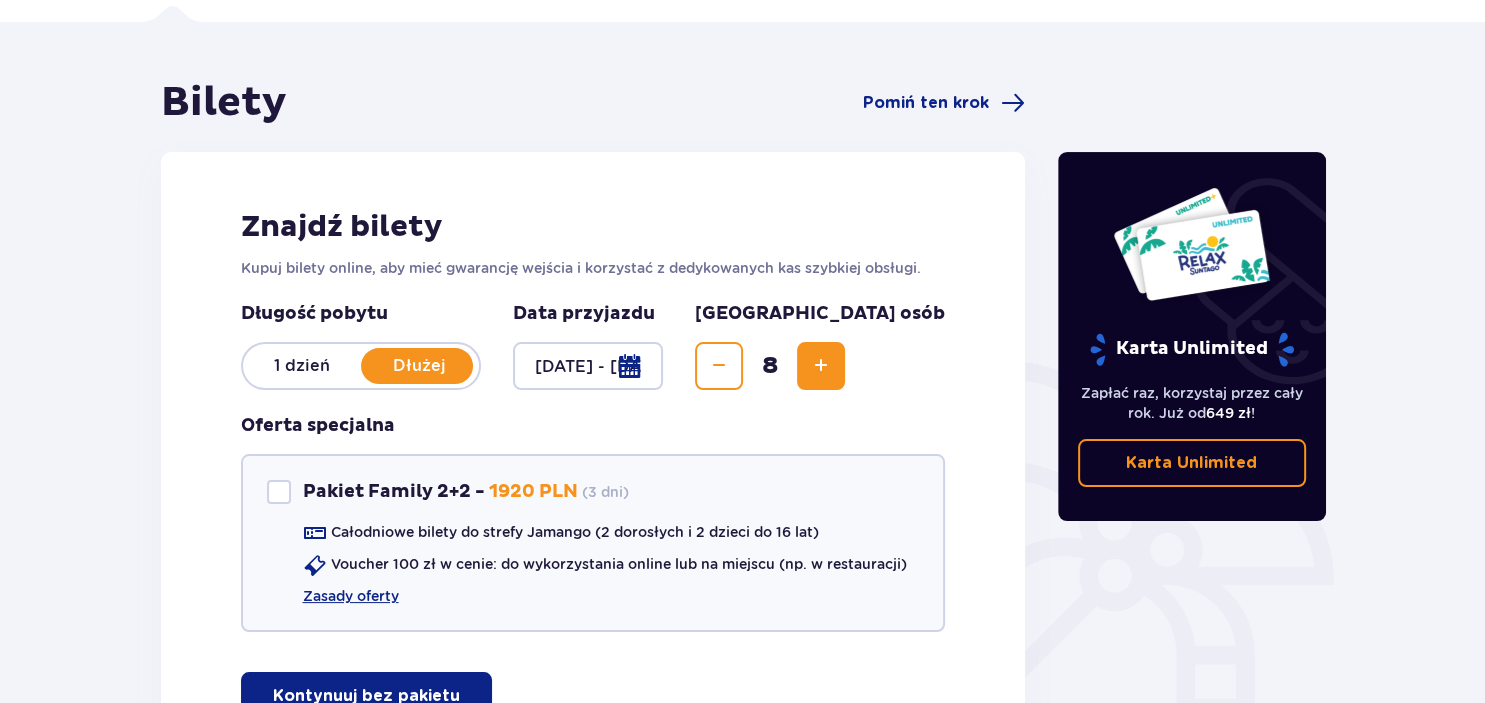 click at bounding box center [719, 366] 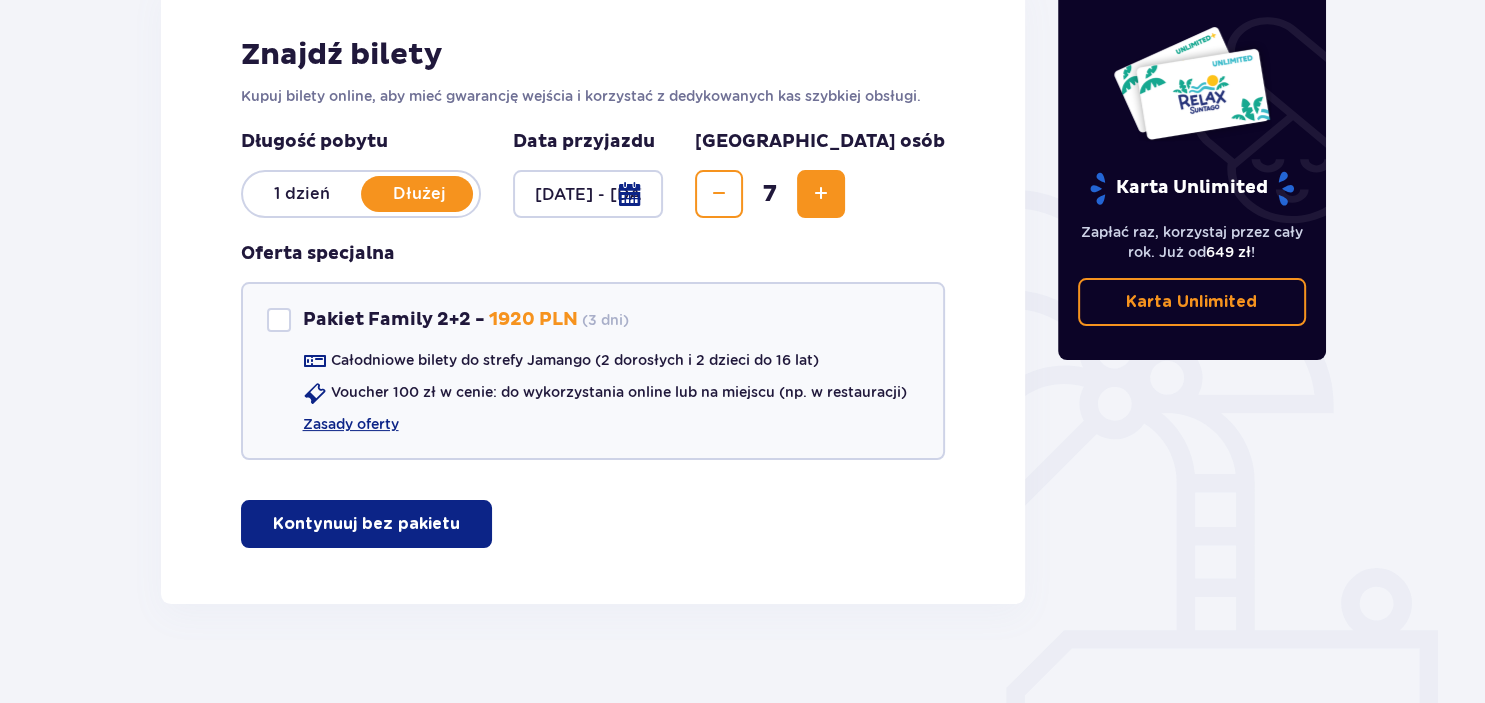 scroll, scrollTop: 0, scrollLeft: 0, axis: both 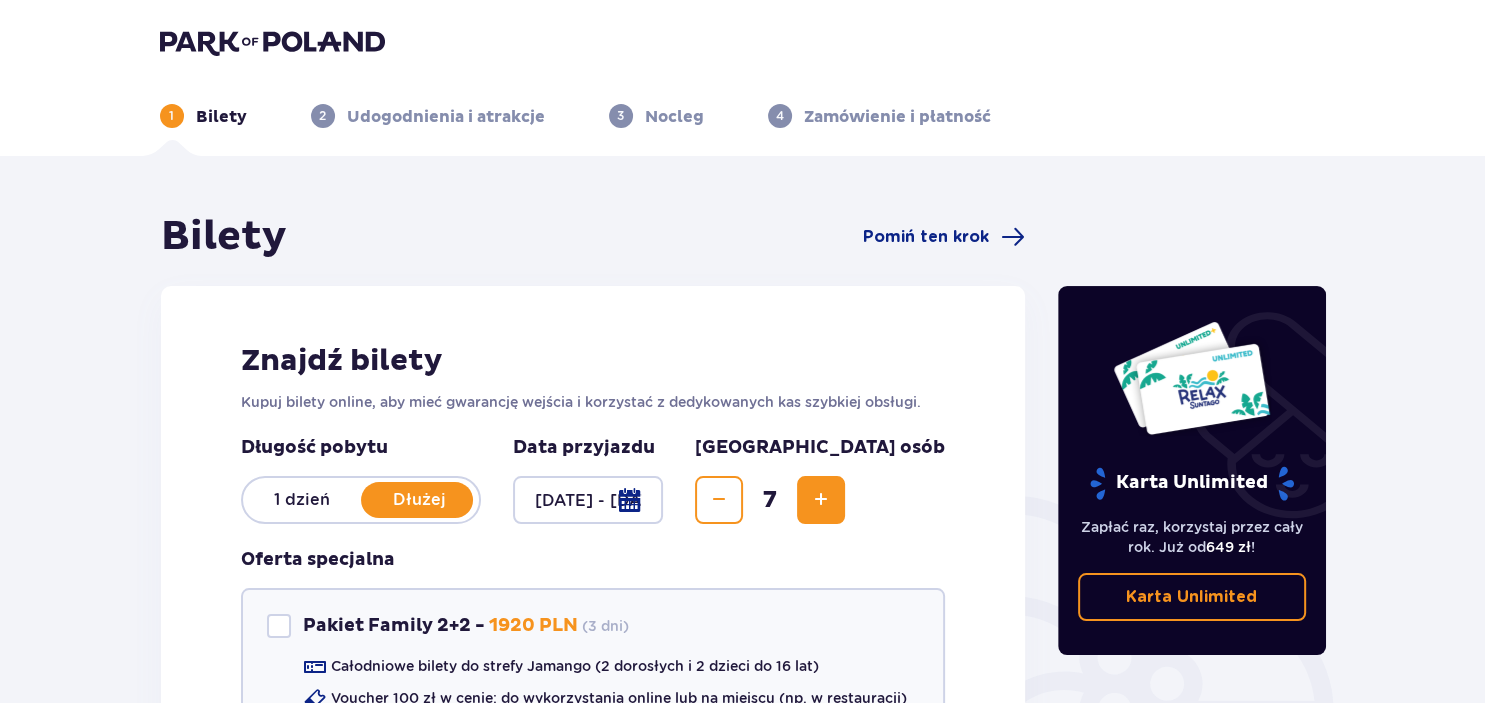 click at bounding box center [272, 42] 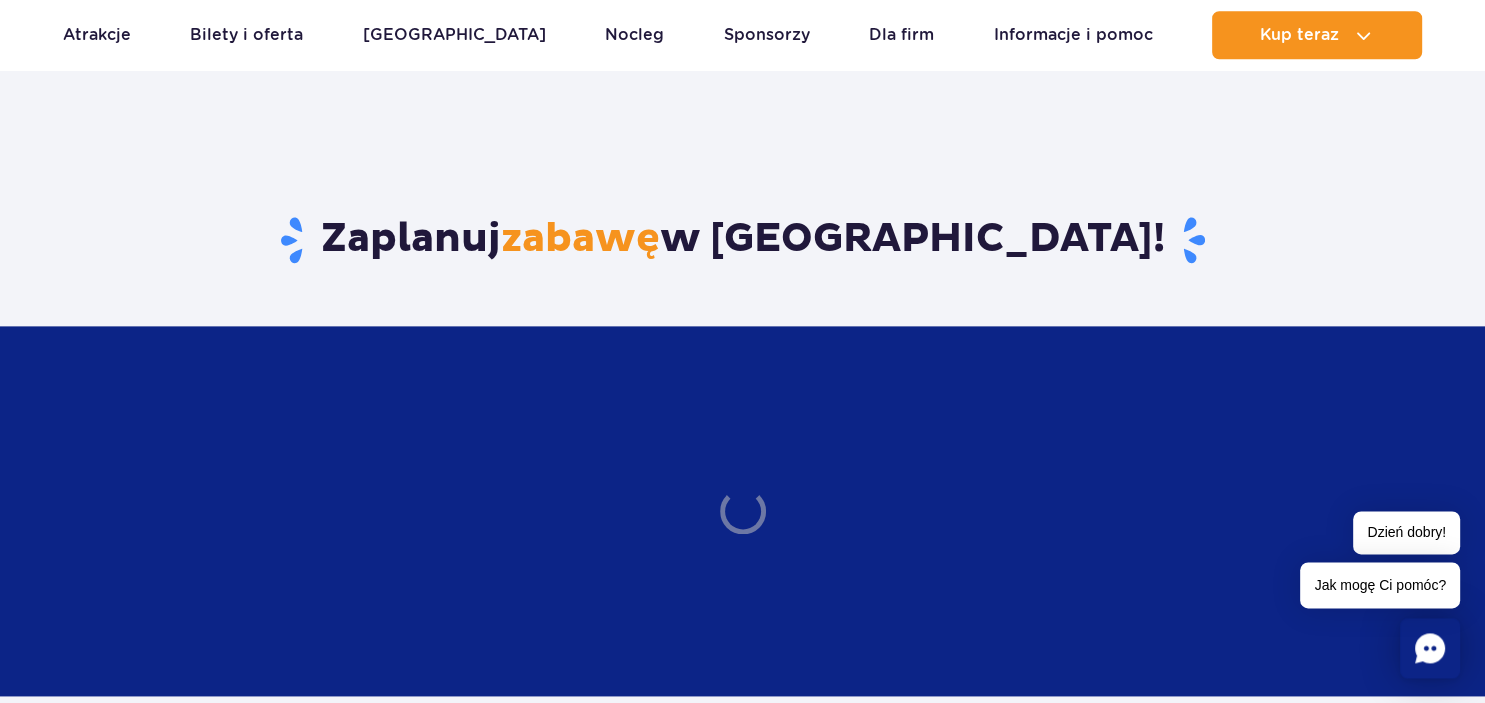 scroll, scrollTop: 2516, scrollLeft: 0, axis: vertical 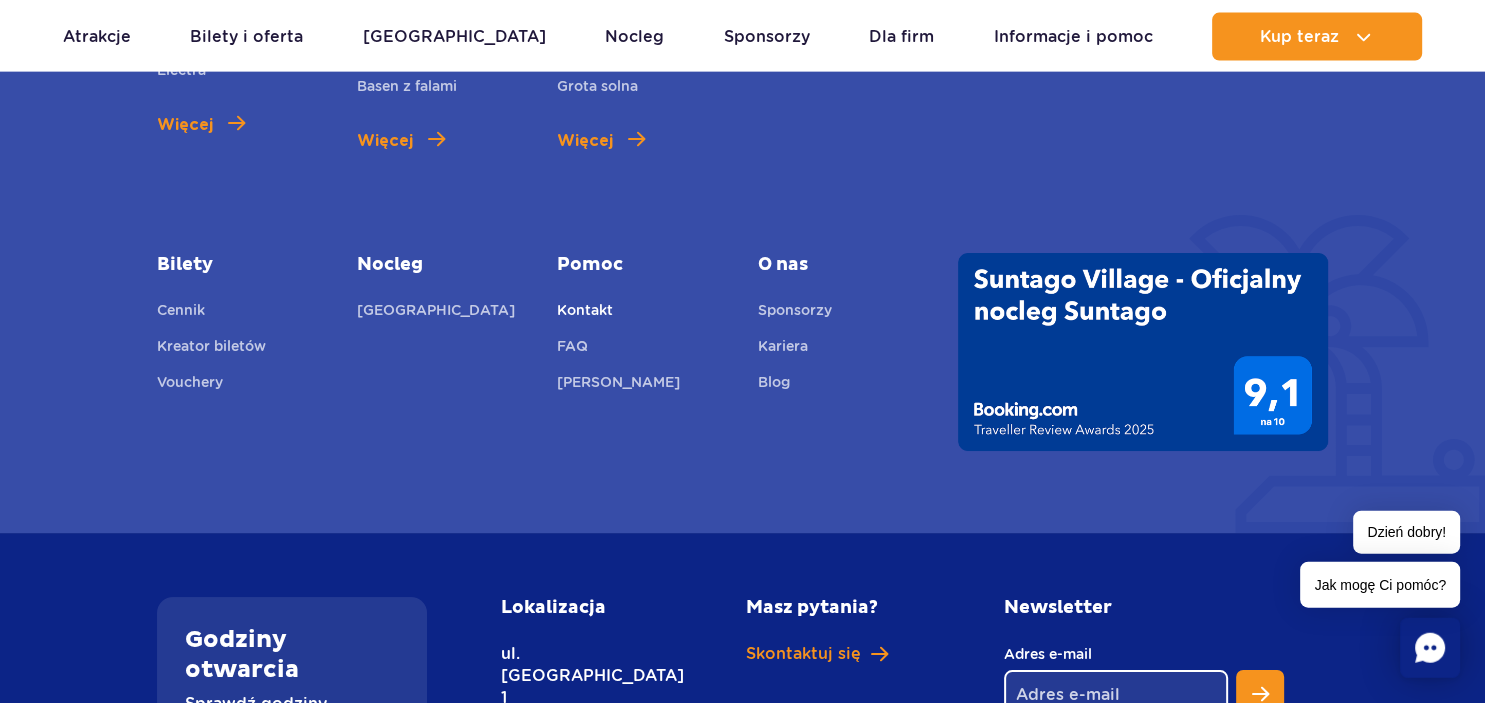 click on "Kontakt" at bounding box center [585, 313] 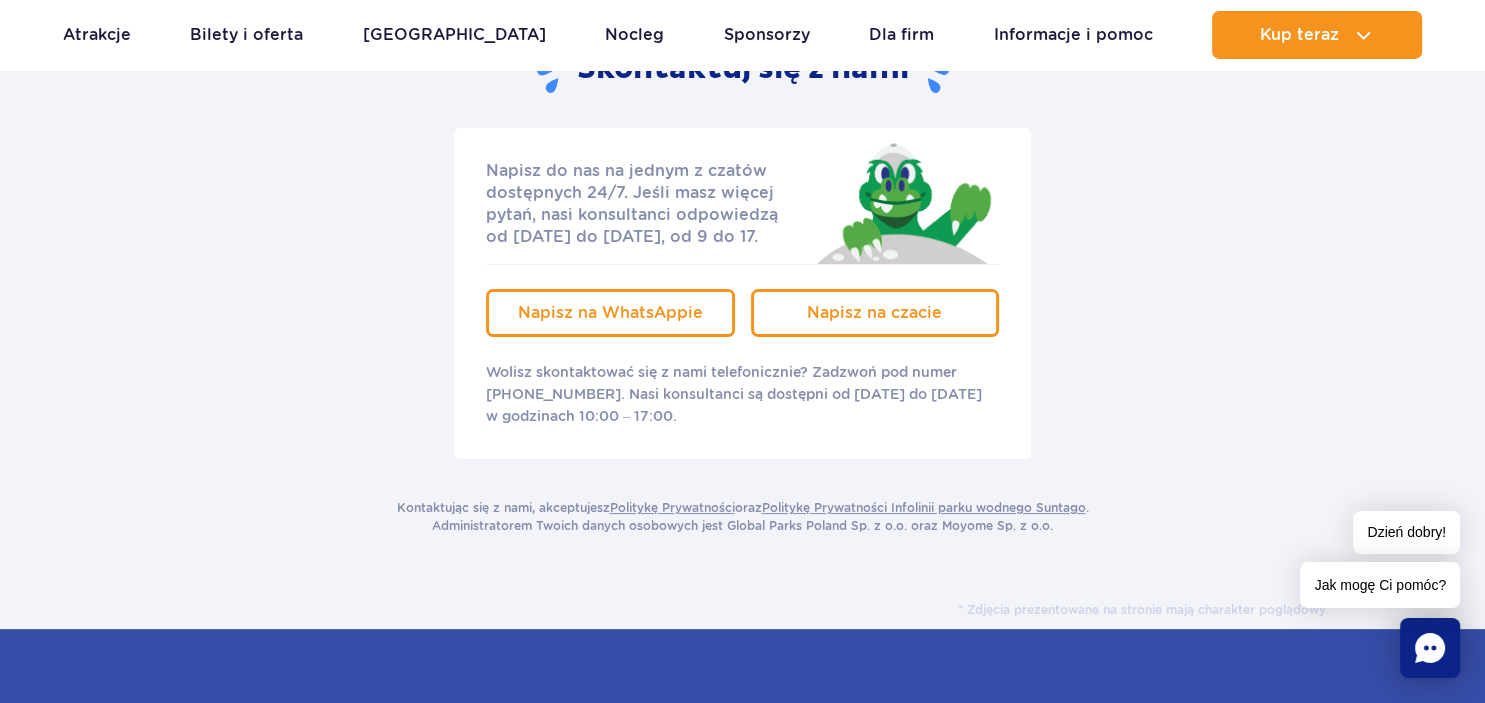 scroll, scrollTop: 344, scrollLeft: 0, axis: vertical 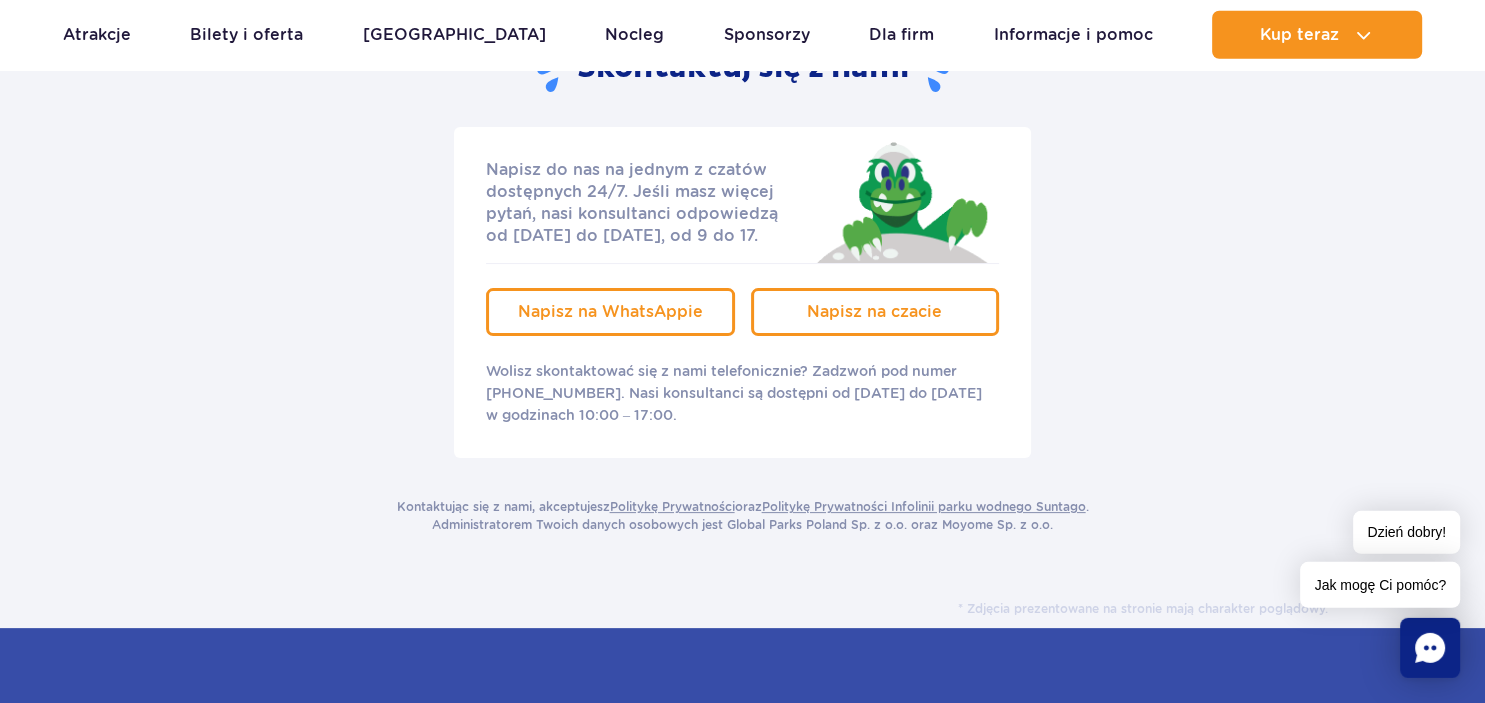 drag, startPoint x: 581, startPoint y: 413, endPoint x: 659, endPoint y: 419, distance: 78.23043 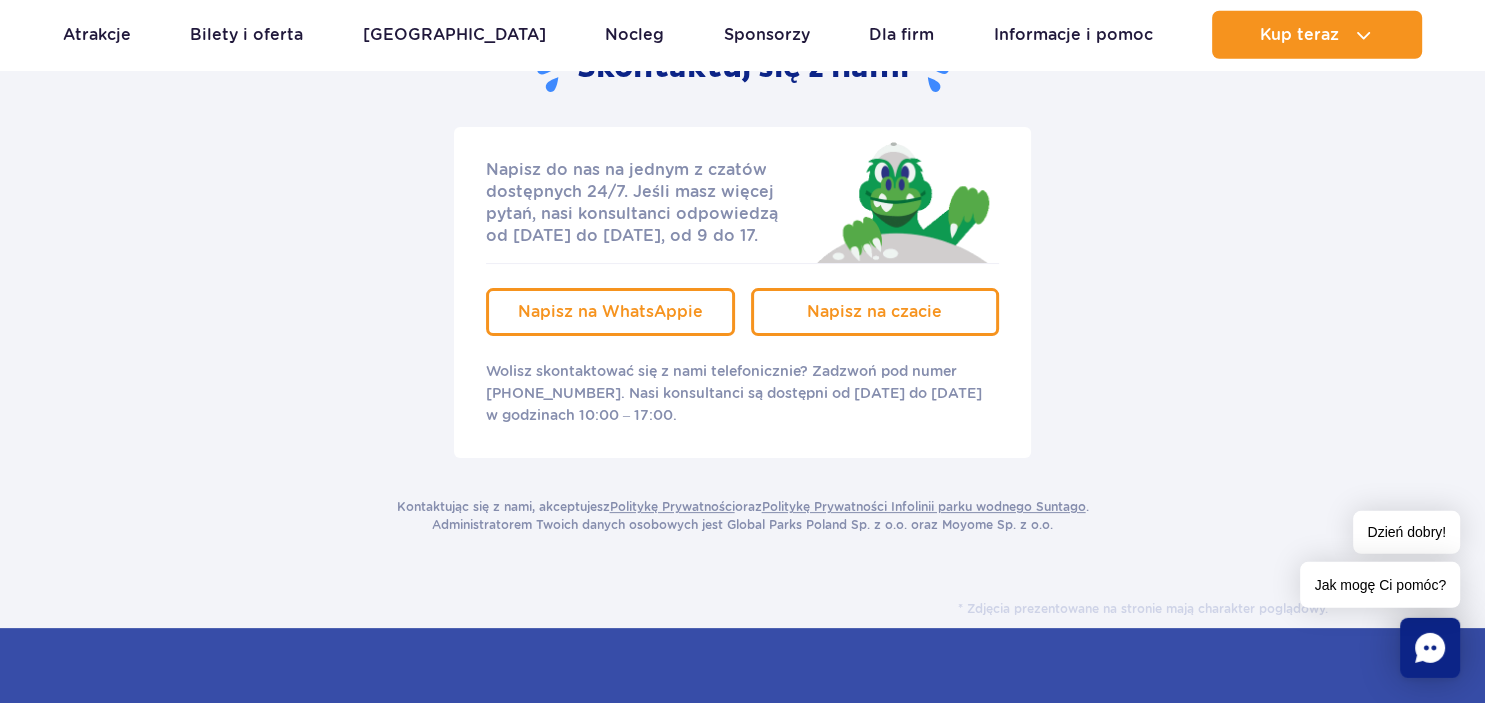 click on "Wolisz skontaktować się z nami telefonicznie? Zadzwoń pod numer [PHONE_NUMBER]. Nasi konsultanci są dostępni od [DATE] do [DATE] w godzinach 10:00 – 17:00." at bounding box center [742, 393] 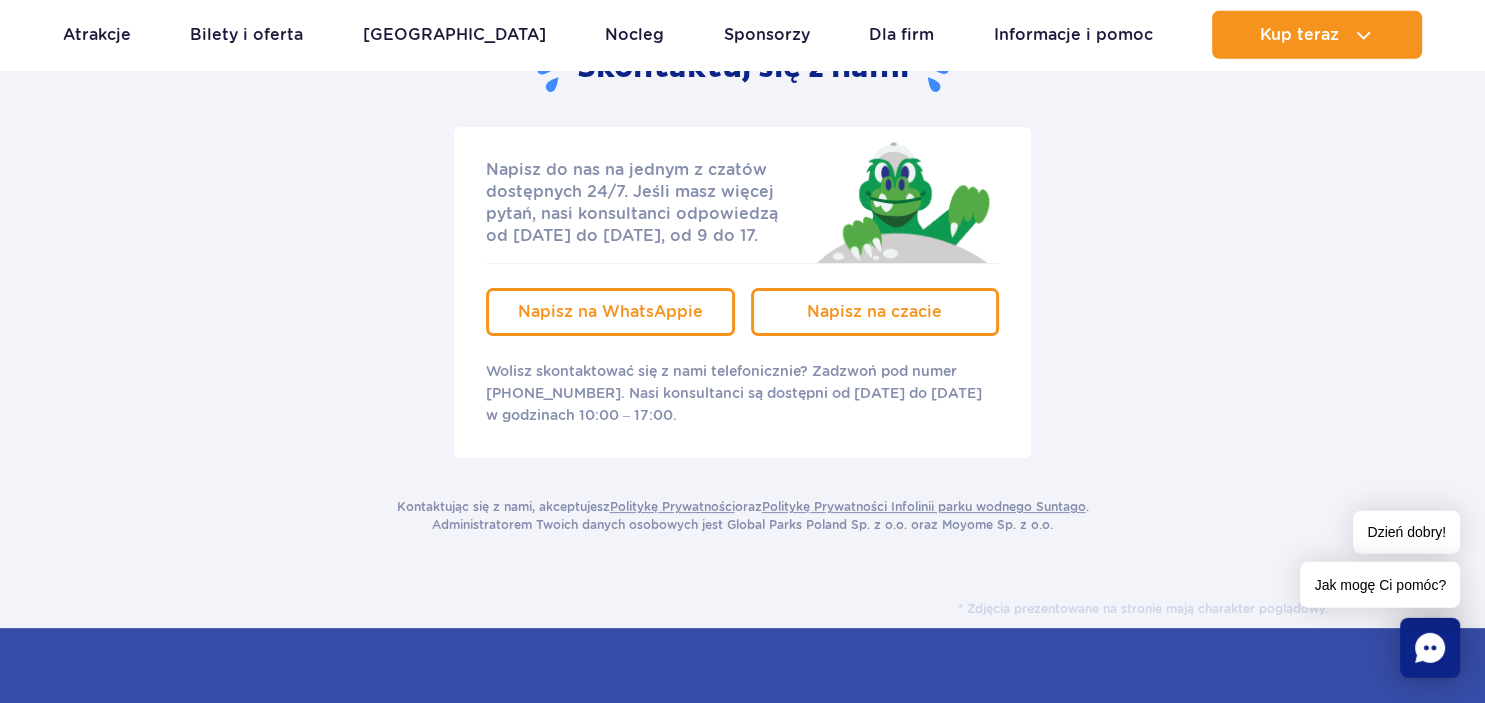 click on "Wolisz skontaktować się z nami telefonicznie? Zadzwoń pod numer [PHONE_NUMBER]. Nasi konsultanci są dostępni od [DATE] do [DATE] w godzinach 10:00 – 17:00." at bounding box center (742, 393) 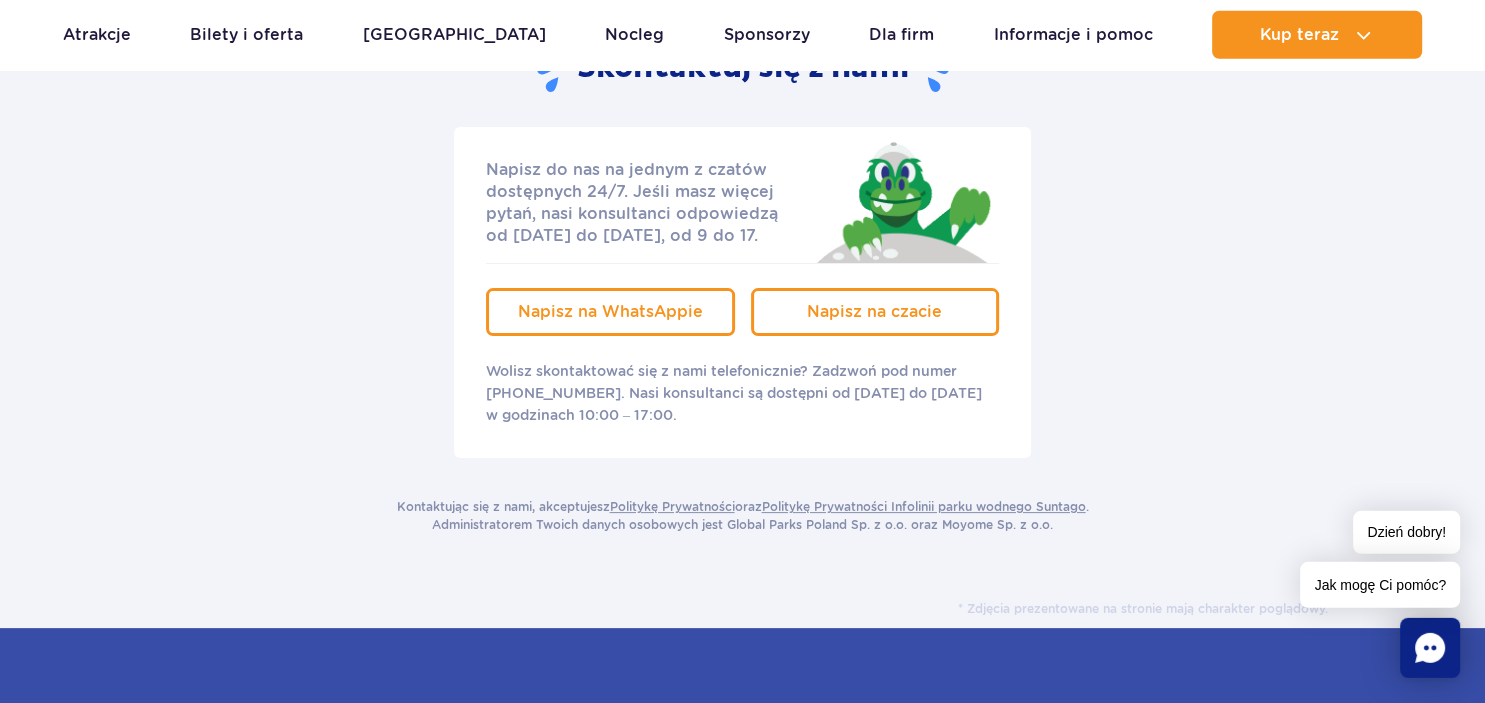 drag, startPoint x: 581, startPoint y: 413, endPoint x: 686, endPoint y: 418, distance: 105.11898 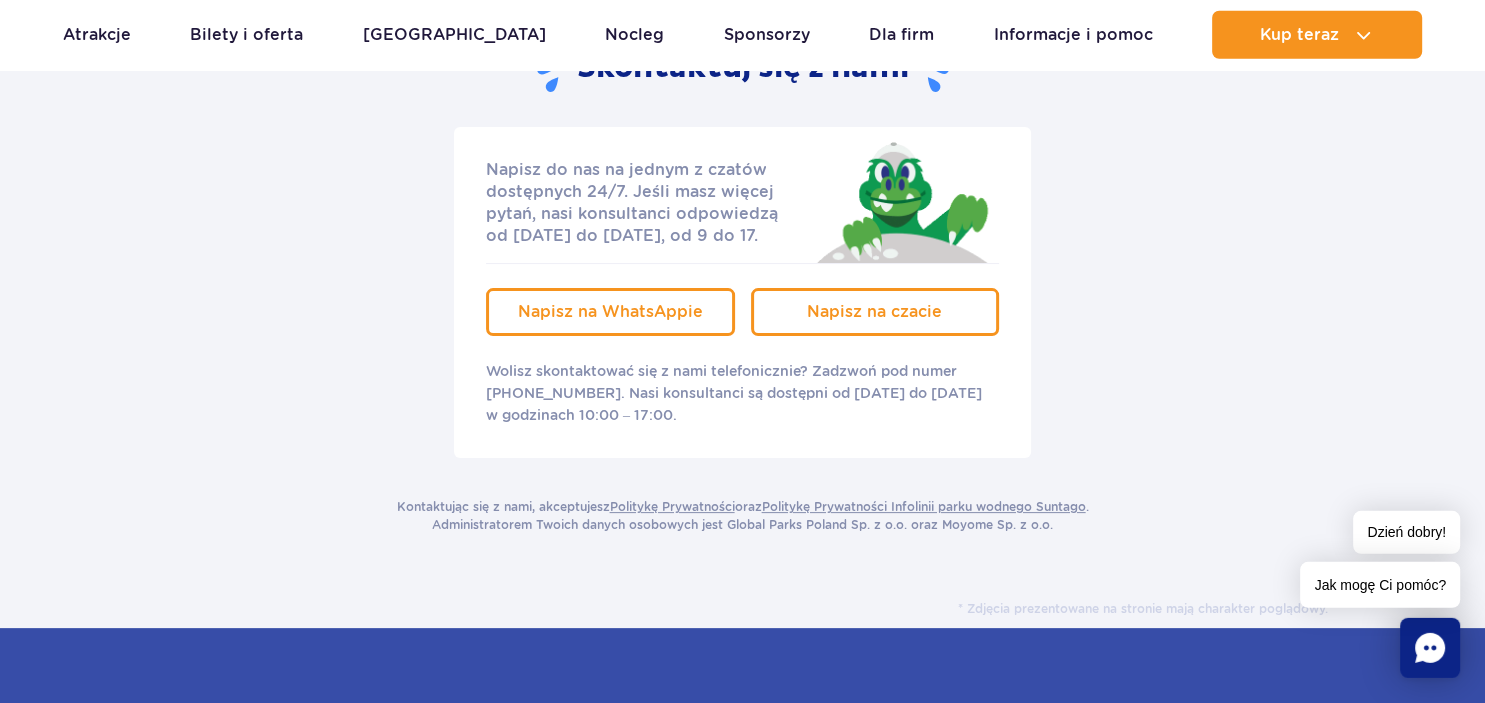 click on "Wolisz skontaktować się z nami telefonicznie? Zadzwoń pod numer [PHONE_NUMBER]. Nasi konsultanci są dostępni od [DATE] do [DATE] w godzinach 10:00 – 17:00." at bounding box center (742, 393) 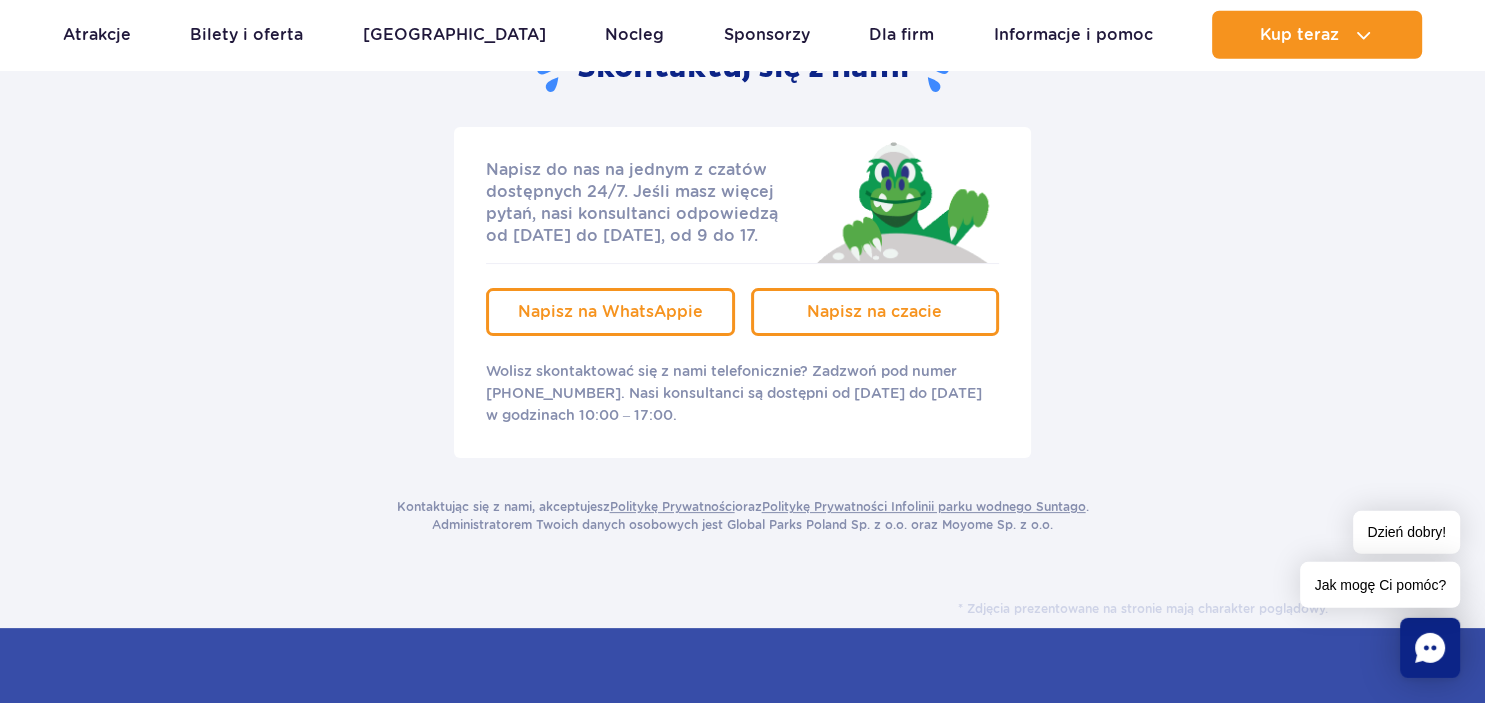 click on "Wolisz skontaktować się z nami telefonicznie? Zadzwoń pod numer [PHONE_NUMBER]. Nasi konsultanci są dostępni od [DATE] do [DATE] w godzinach 10:00 – 17:00." at bounding box center (742, 393) 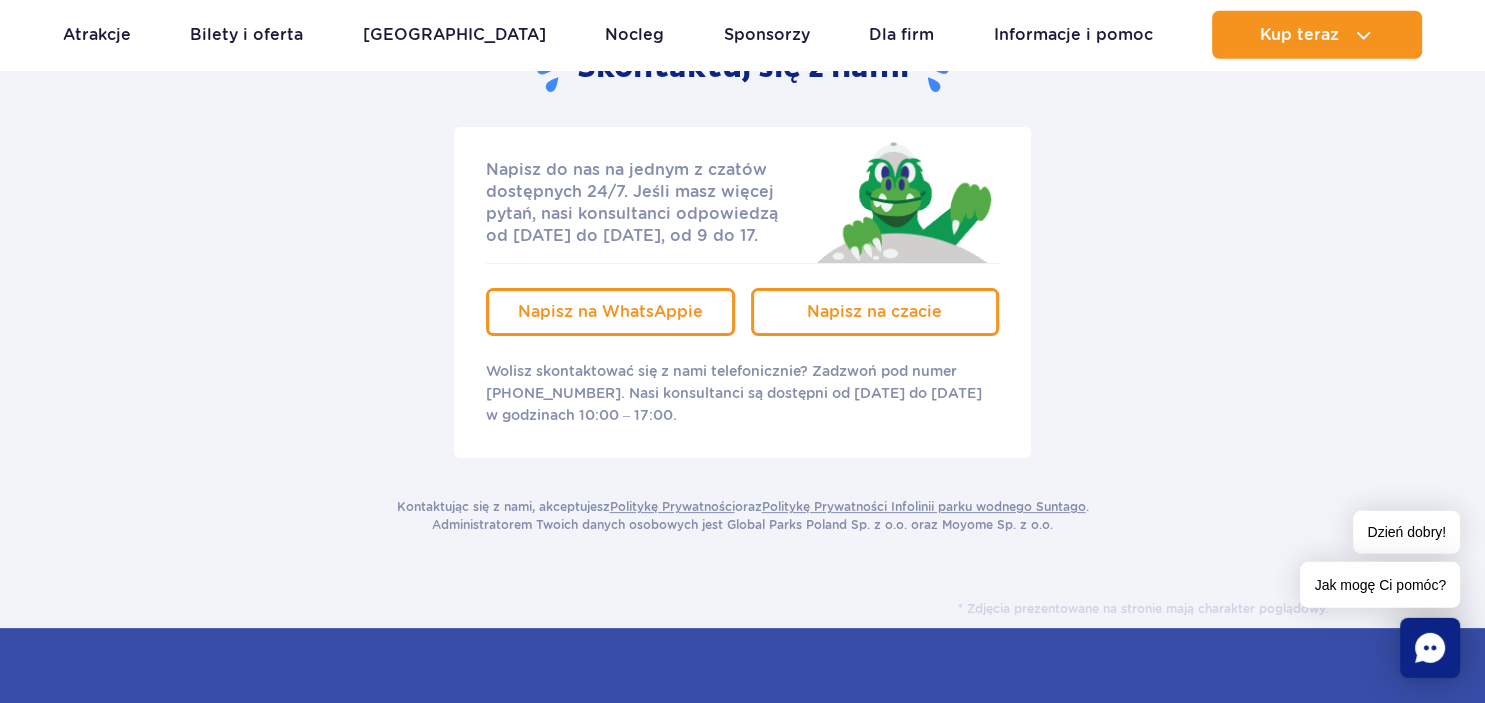 drag, startPoint x: 578, startPoint y: 413, endPoint x: 670, endPoint y: 418, distance: 92.13577 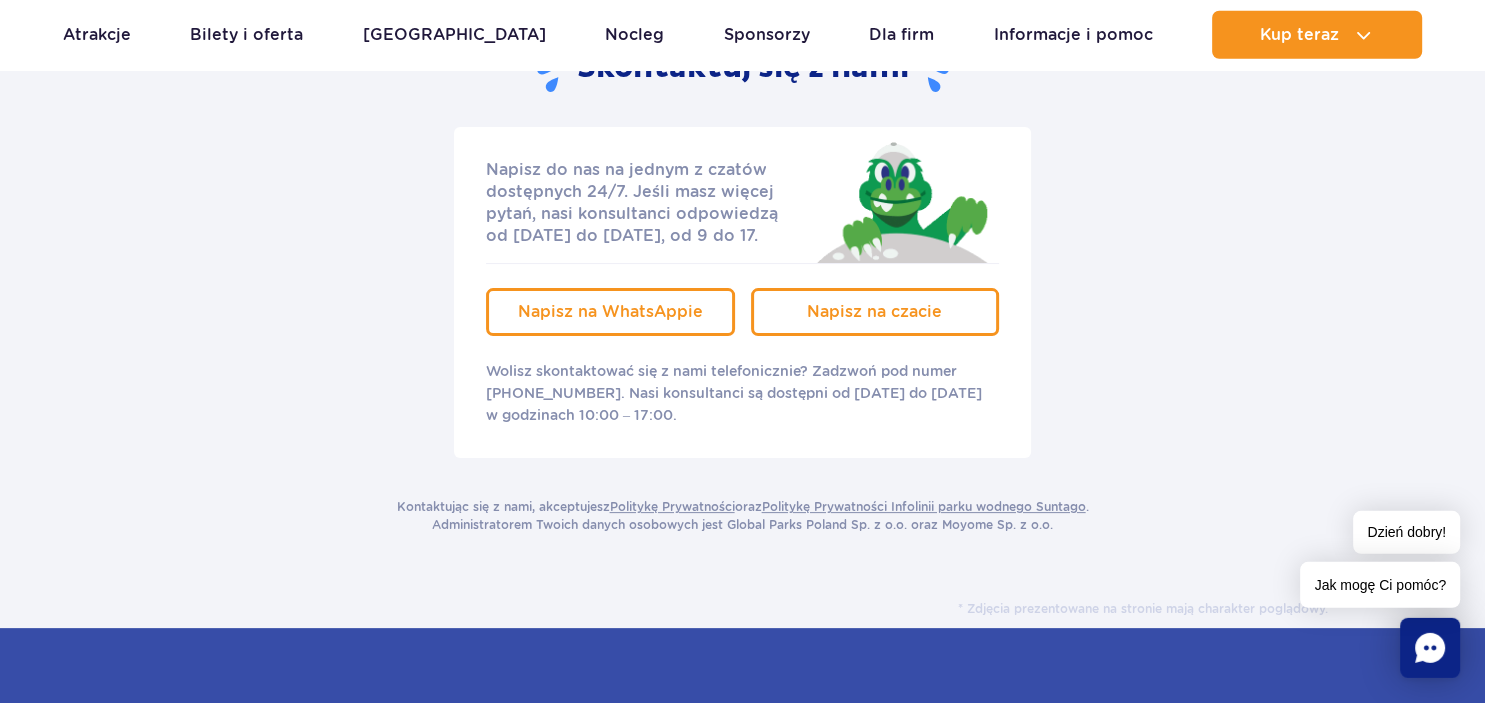click on "Wolisz skontaktować się z nami telefonicznie? Zadzwoń pod numer [PHONE_NUMBER]. Nasi konsultanci są dostępni od [DATE] do [DATE] w godzinach 10:00 – 17:00." at bounding box center (742, 393) 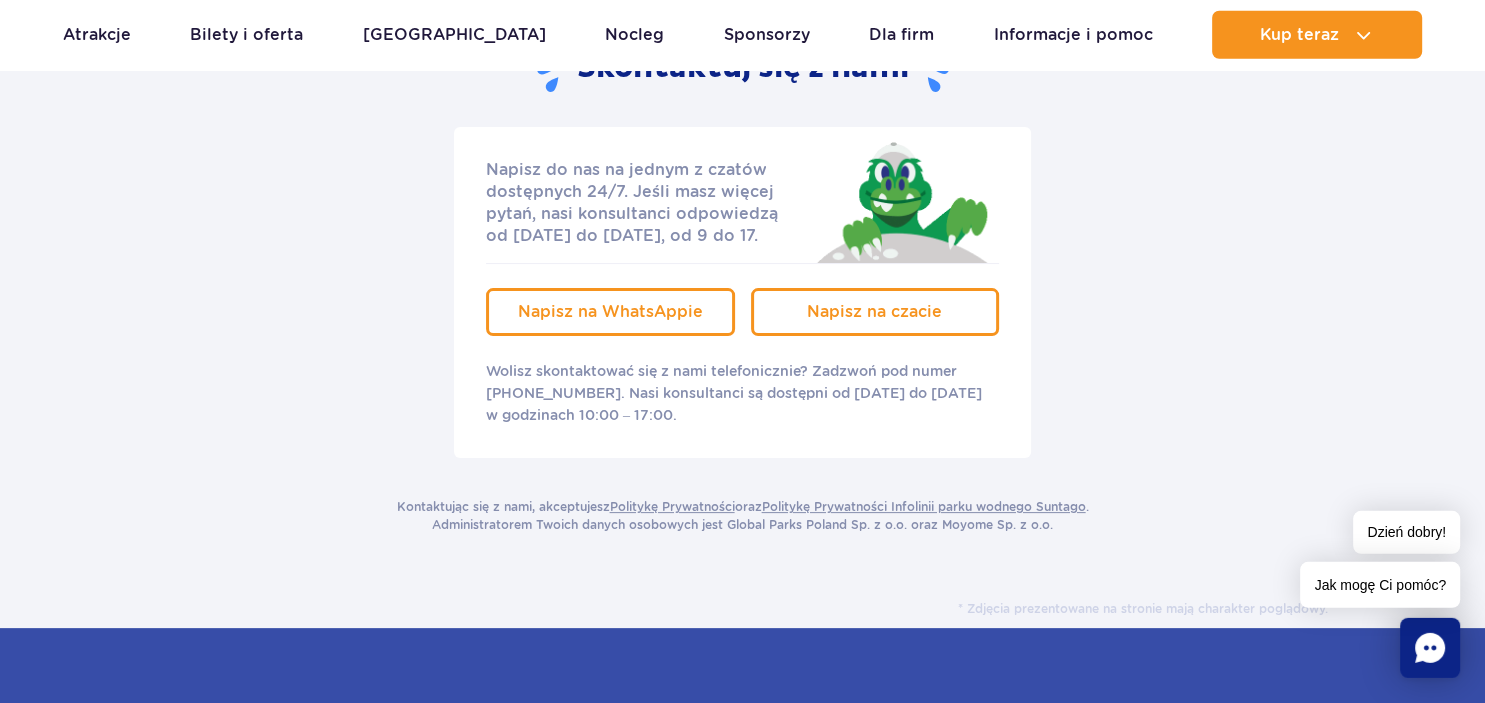 click on "Wolisz skontaktować się z nami telefonicznie? Zadzwoń pod numer [PHONE_NUMBER]. Nasi konsultanci są dostępni od [DATE] do [DATE] w godzinach 10:00 – 17:00." at bounding box center [742, 393] 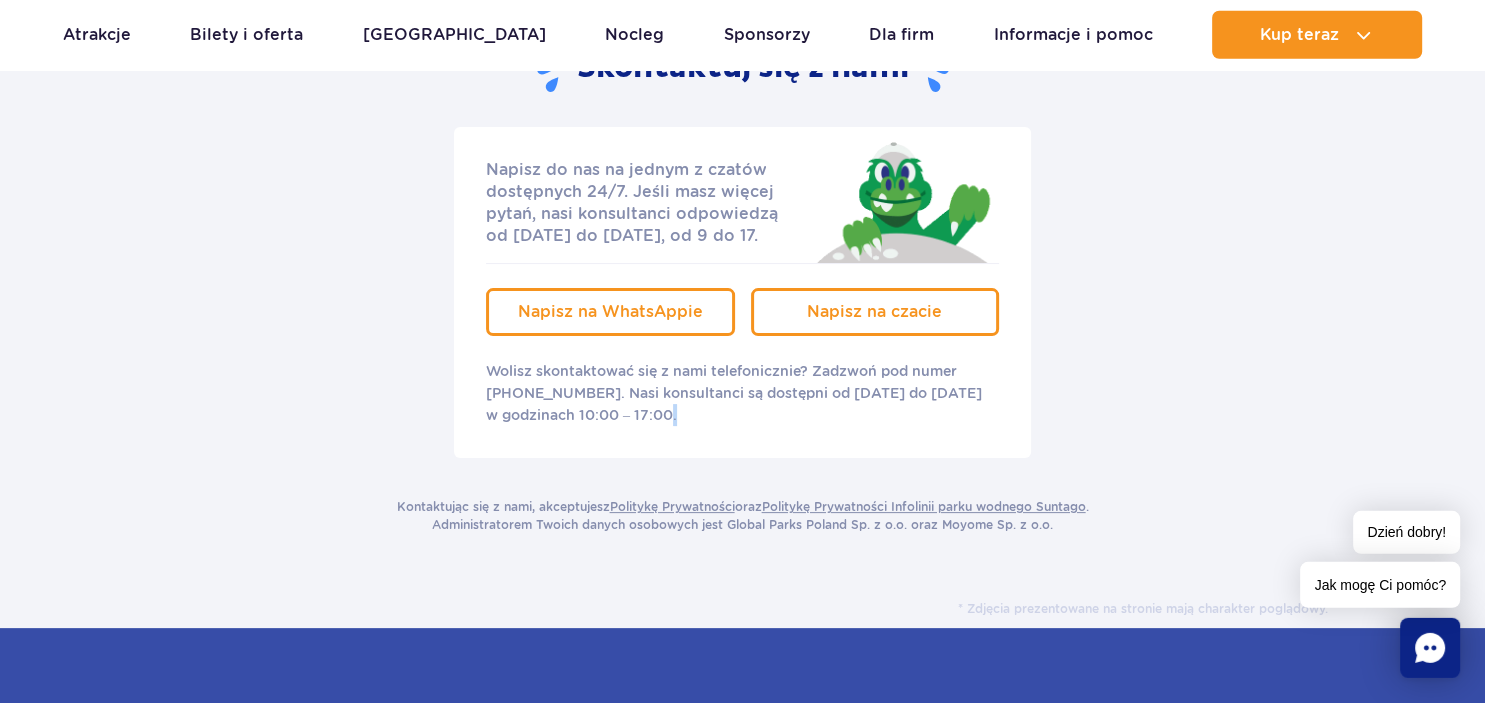 drag, startPoint x: 622, startPoint y: 417, endPoint x: 633, endPoint y: 419, distance: 11.18034 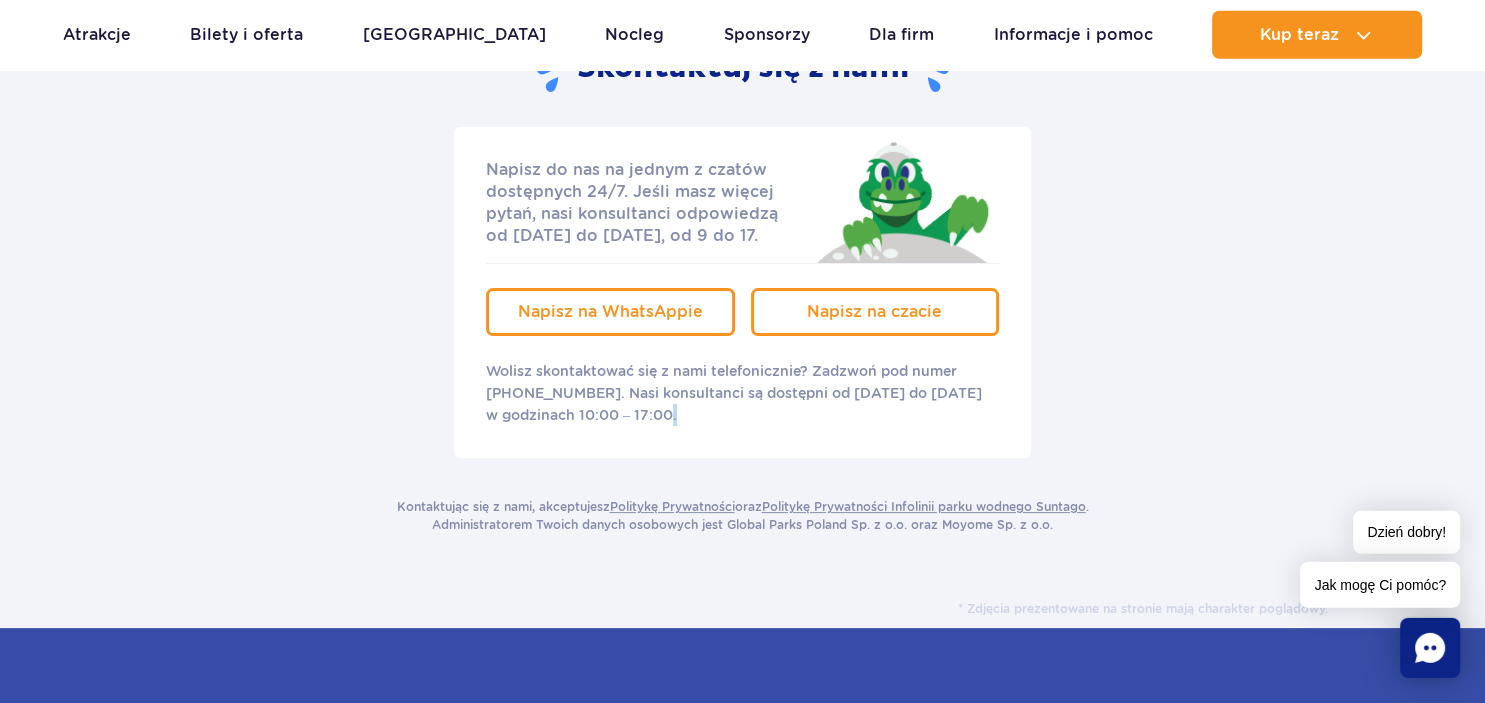 click on "Wolisz skontaktować się z nami telefonicznie? Zadzwoń pod numer [PHONE_NUMBER]. Nasi konsultanci są dostępni od [DATE] do [DATE] w godzinach 10:00 – 17:00." at bounding box center [742, 393] 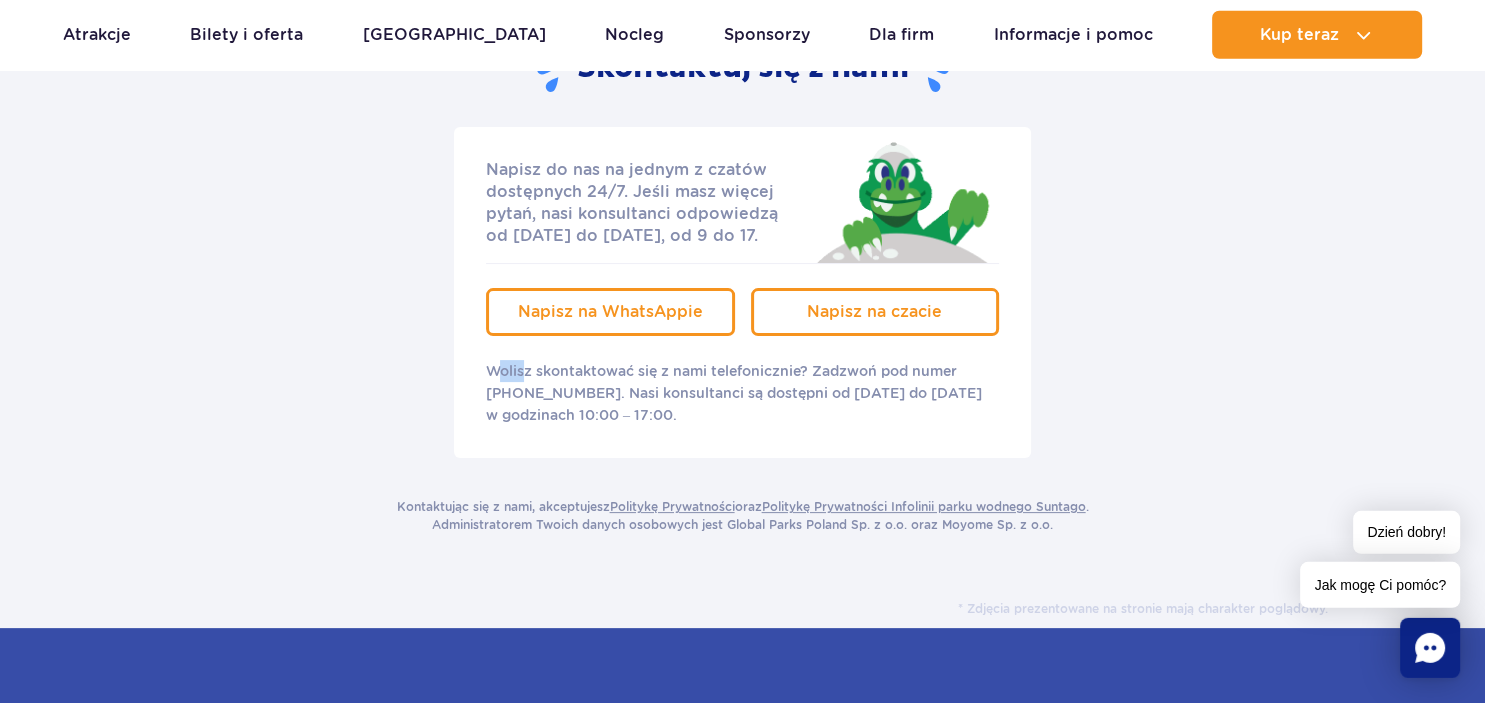 drag, startPoint x: 499, startPoint y: 372, endPoint x: 524, endPoint y: 374, distance: 25.079872 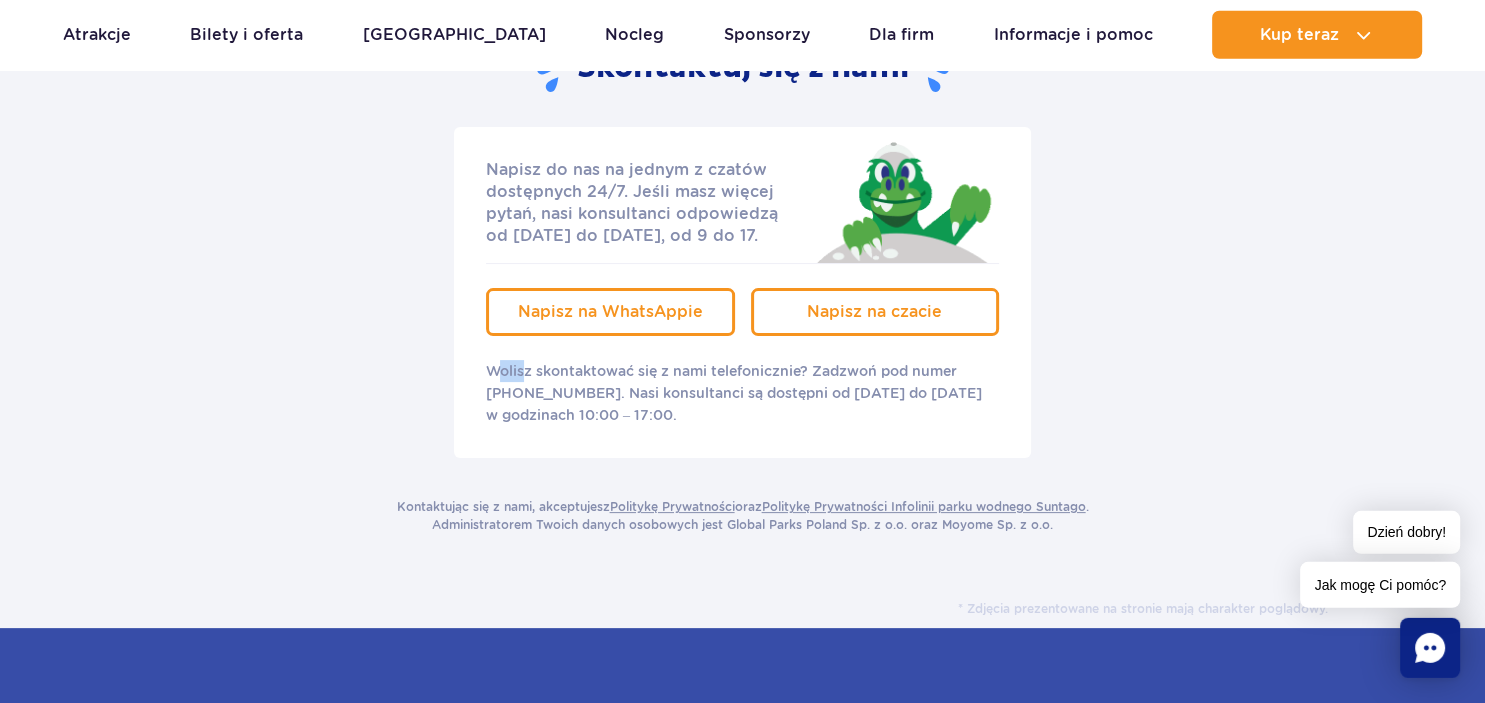 click on "Wolisz skontaktować się z nami telefonicznie? Zadzwoń pod numer [PHONE_NUMBER]. Nasi konsultanci są dostępni od [DATE] do [DATE] w godzinach 10:00 – 17:00." at bounding box center (742, 393) 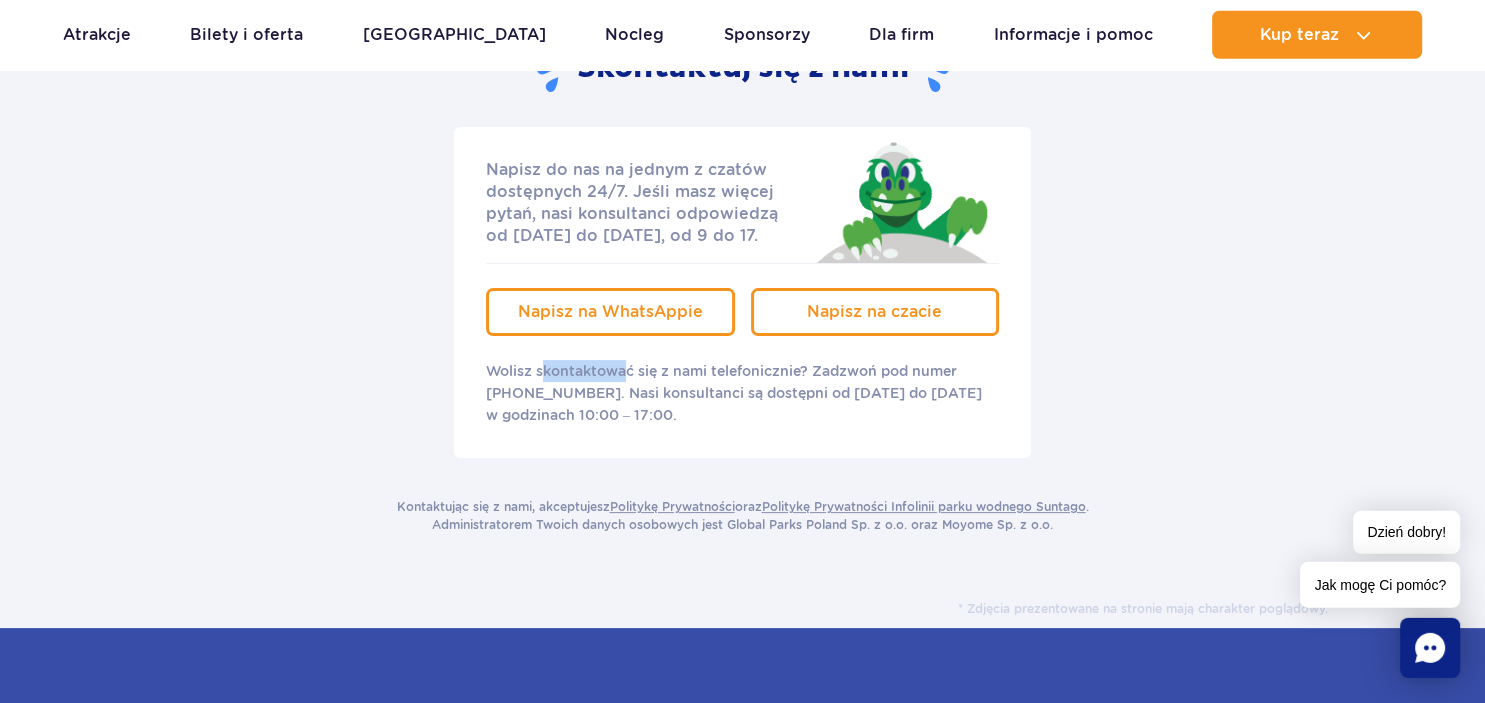 drag, startPoint x: 544, startPoint y: 369, endPoint x: 625, endPoint y: 371, distance: 81.02469 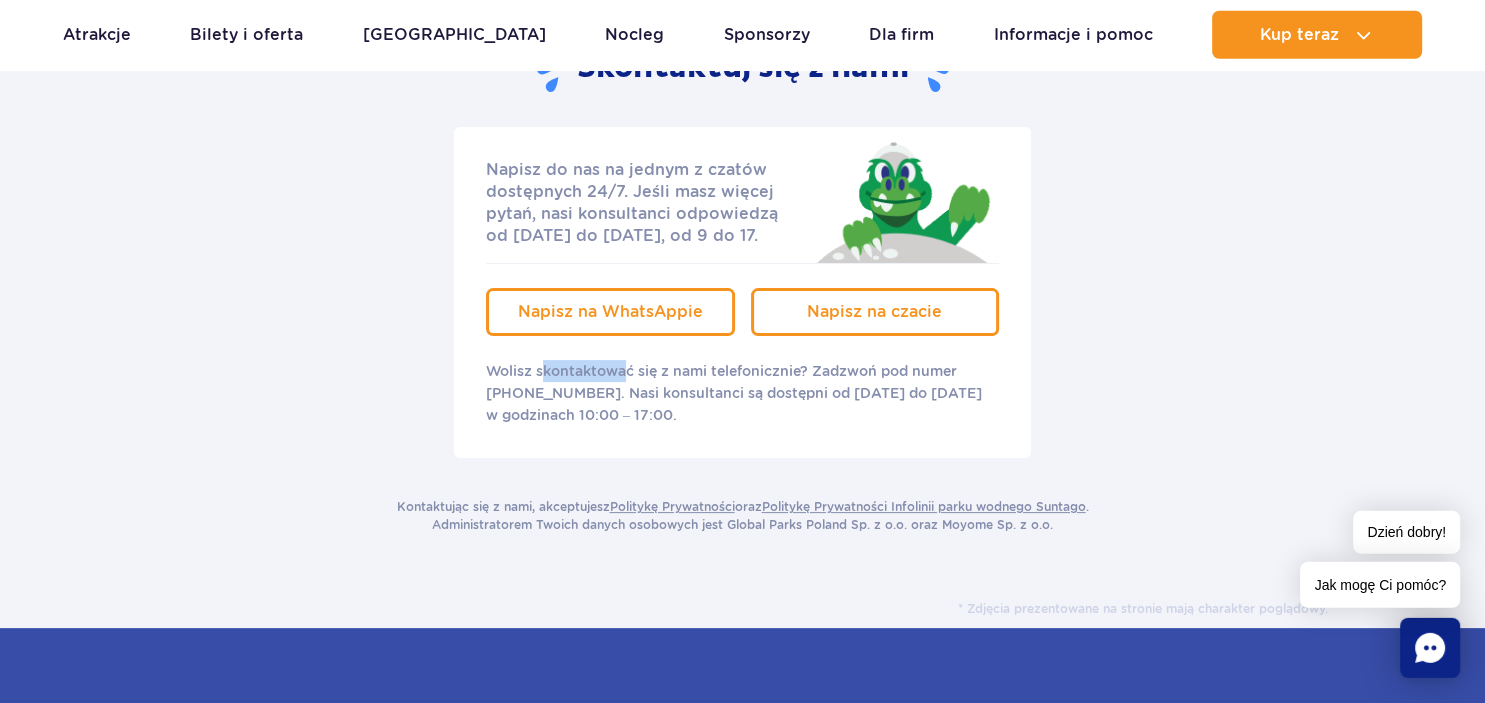 click on "Wolisz skontaktować się z nami telefonicznie? Zadzwoń pod numer [PHONE_NUMBER]. Nasi konsultanci są dostępni od [DATE] do [DATE] w godzinach 10:00 – 17:00." at bounding box center (742, 393) 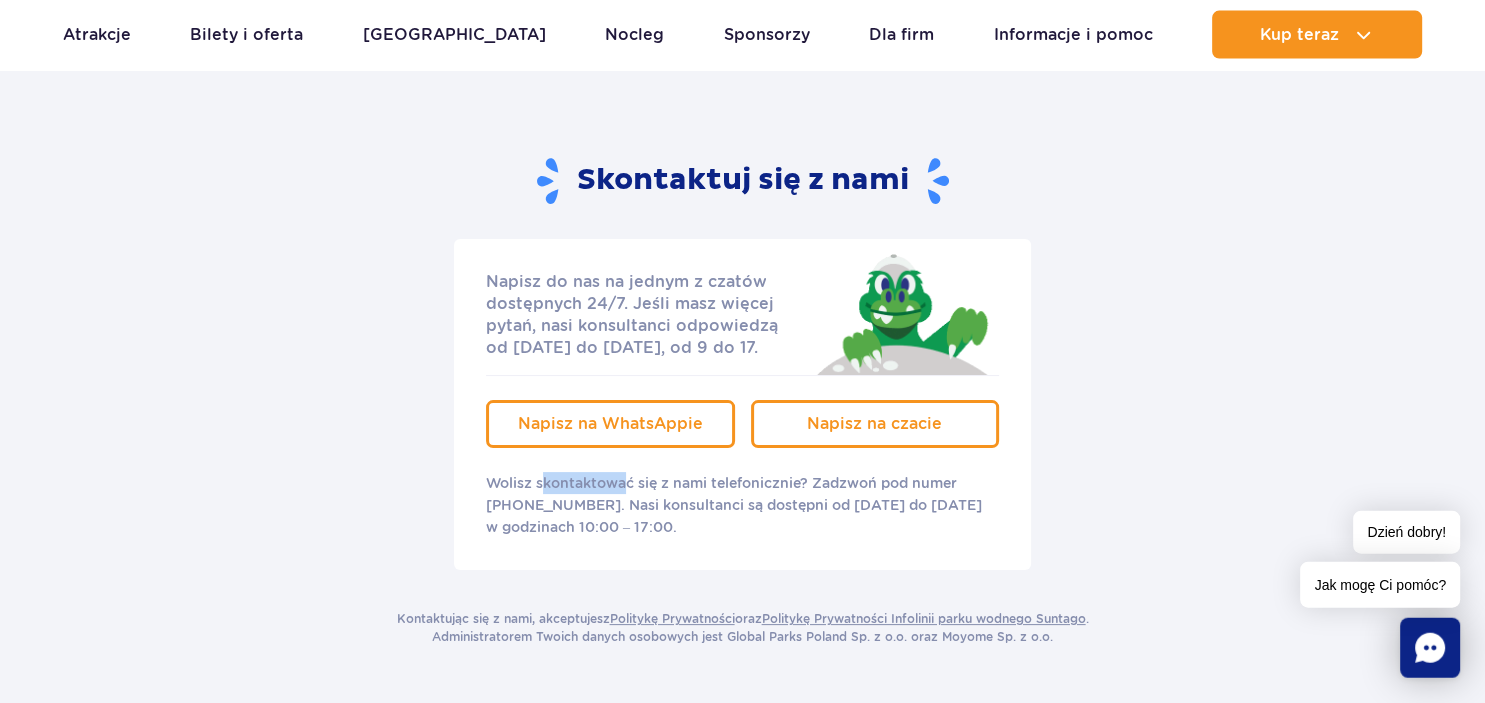 scroll, scrollTop: 0, scrollLeft: 0, axis: both 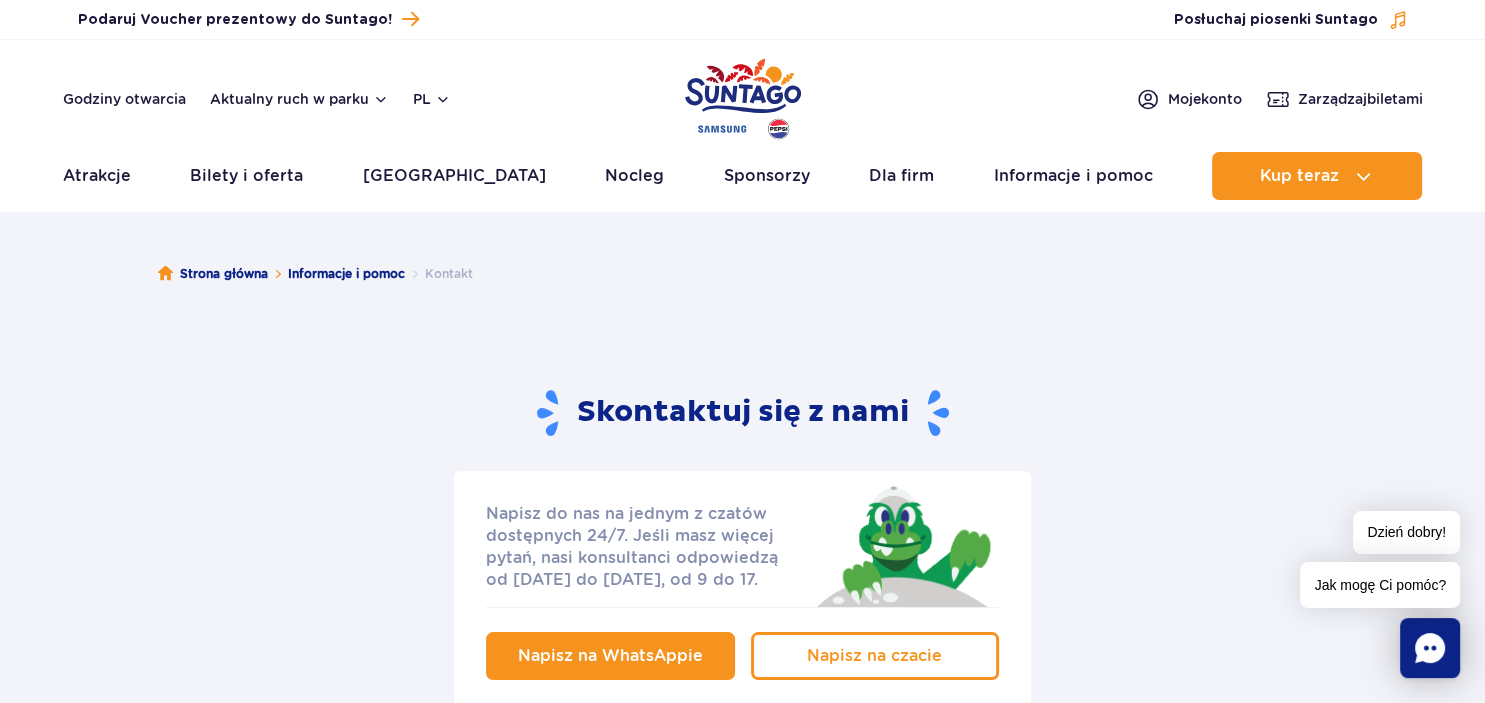 click on "Napisz na WhatsAppie" at bounding box center [610, 655] 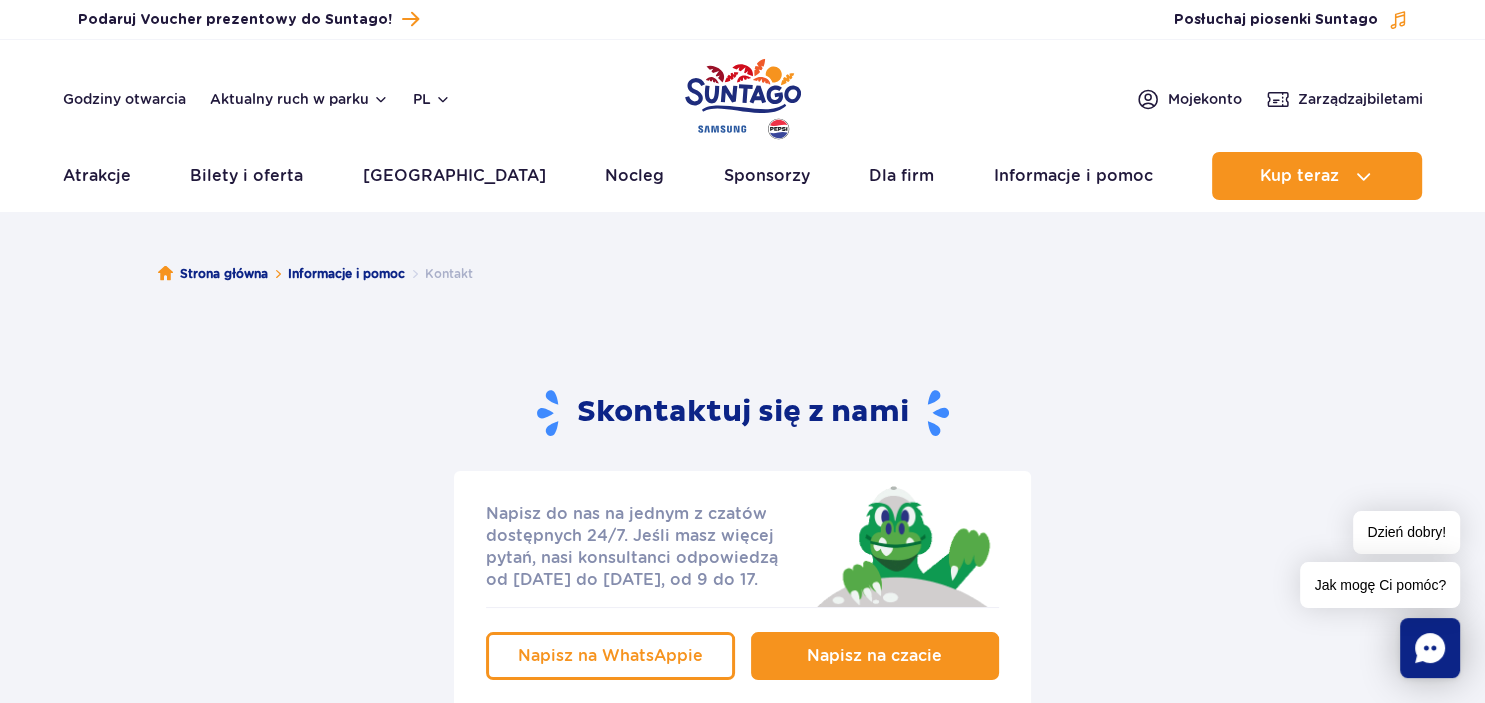 click on "Napisz na czacie" at bounding box center (874, 655) 